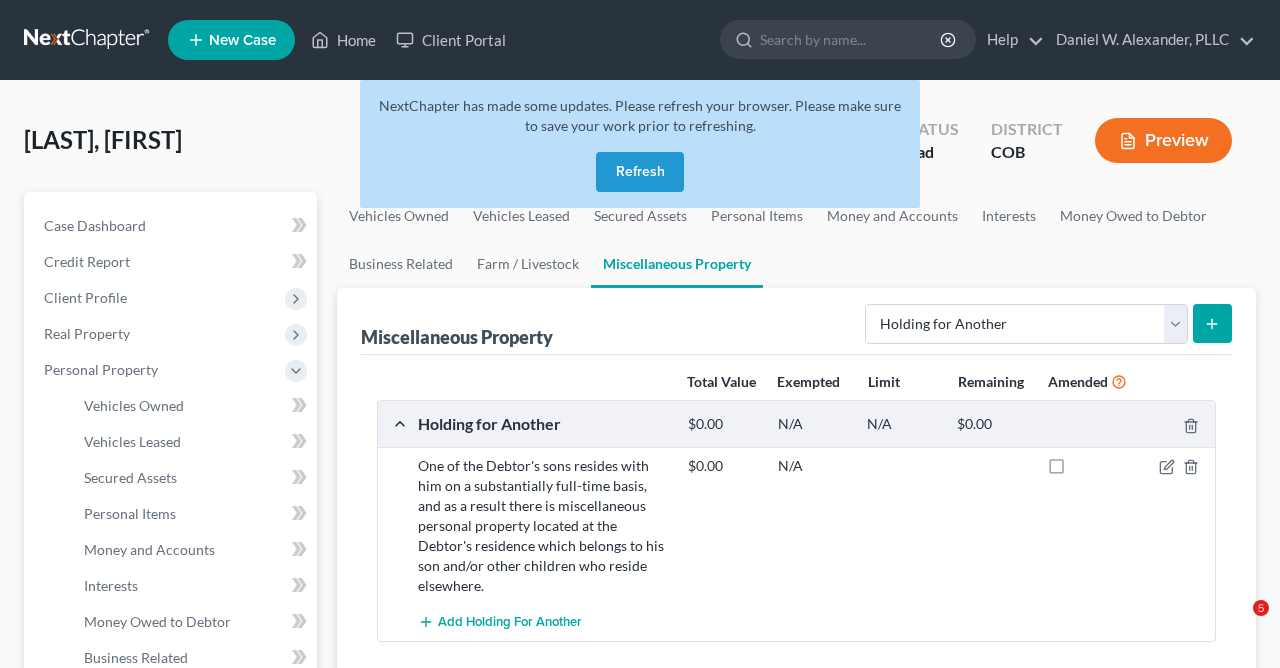 select on "holding_for_another" 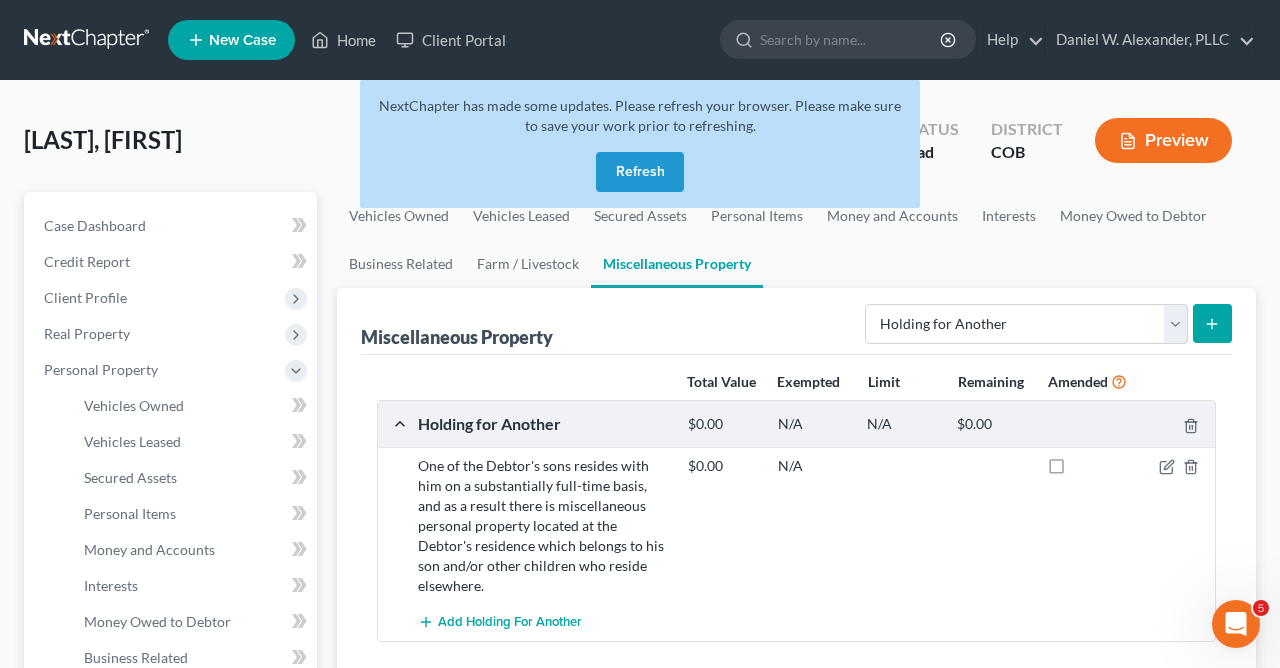 scroll, scrollTop: 0, scrollLeft: 0, axis: both 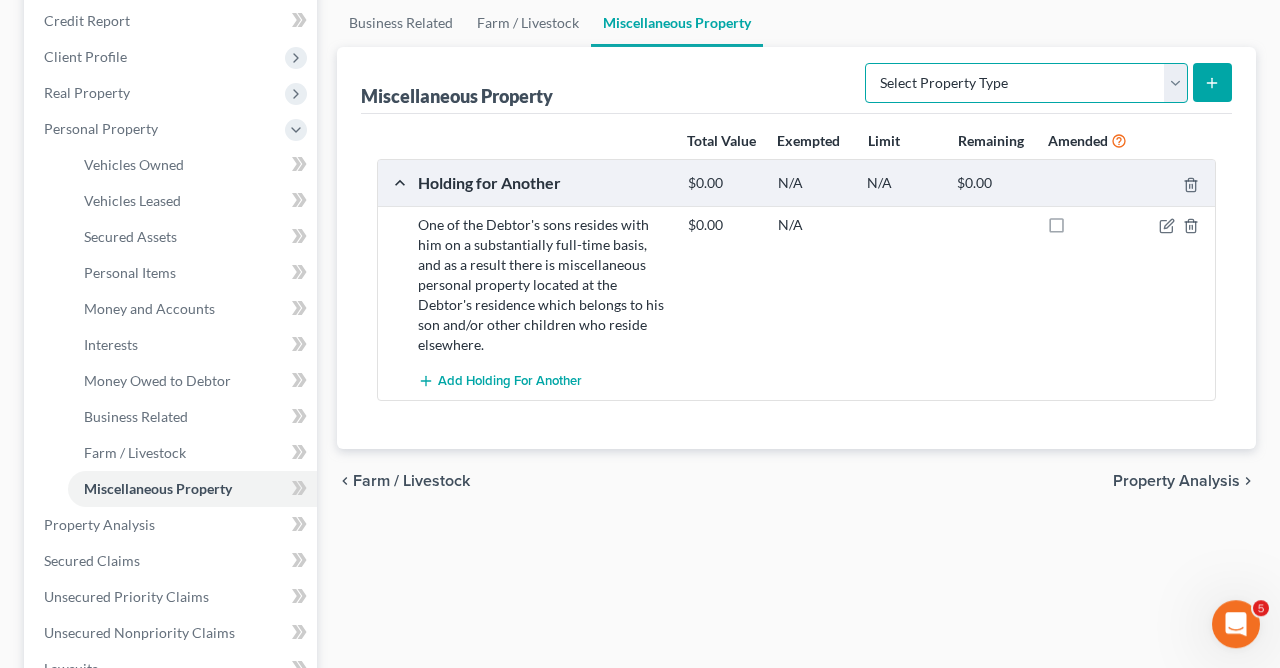 click on "Select Property Type Assigned for Creditor Benefit Within 1 Year Holding for Another Not Yet Listed Stored Within 1 Year Transferred" at bounding box center [1026, 83] 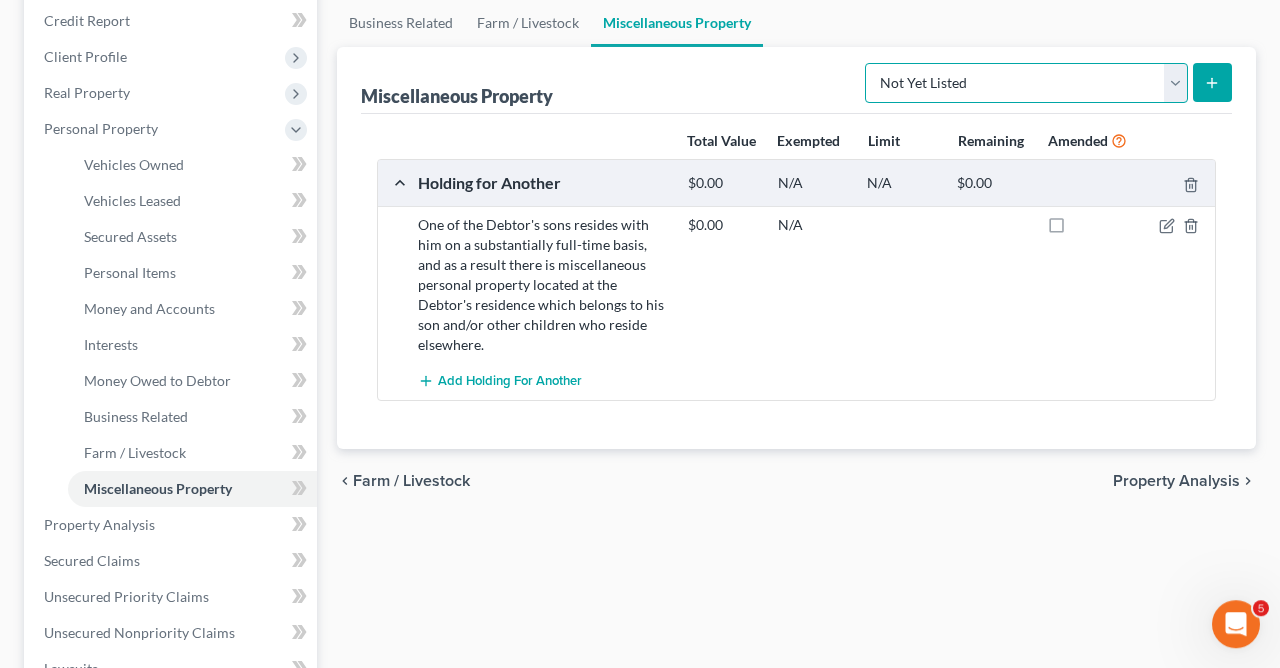 click on "Not Yet Listed" at bounding box center [0, 0] 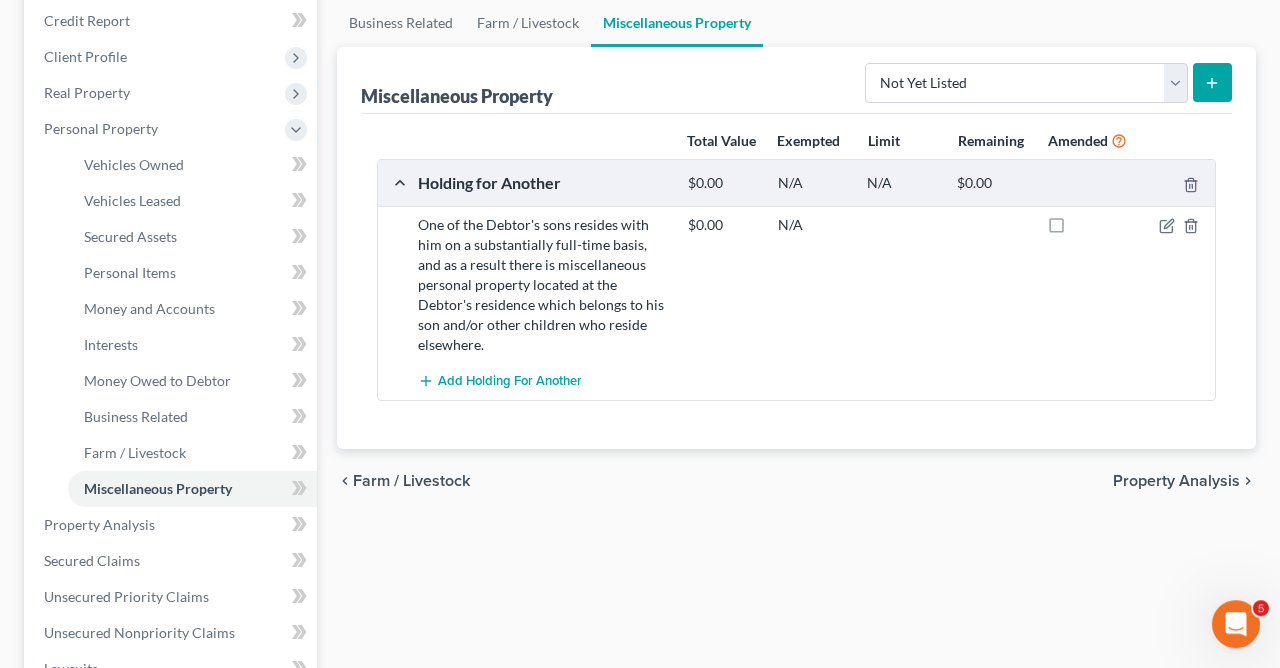 click at bounding box center [1212, 82] 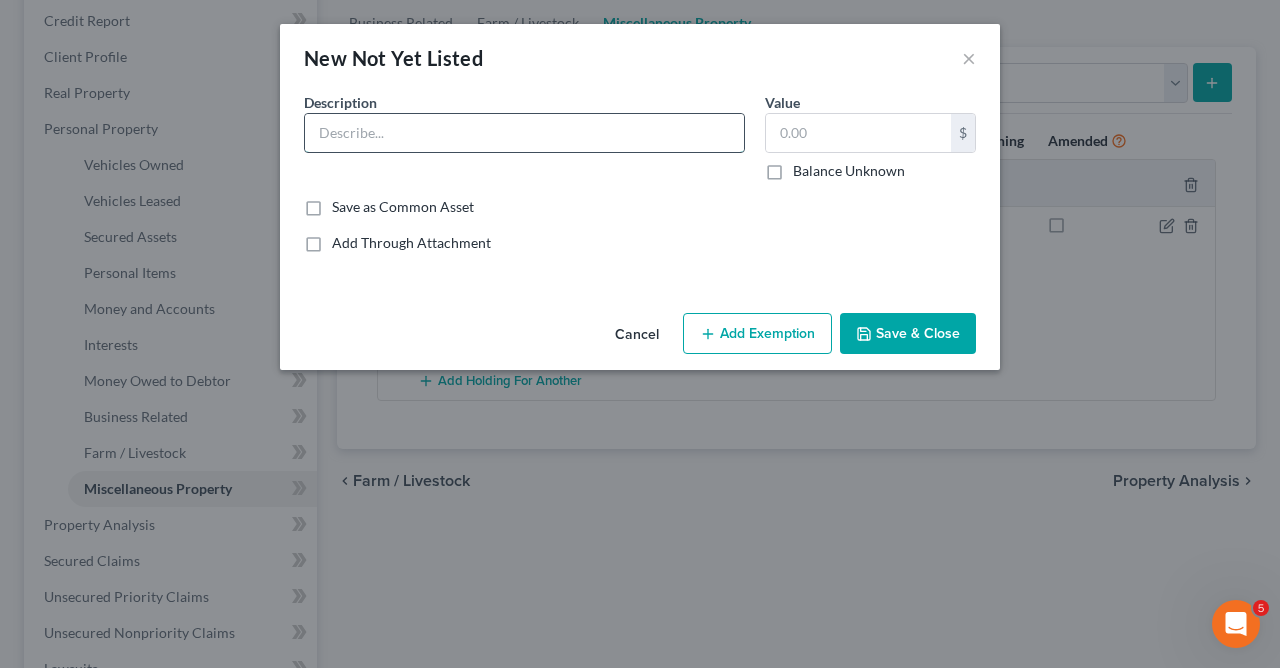 click at bounding box center (524, 133) 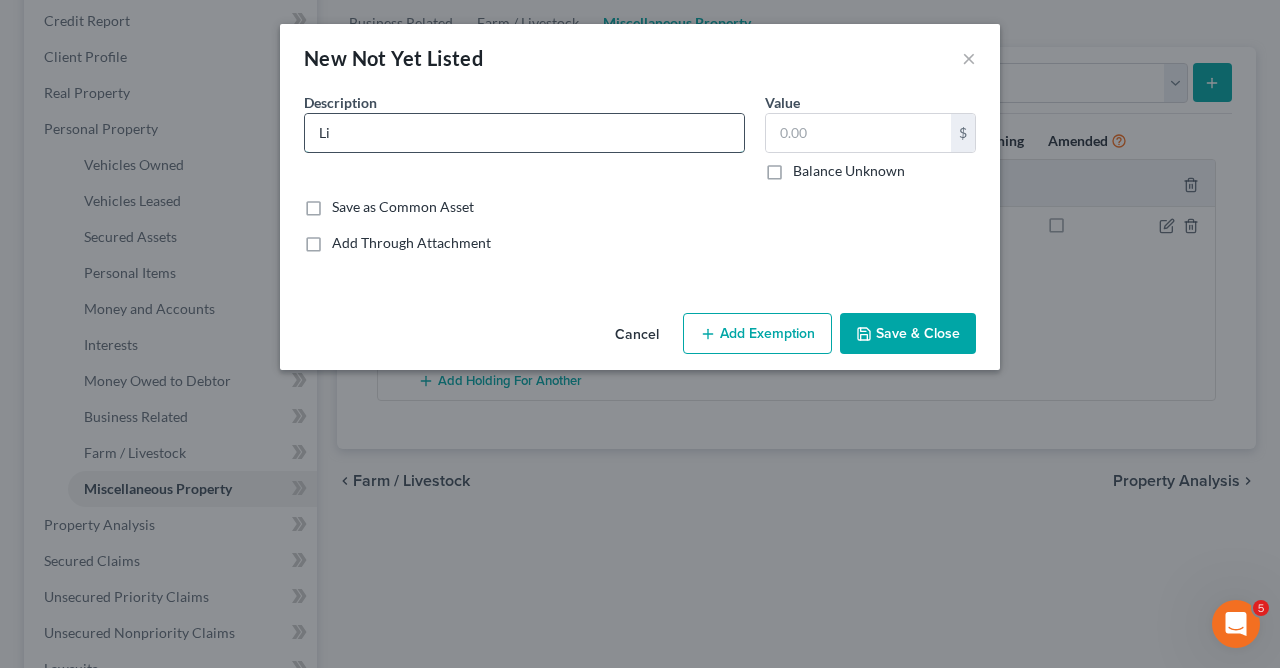 type on "L" 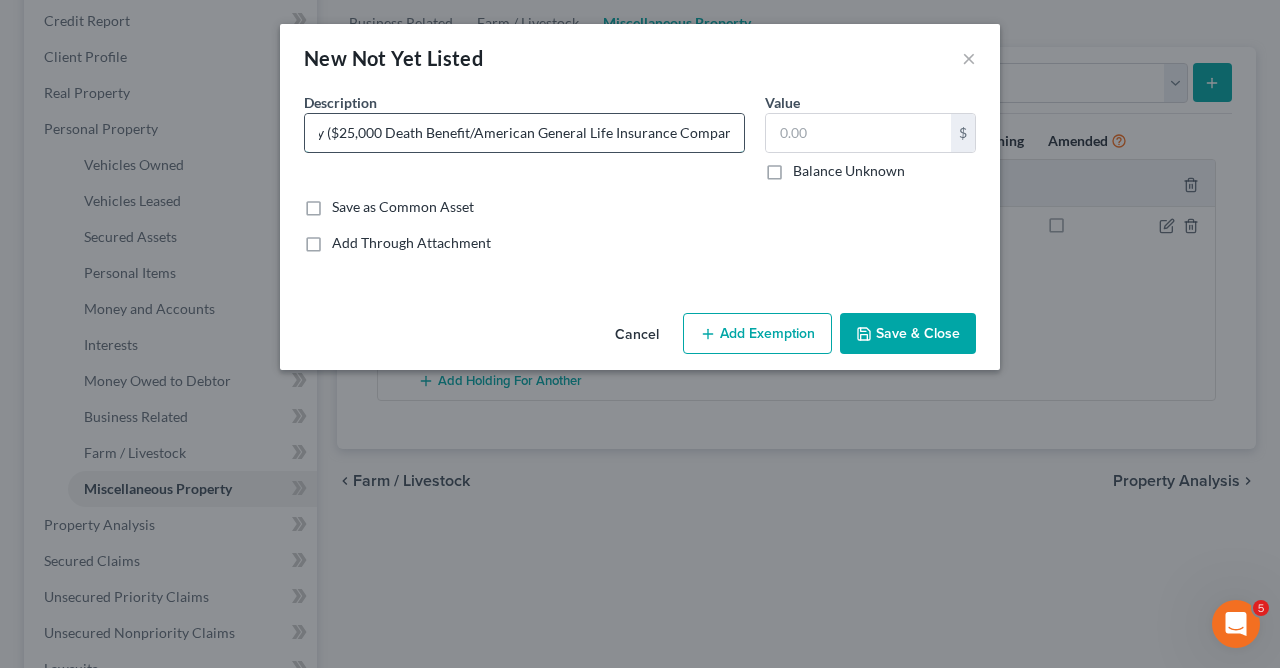 scroll, scrollTop: 0, scrollLeft: 164, axis: horizontal 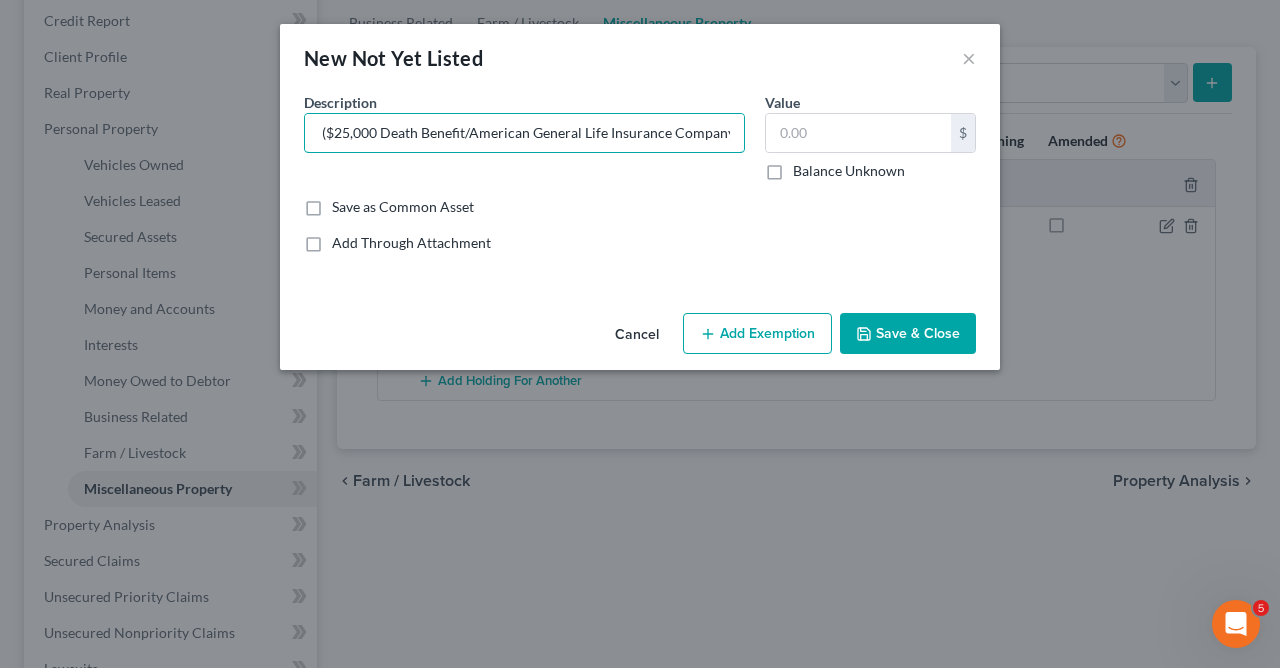type on "Term Life Insurance Policy ($25,000 Death Benefit/American General Life Insurance Company))" 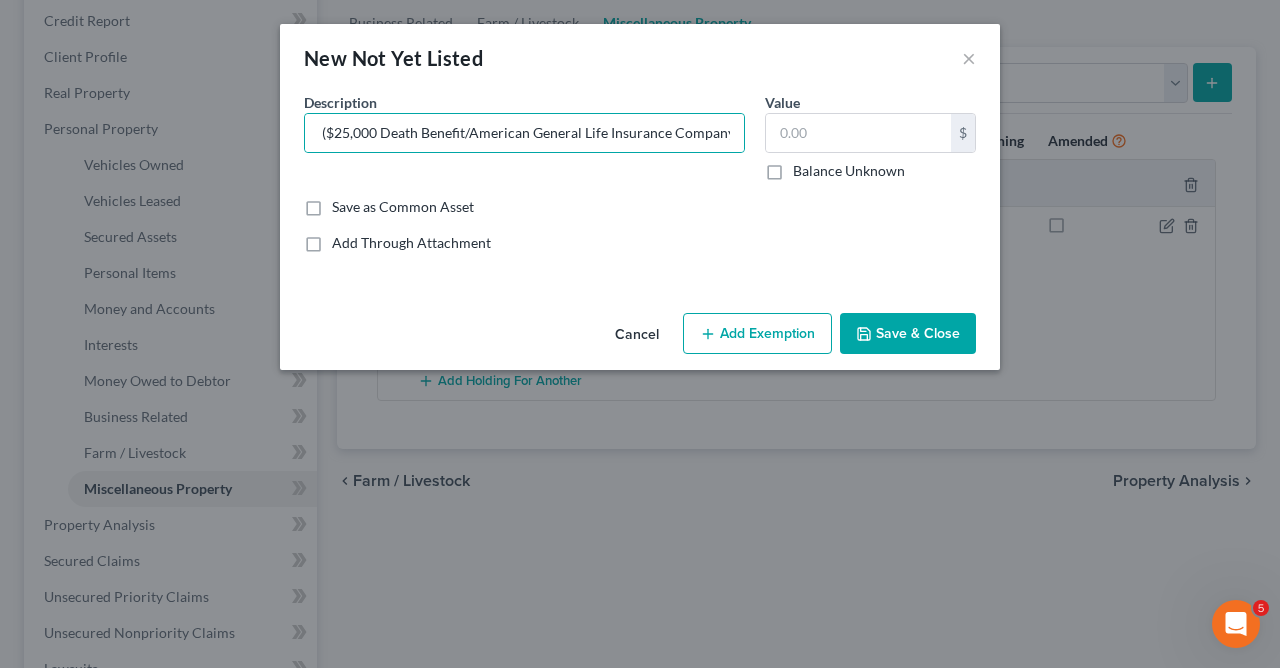 click on "Balance Unknown" at bounding box center (849, 171) 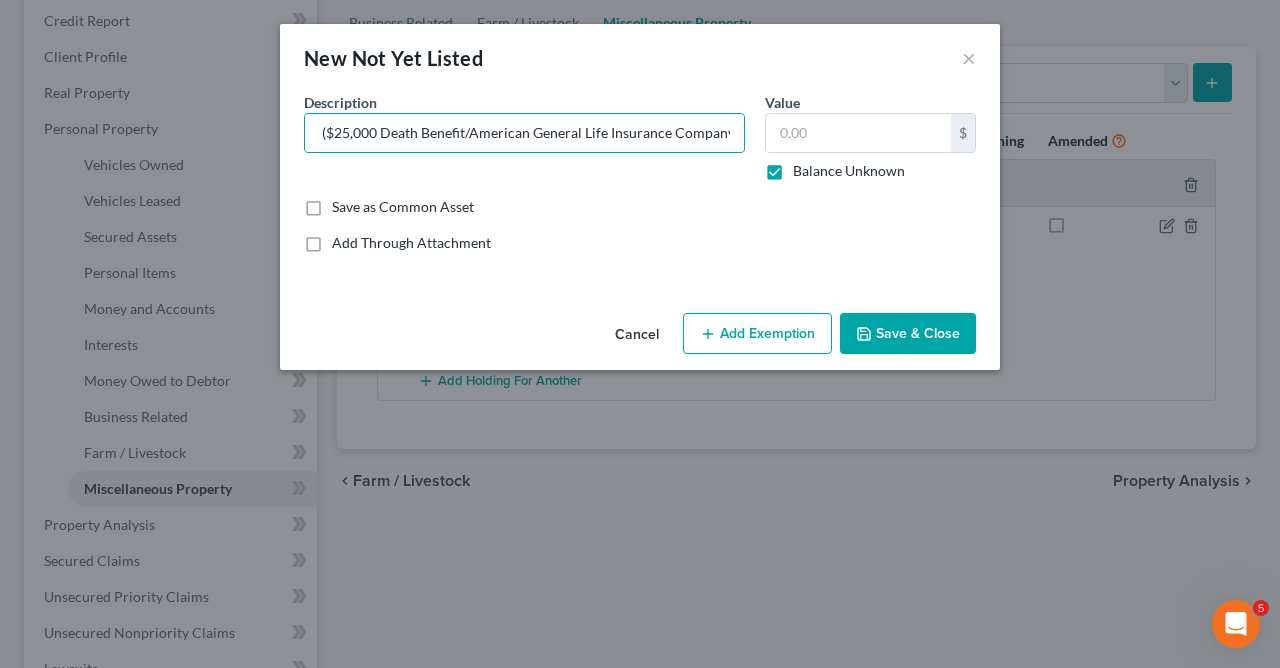 type on "0.00" 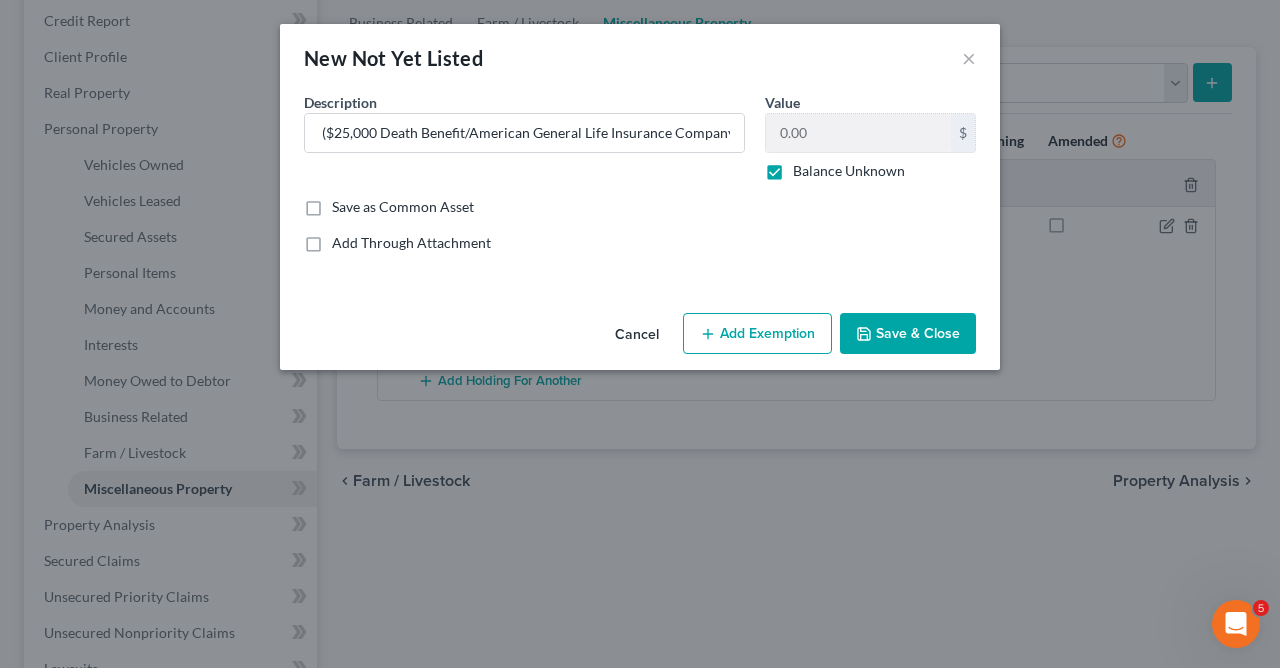 click on "Save & Close" at bounding box center (908, 334) 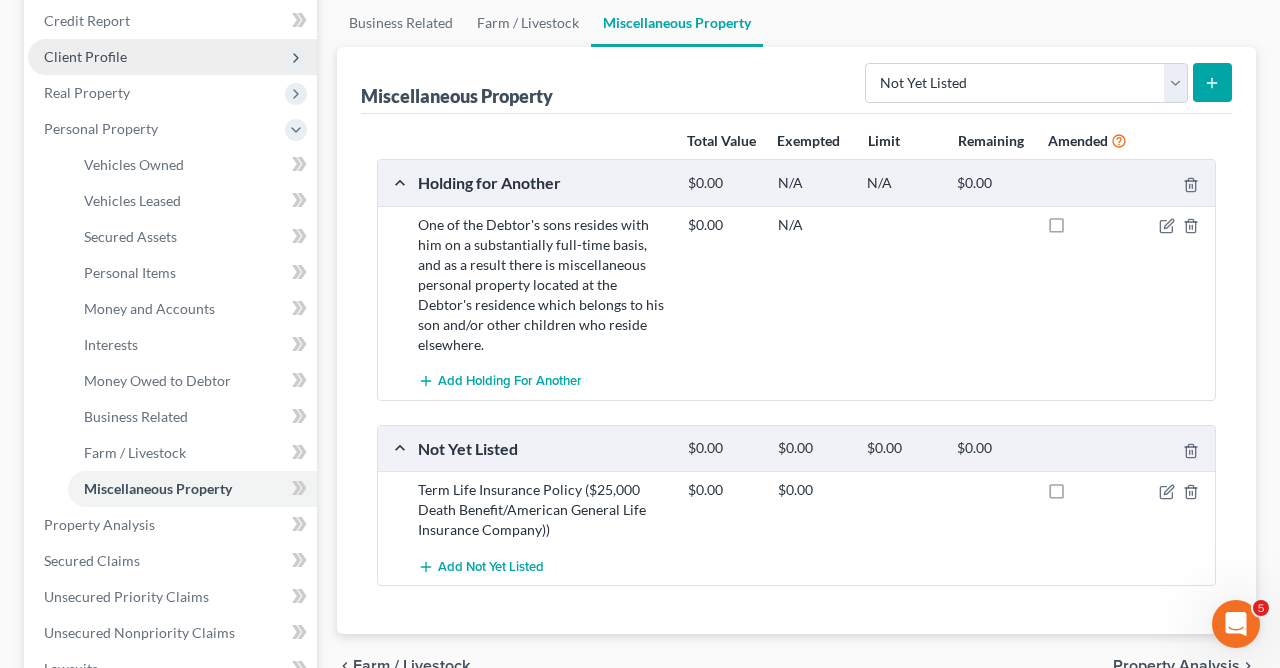 click 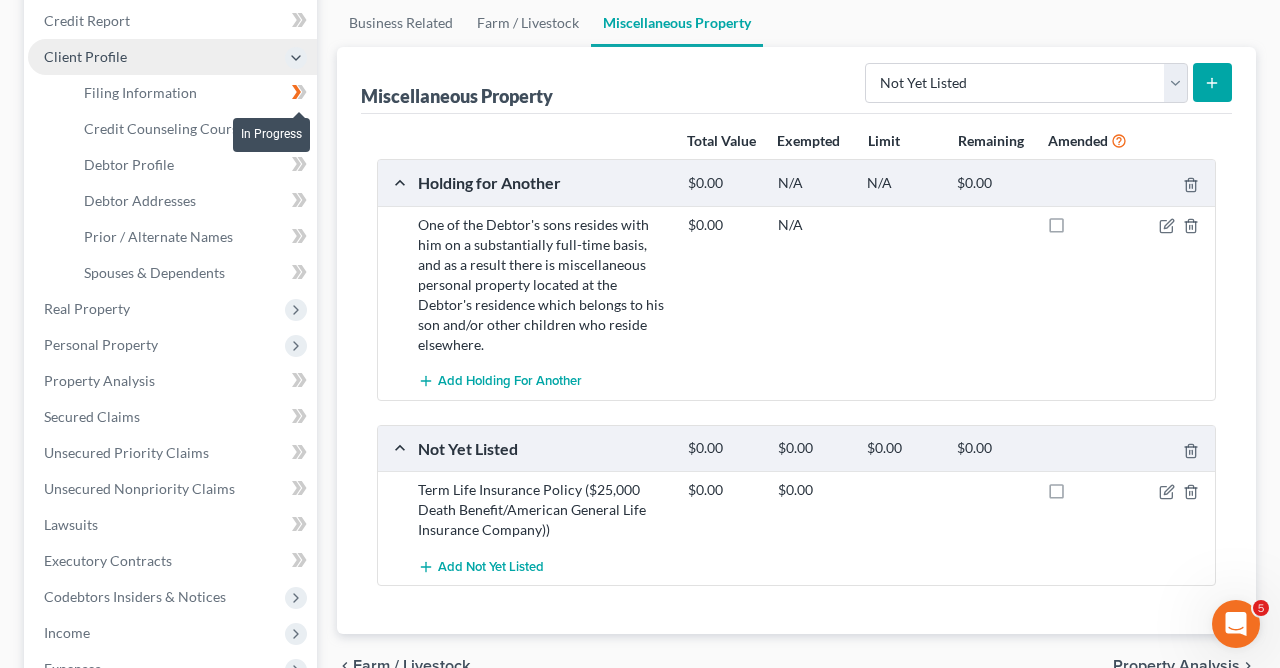 click 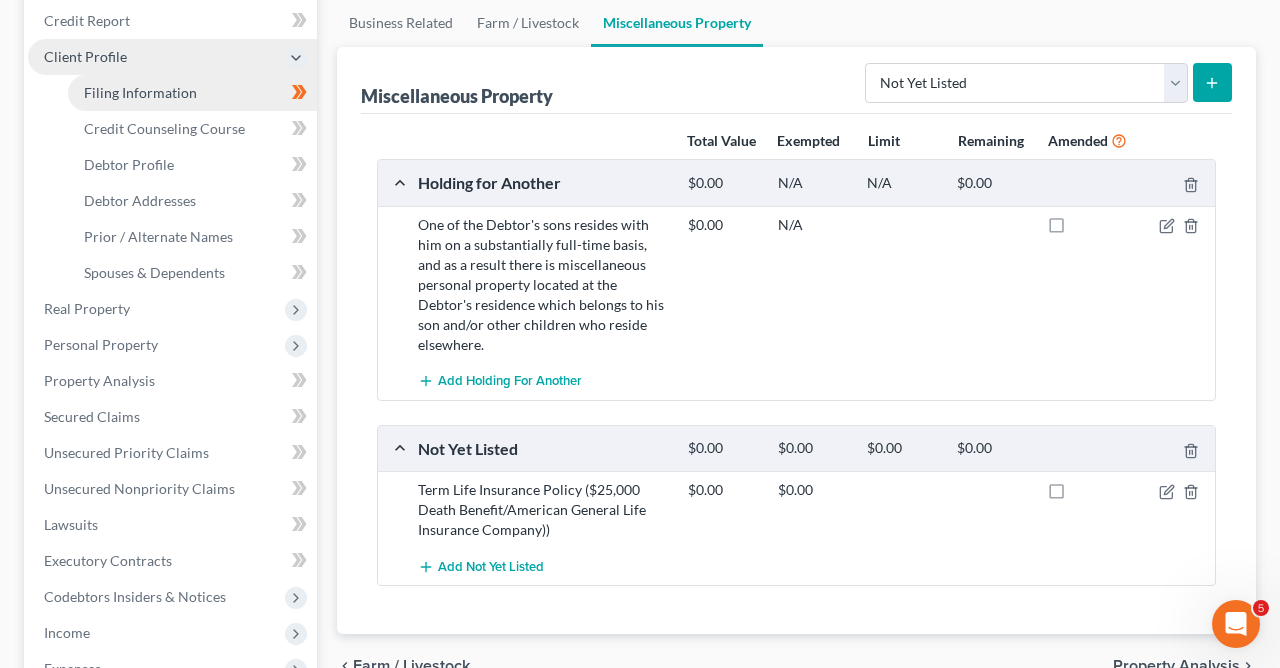 click on "Filing Information" at bounding box center (140, 92) 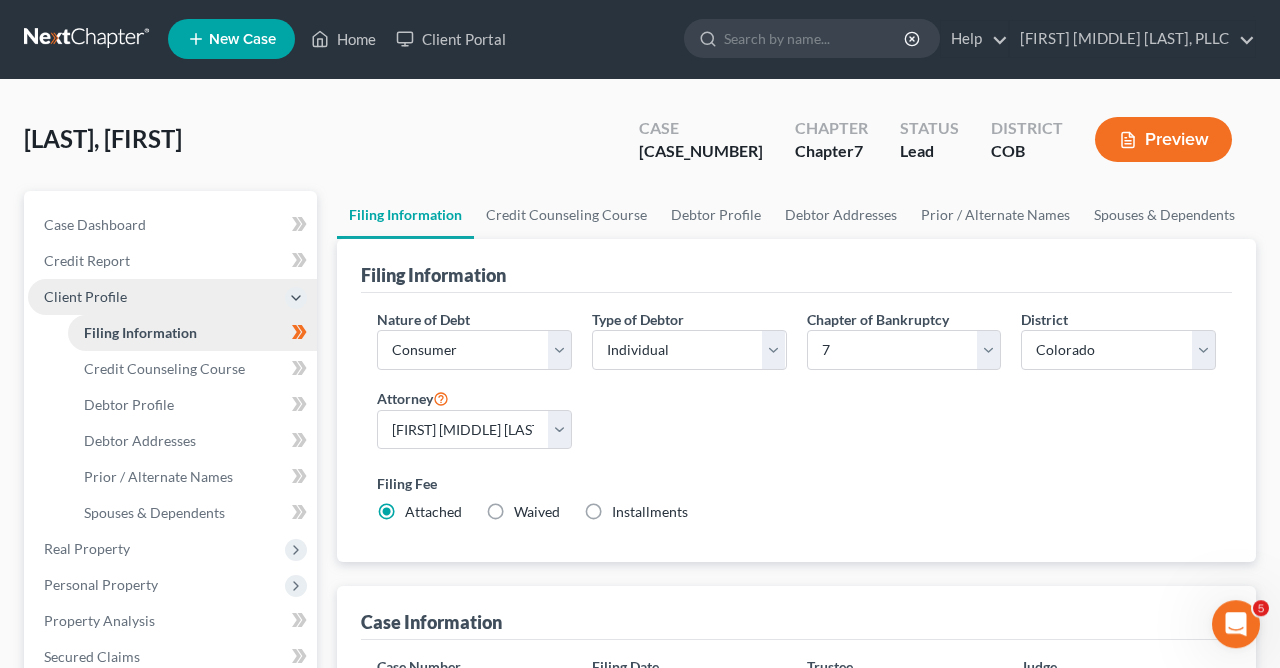scroll, scrollTop: 0, scrollLeft: 0, axis: both 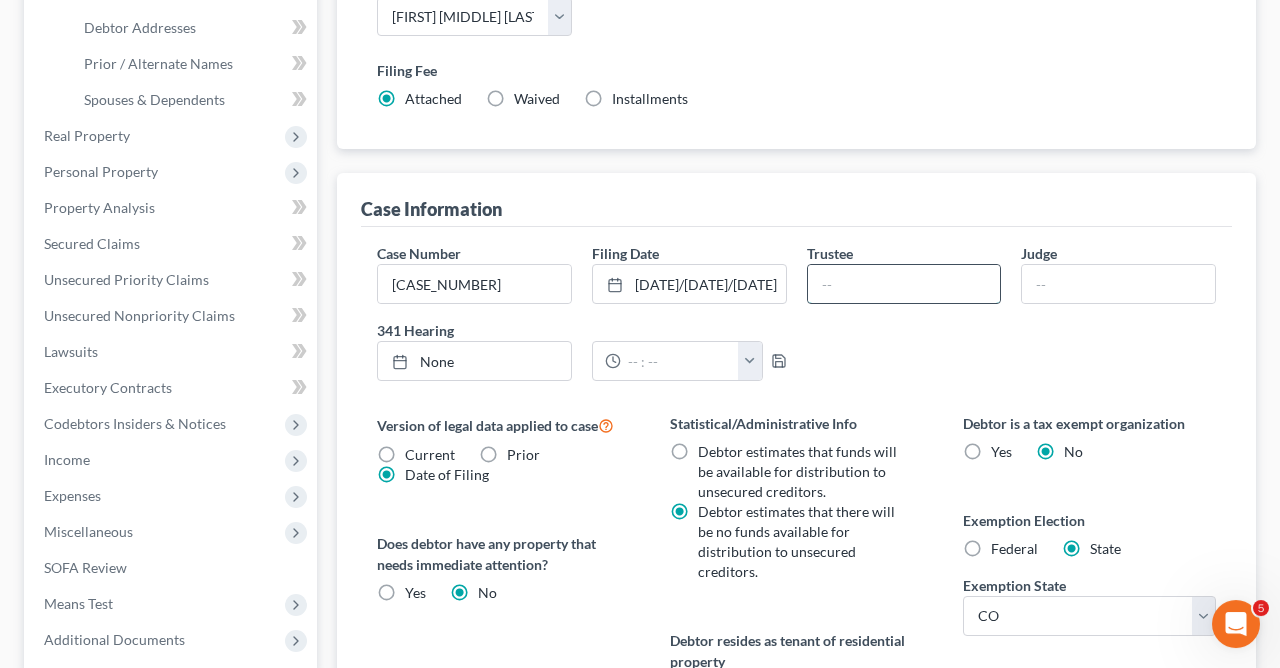 click at bounding box center [904, 284] 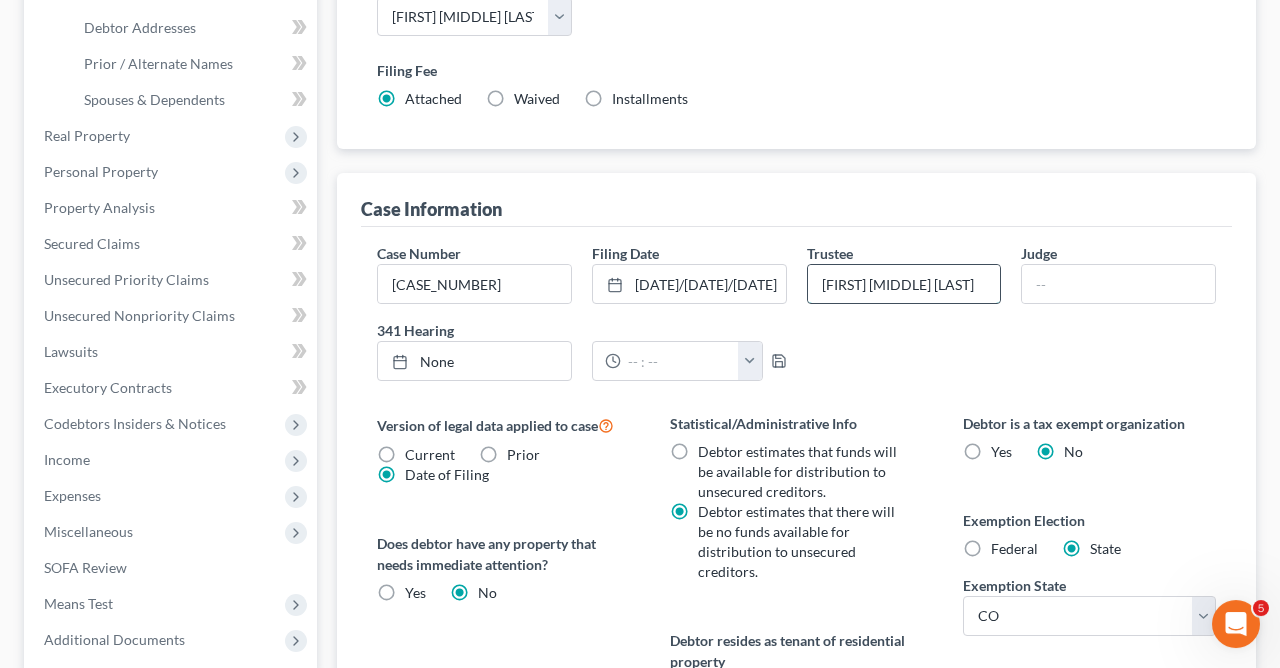 type on "[FIRST] [MIDDLE] [LAST]" 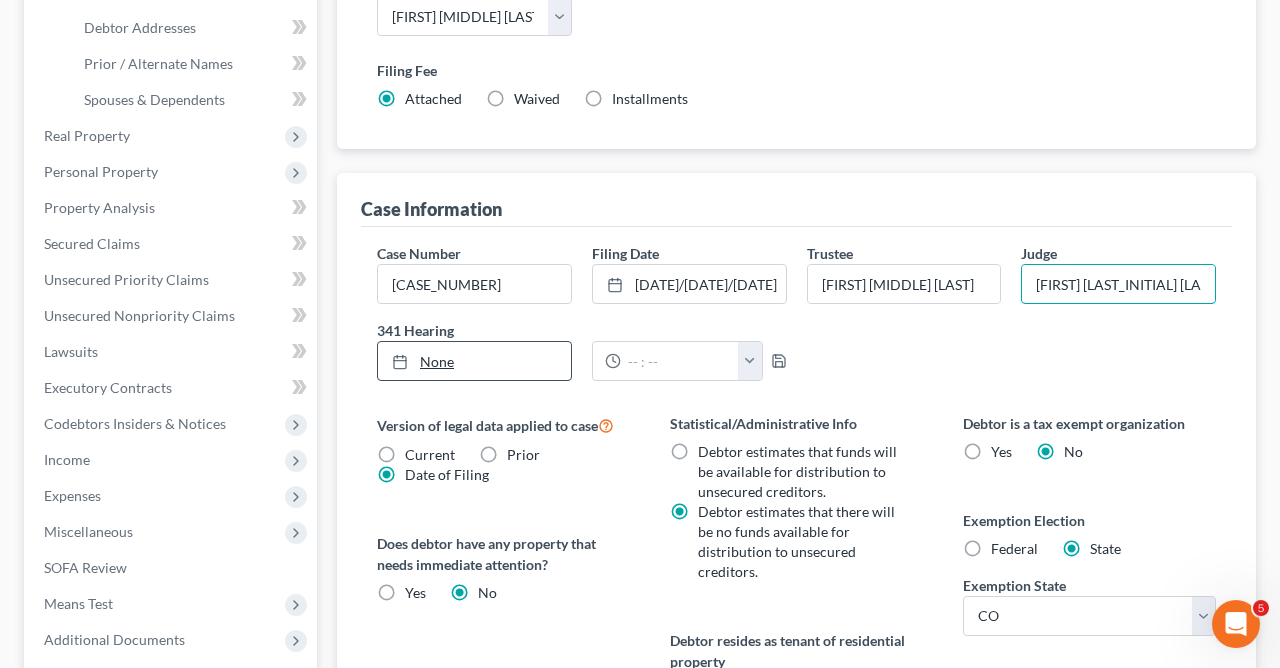 type on "[FIRST] [LAST_INITIAL] [LAST]" 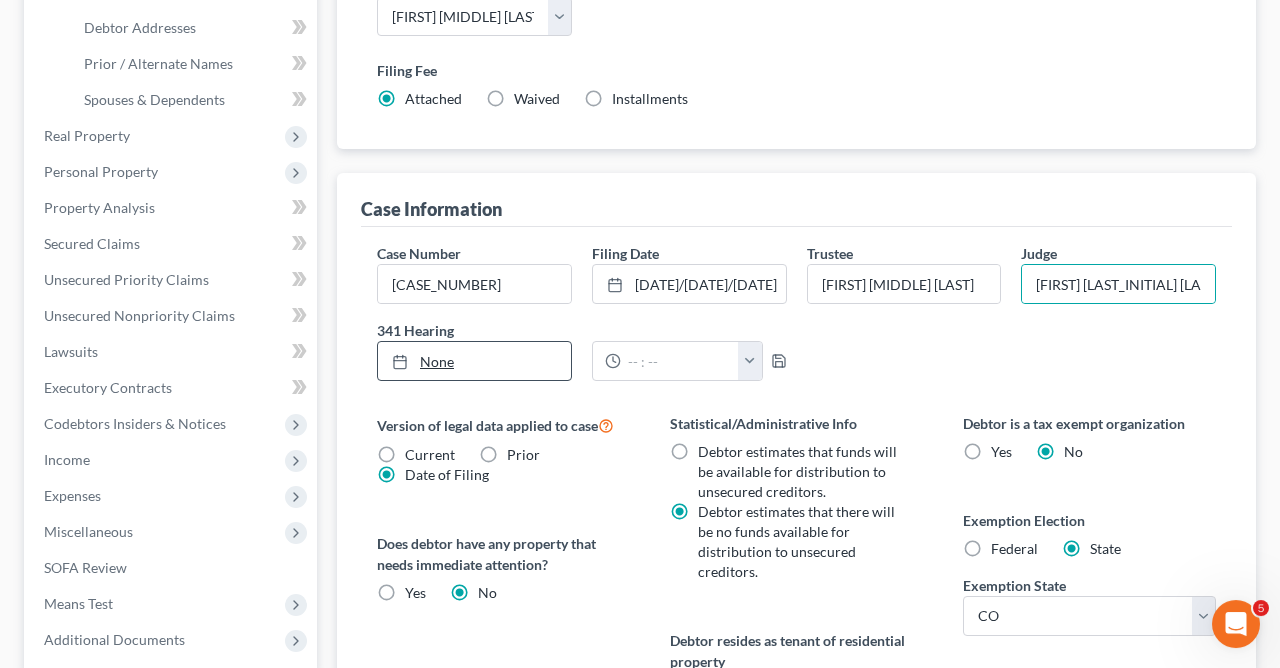 type on "[DATE]" 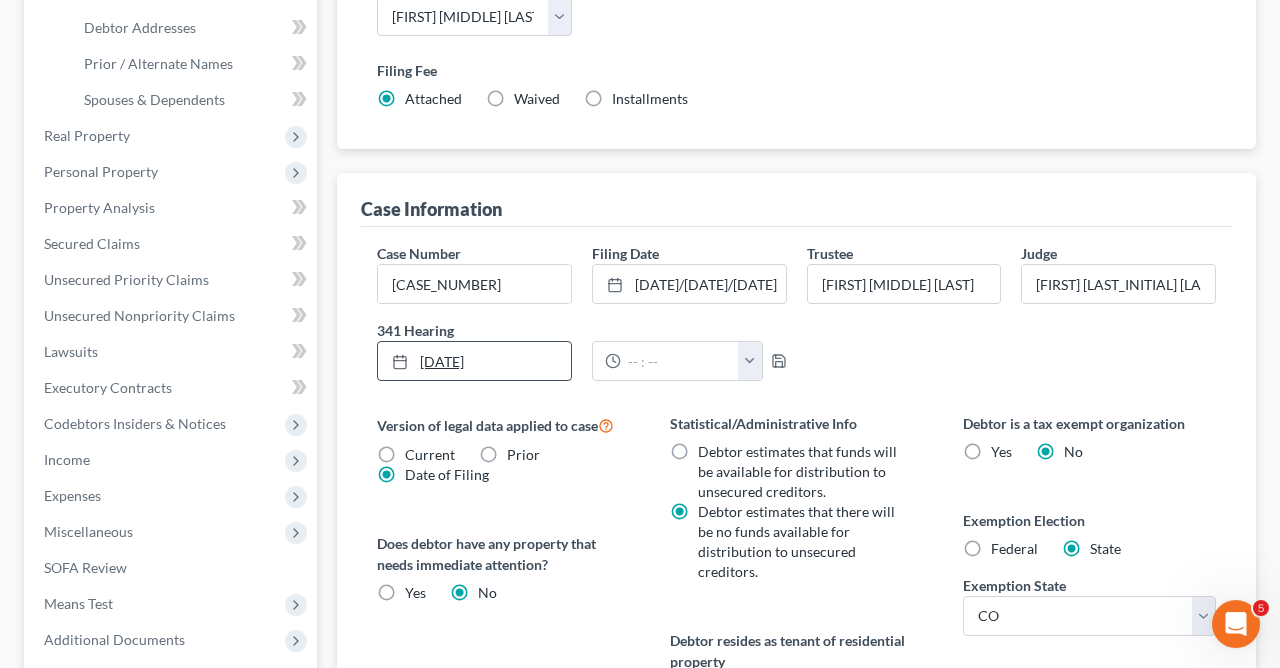 click on "[DATE]" at bounding box center (474, 361) 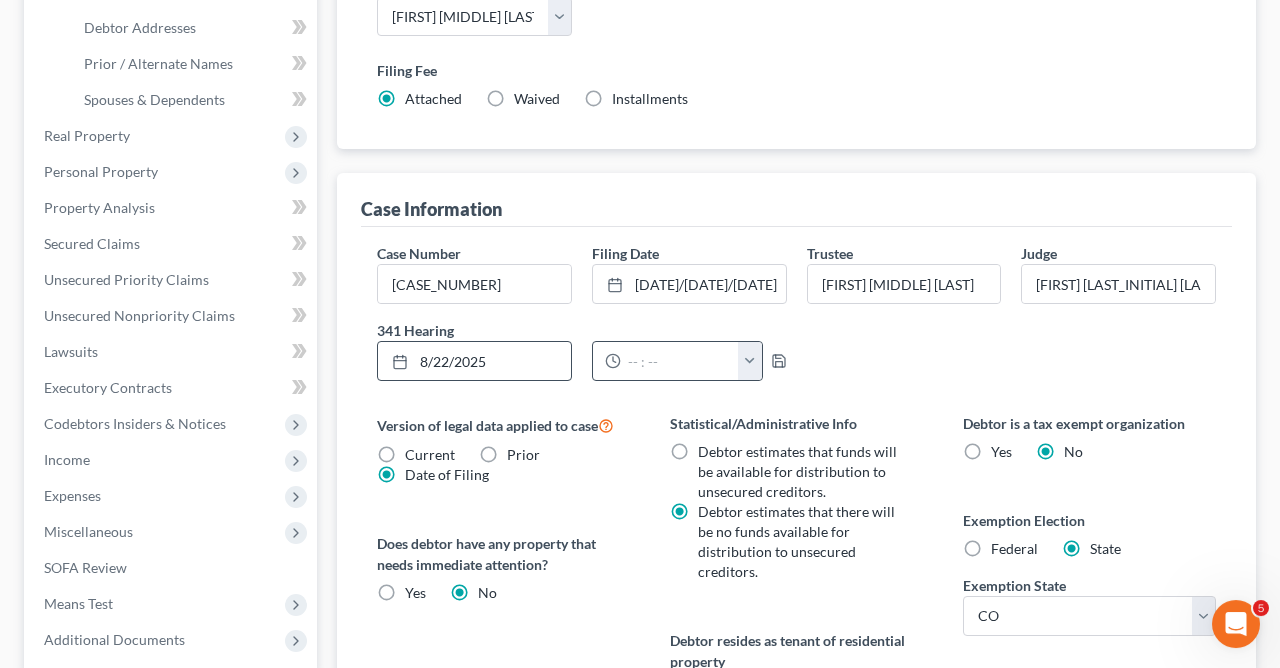 click at bounding box center (749, 361) 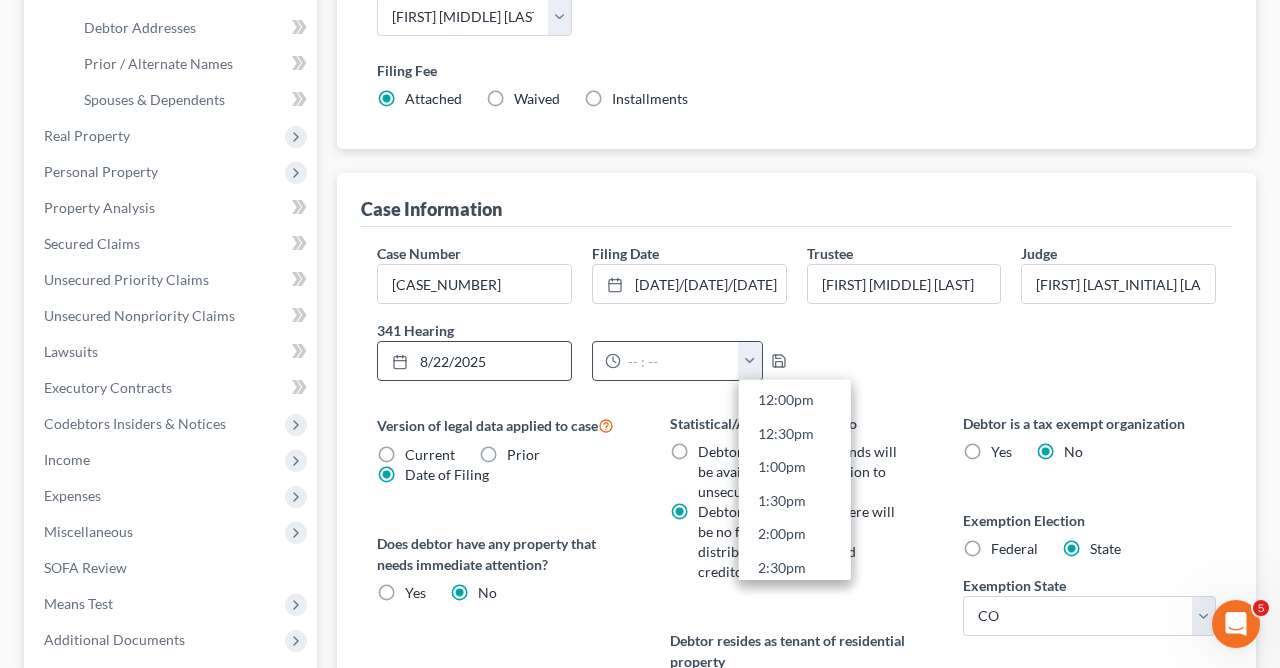 scroll, scrollTop: 816, scrollLeft: 0, axis: vertical 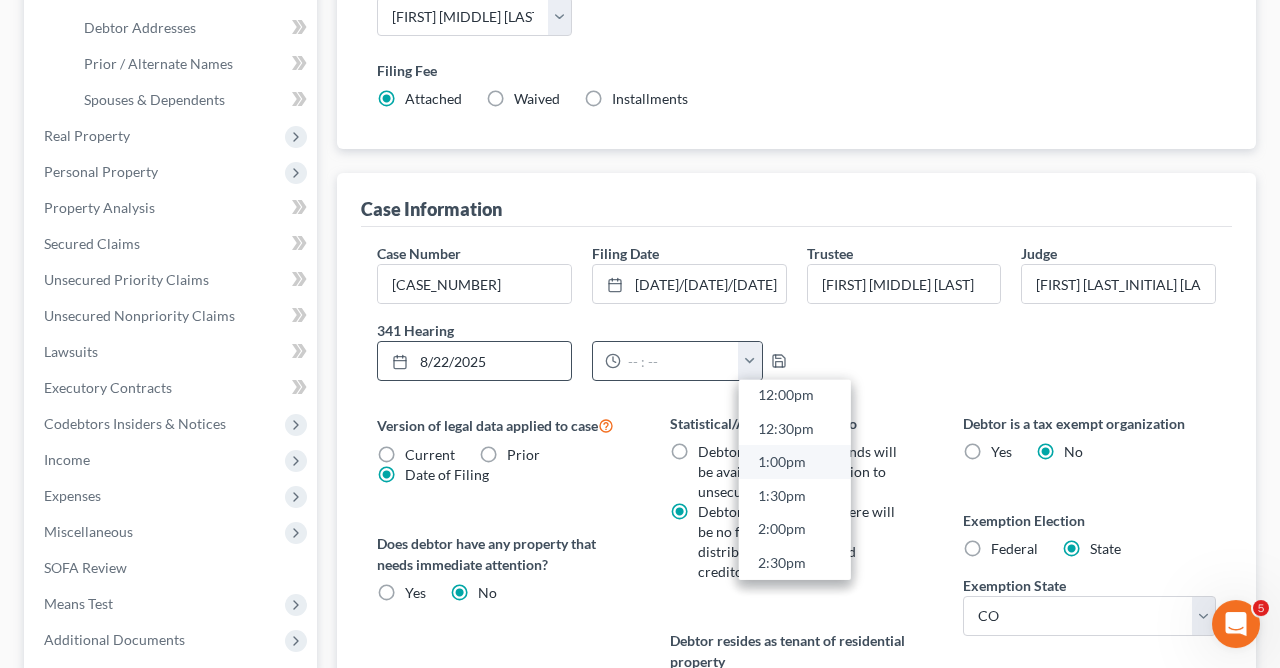 click on "1:00pm" at bounding box center [794, 462] 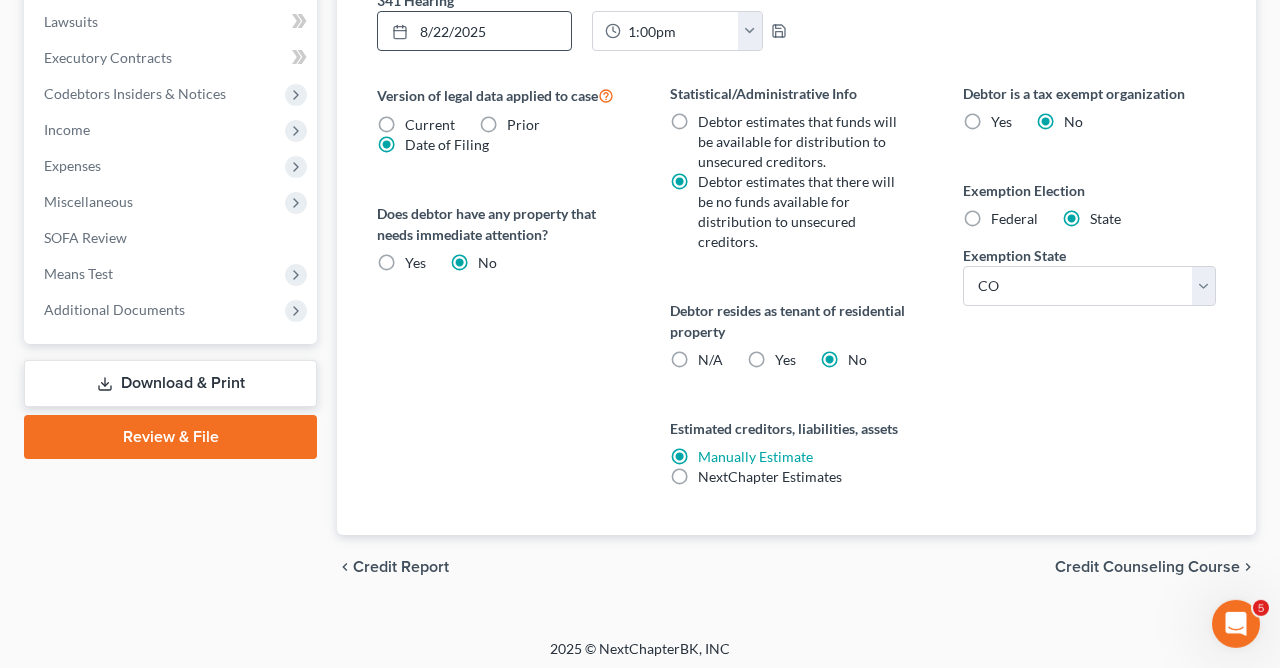 scroll, scrollTop: 750, scrollLeft: 0, axis: vertical 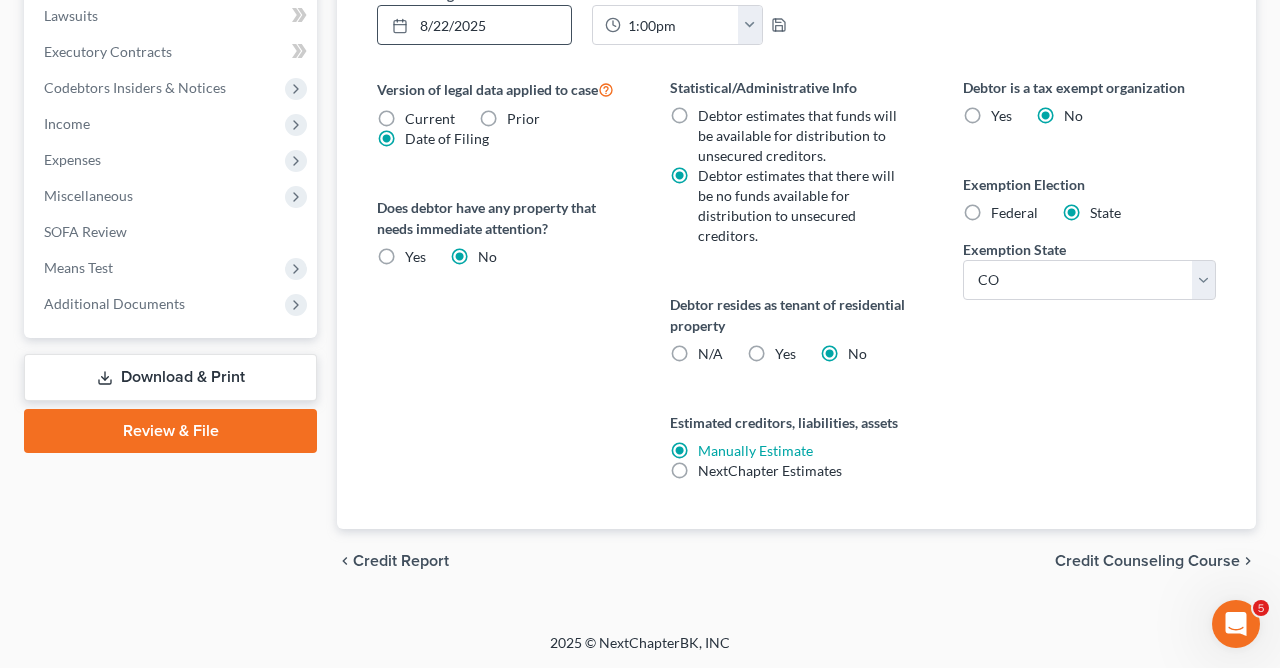 click on "Credit Counseling Course" at bounding box center (1147, 561) 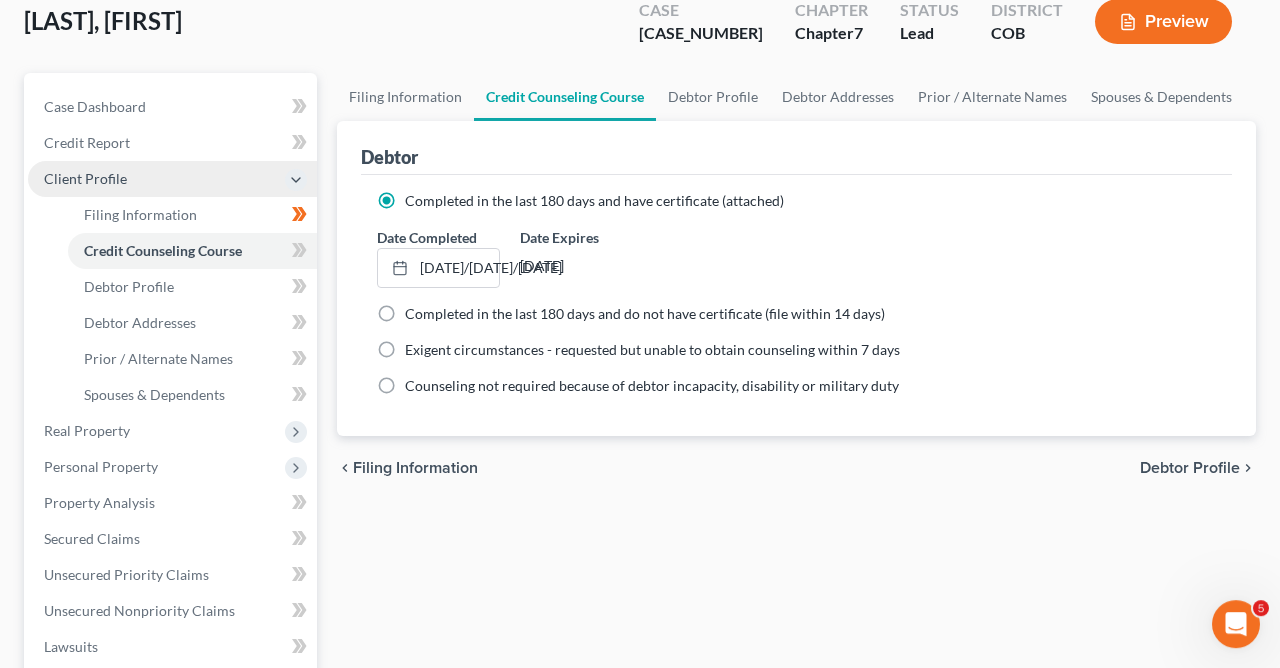 scroll, scrollTop: 114, scrollLeft: 0, axis: vertical 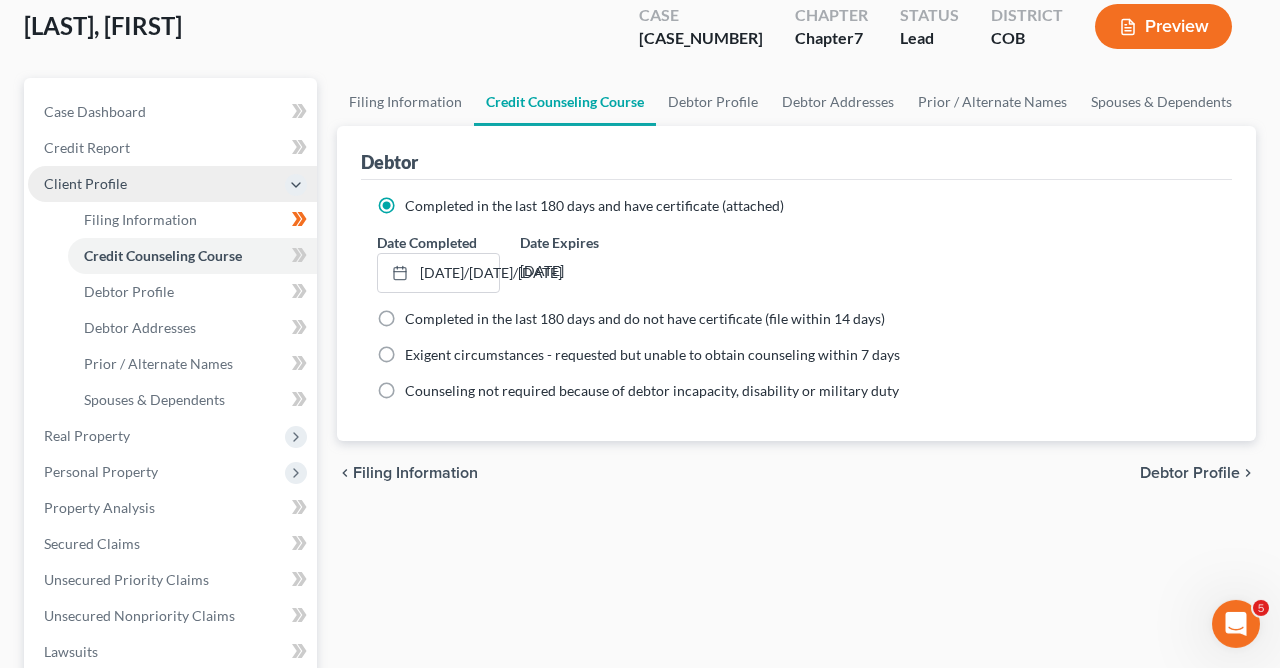 click on "Debtor Profile" at bounding box center [1190, 473] 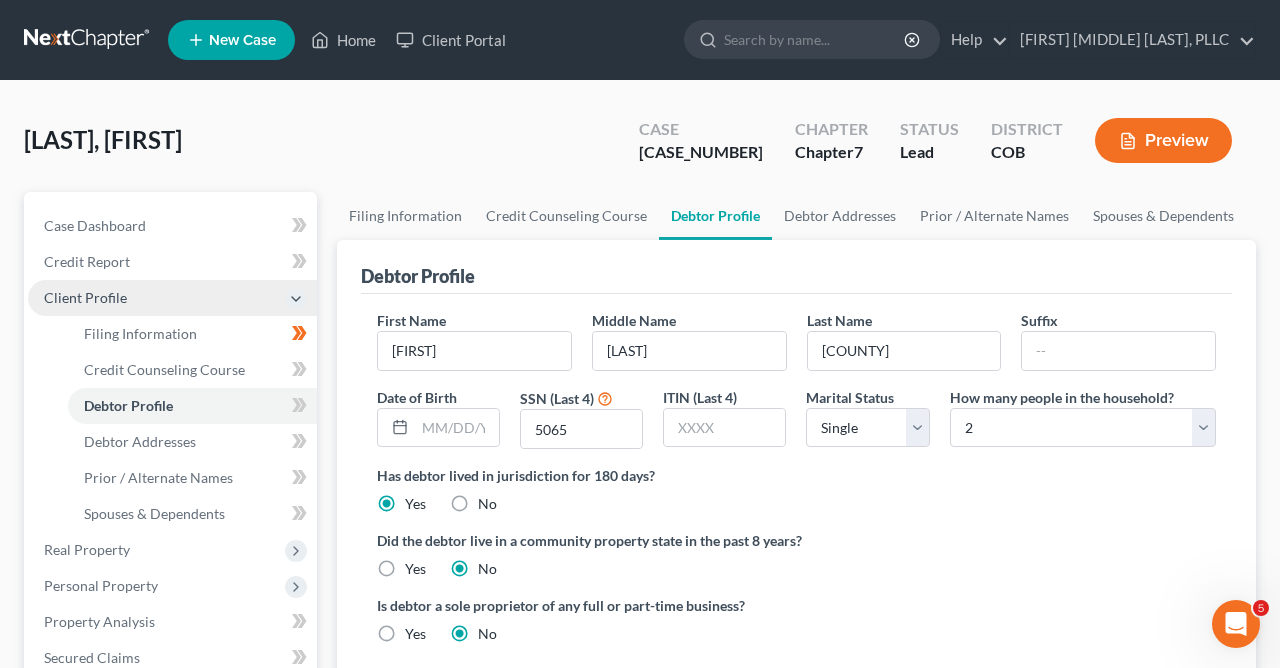 scroll, scrollTop: 0, scrollLeft: 0, axis: both 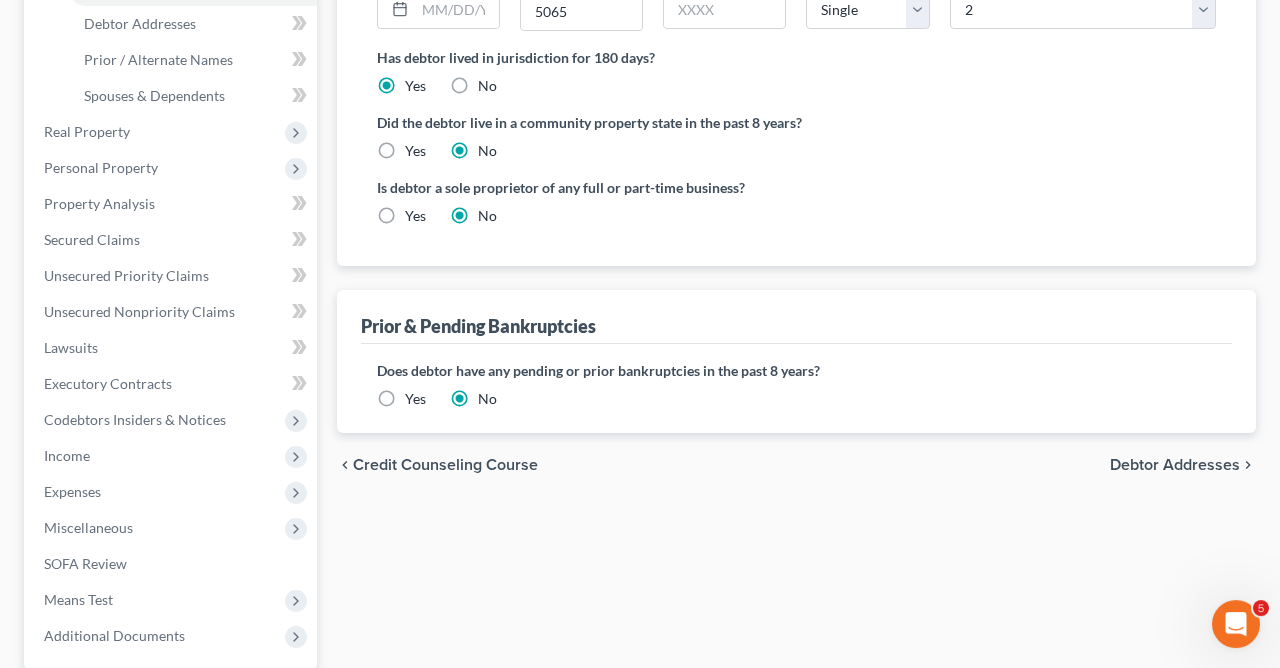 click on "Debtor Addresses" at bounding box center [1175, 465] 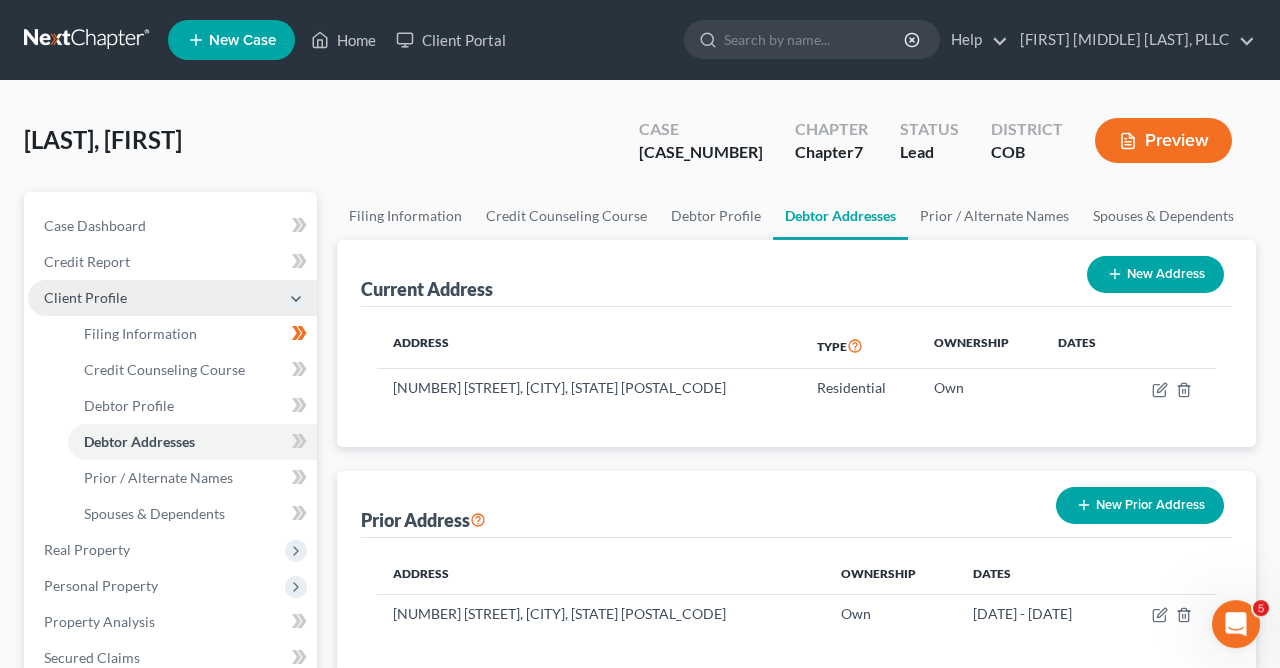 scroll, scrollTop: 0, scrollLeft: 0, axis: both 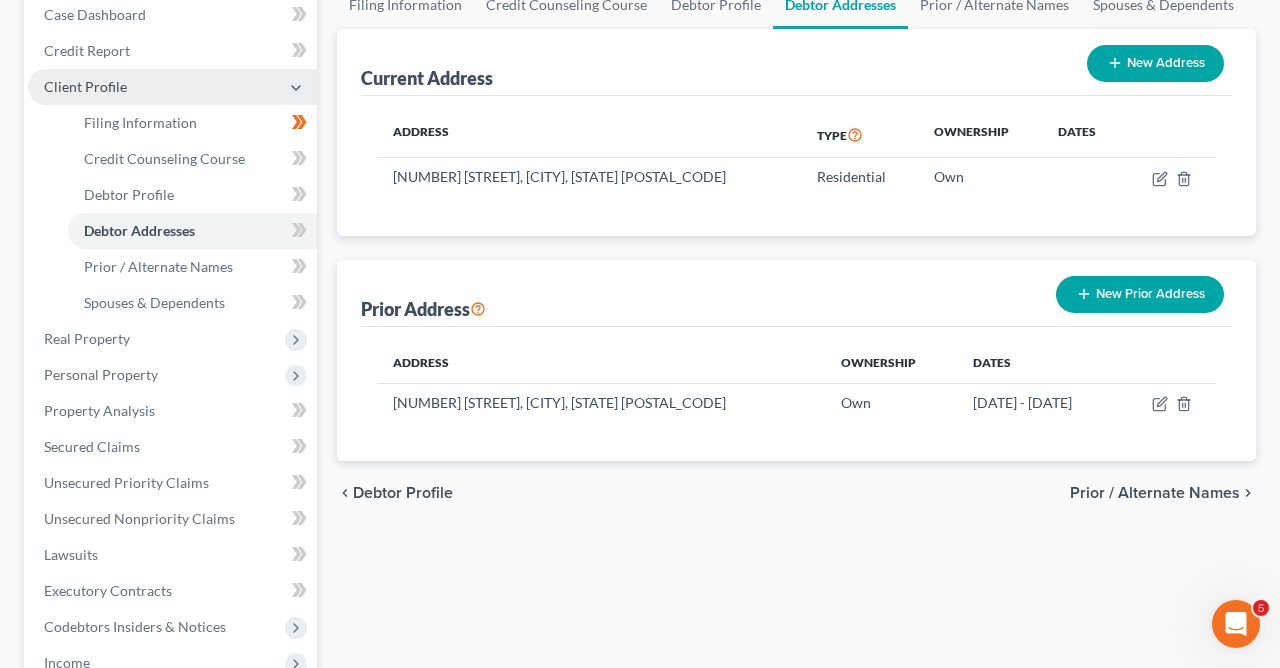click on "Prior / Alternate Names" at bounding box center [1155, 493] 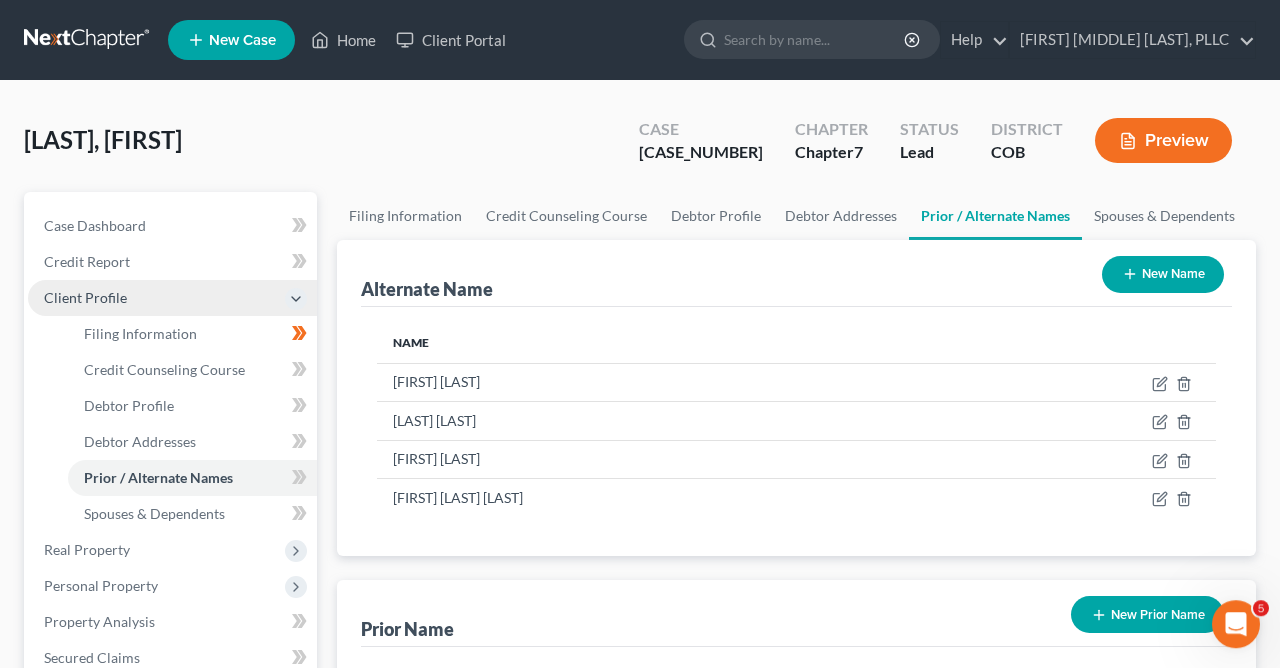 scroll, scrollTop: 0, scrollLeft: 0, axis: both 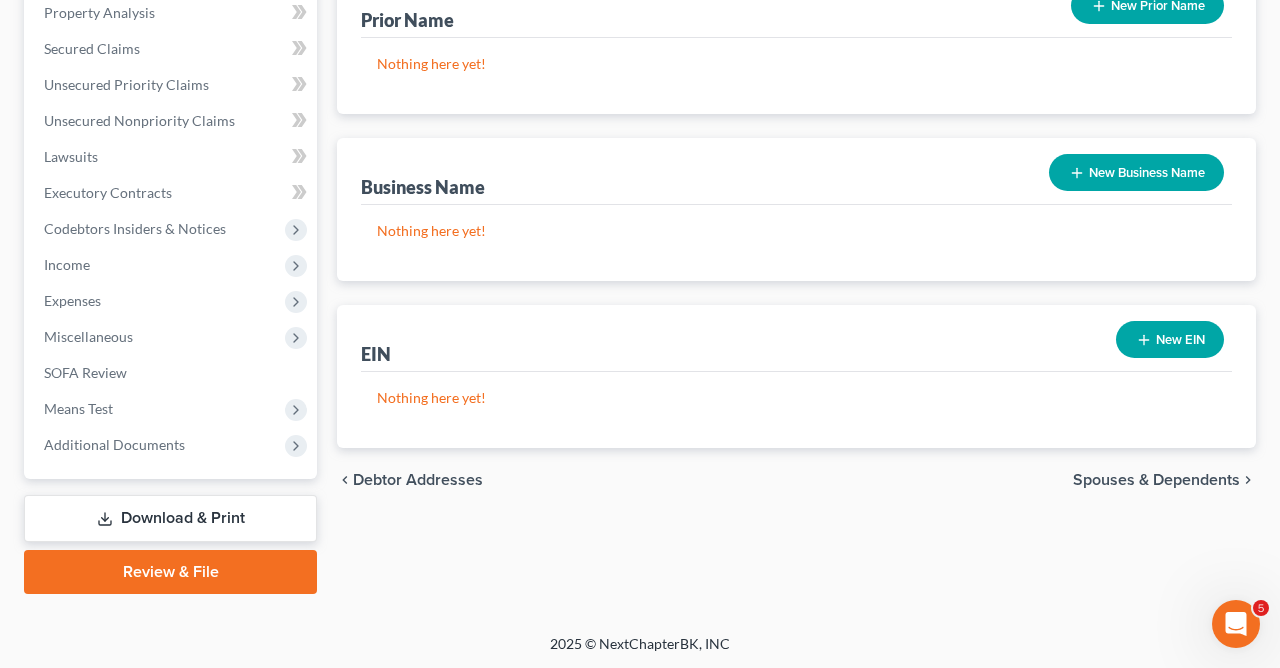 click on "Spouses & Dependents" at bounding box center (1156, 480) 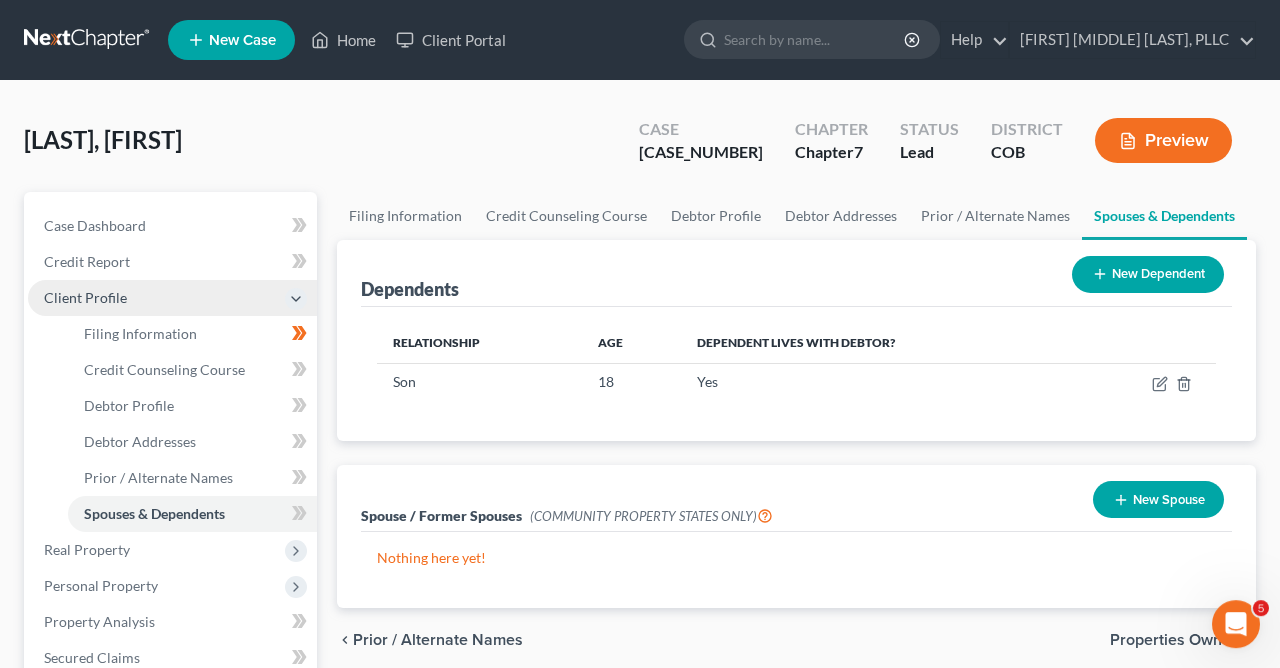 scroll, scrollTop: 0, scrollLeft: 0, axis: both 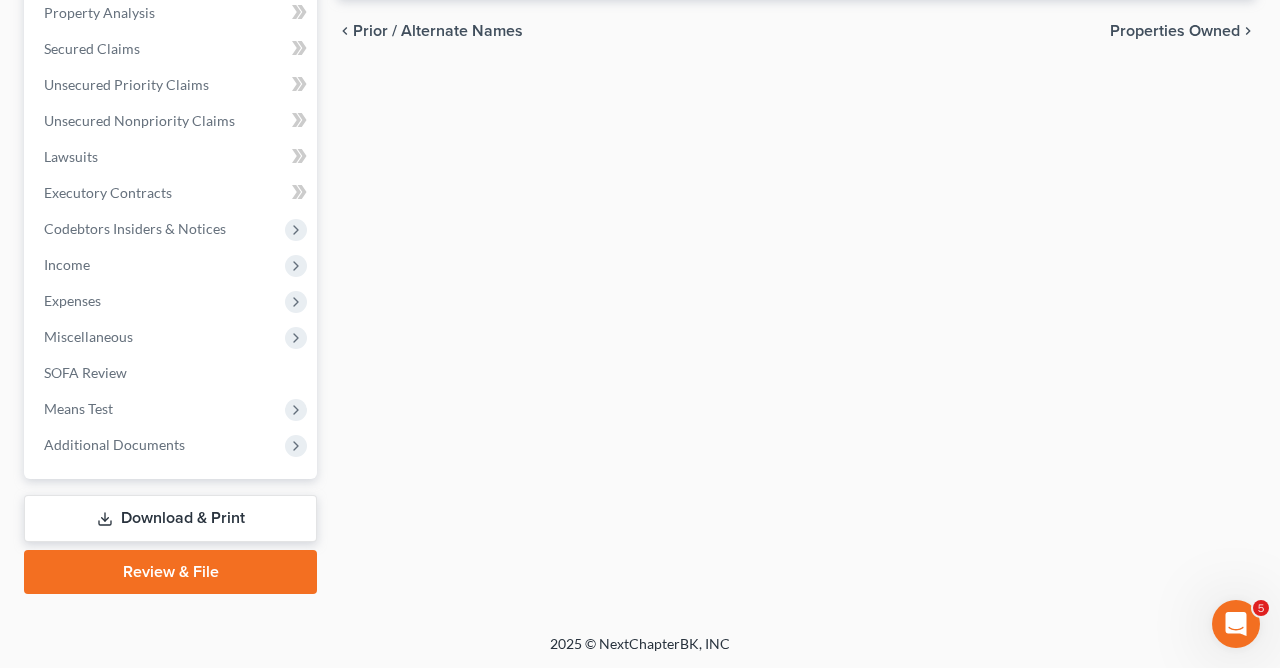 click on "Properties Owned" at bounding box center (1175, 31) 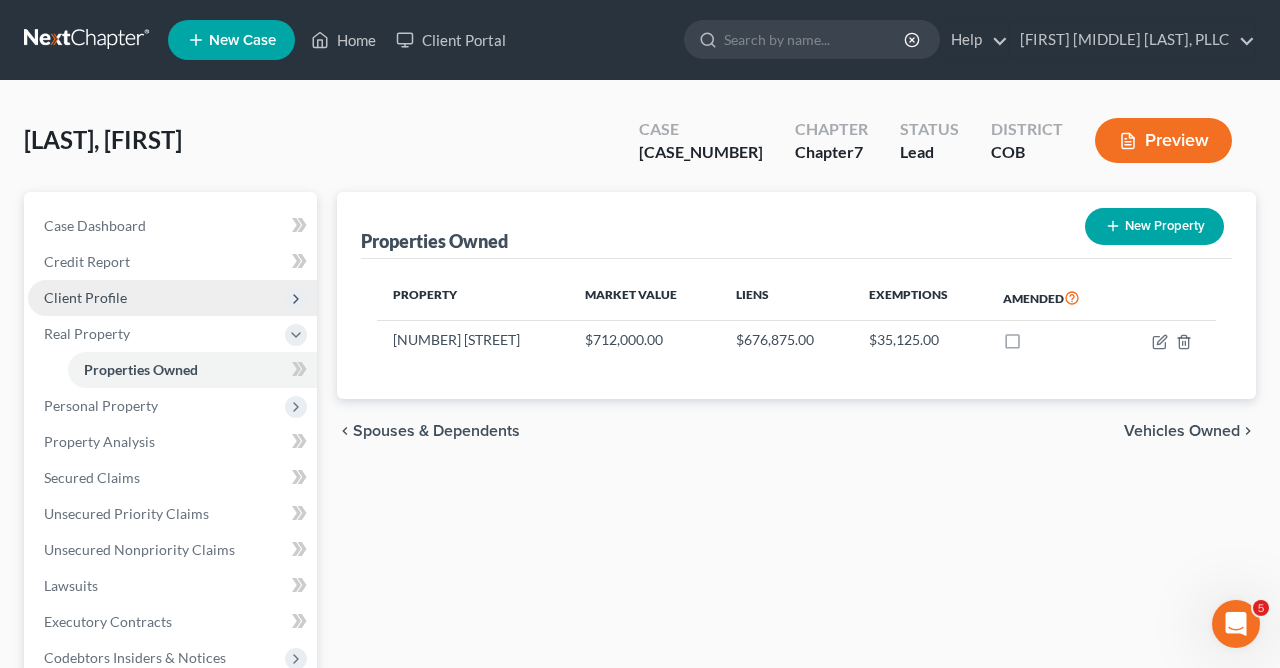 scroll, scrollTop: 0, scrollLeft: 0, axis: both 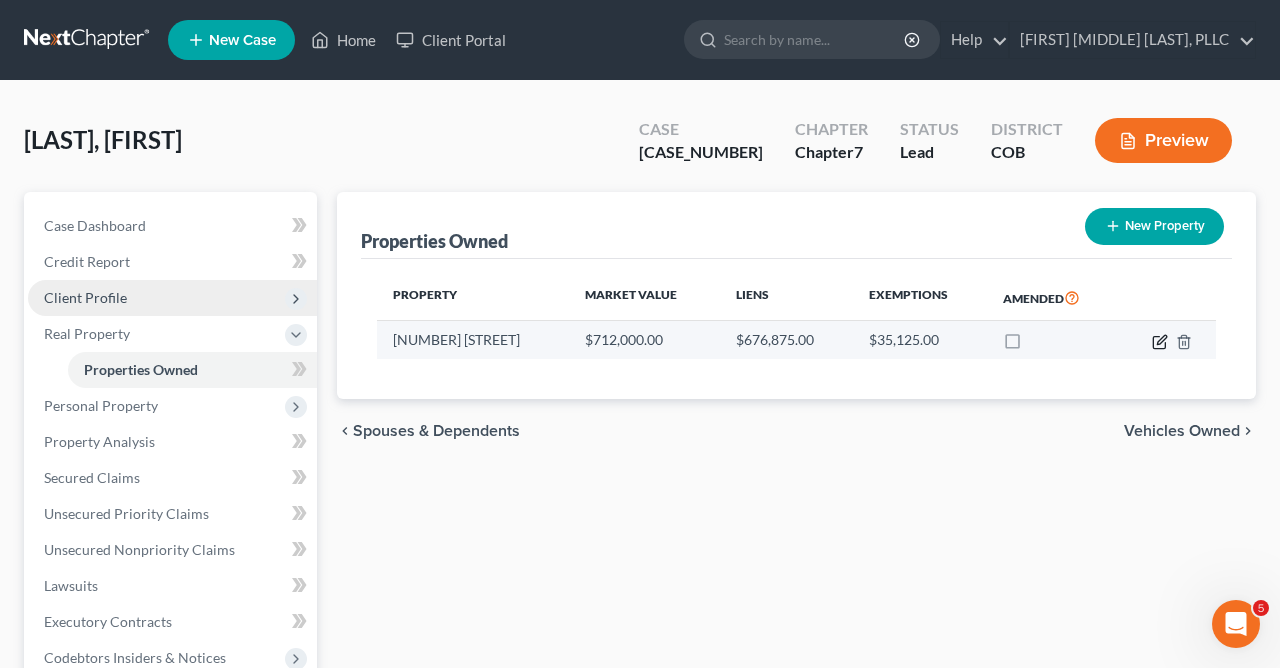 click 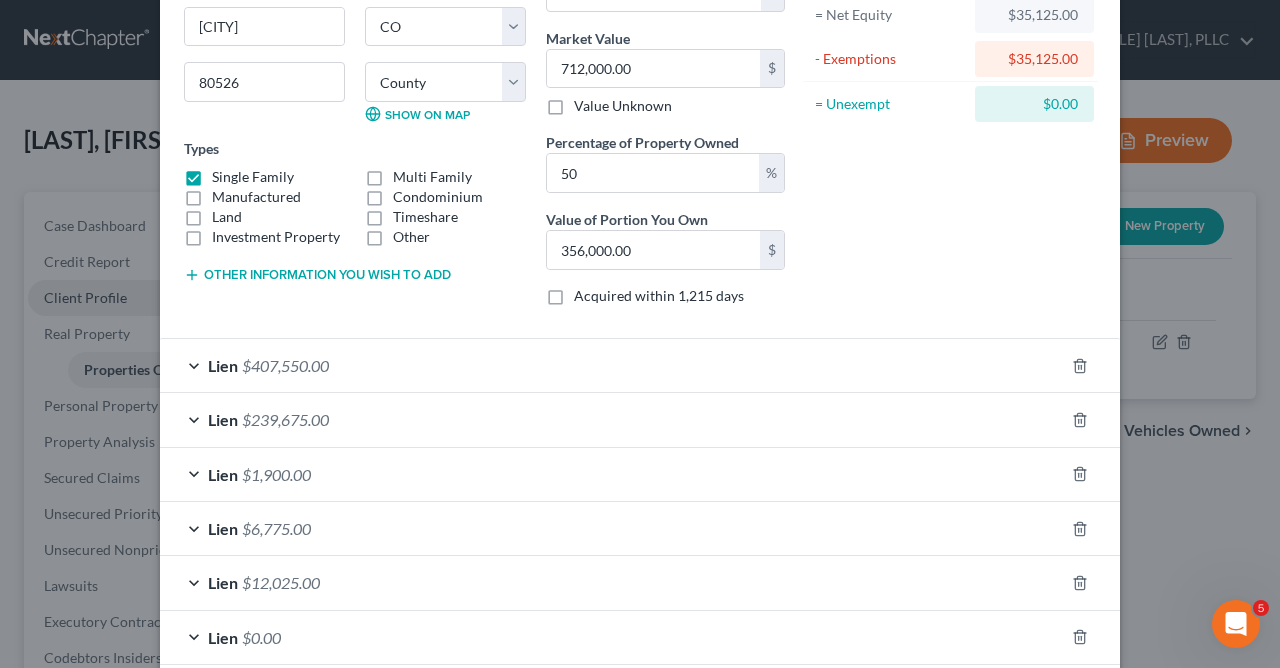 scroll, scrollTop: 393, scrollLeft: 0, axis: vertical 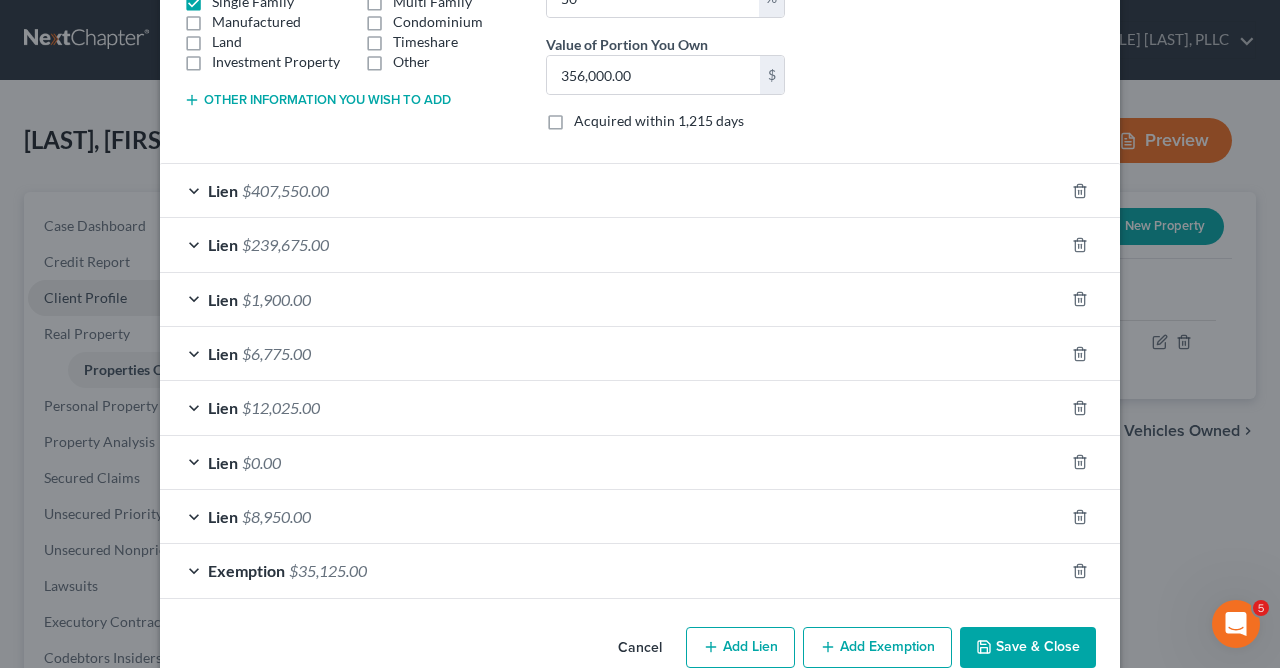click on "Lien $0.00" at bounding box center [612, 462] 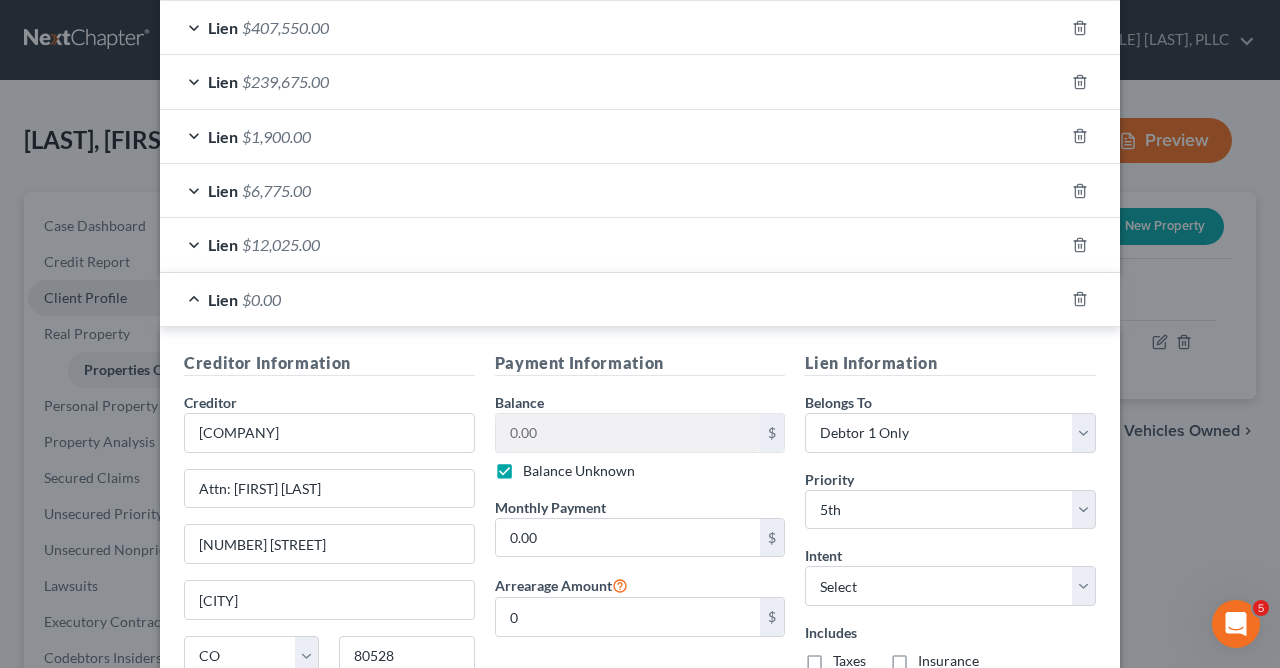 scroll, scrollTop: 447, scrollLeft: 0, axis: vertical 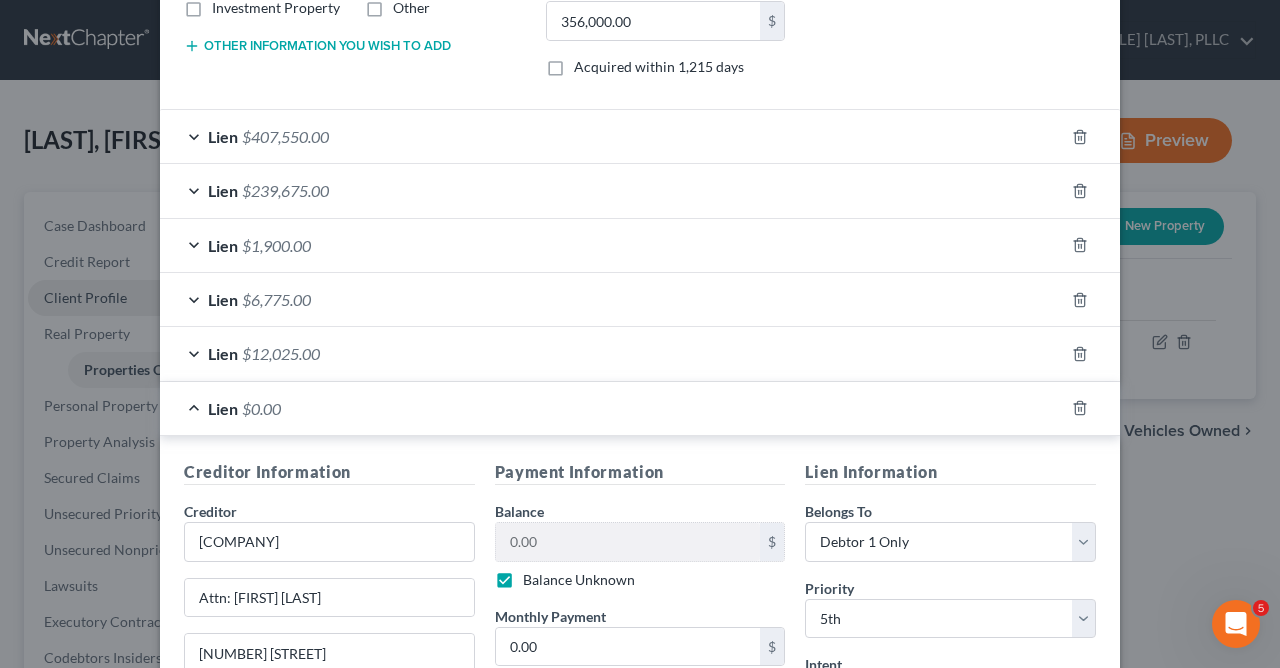 click on "Lien $0.00" at bounding box center (612, 408) 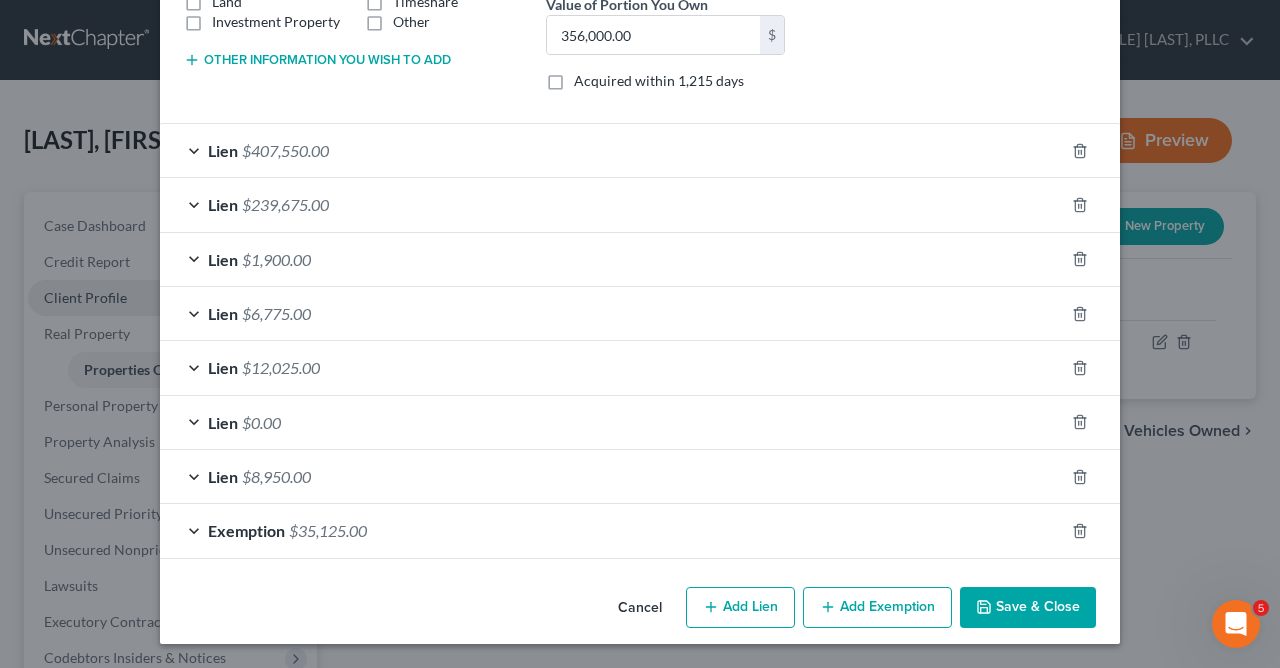 scroll, scrollTop: 434, scrollLeft: 0, axis: vertical 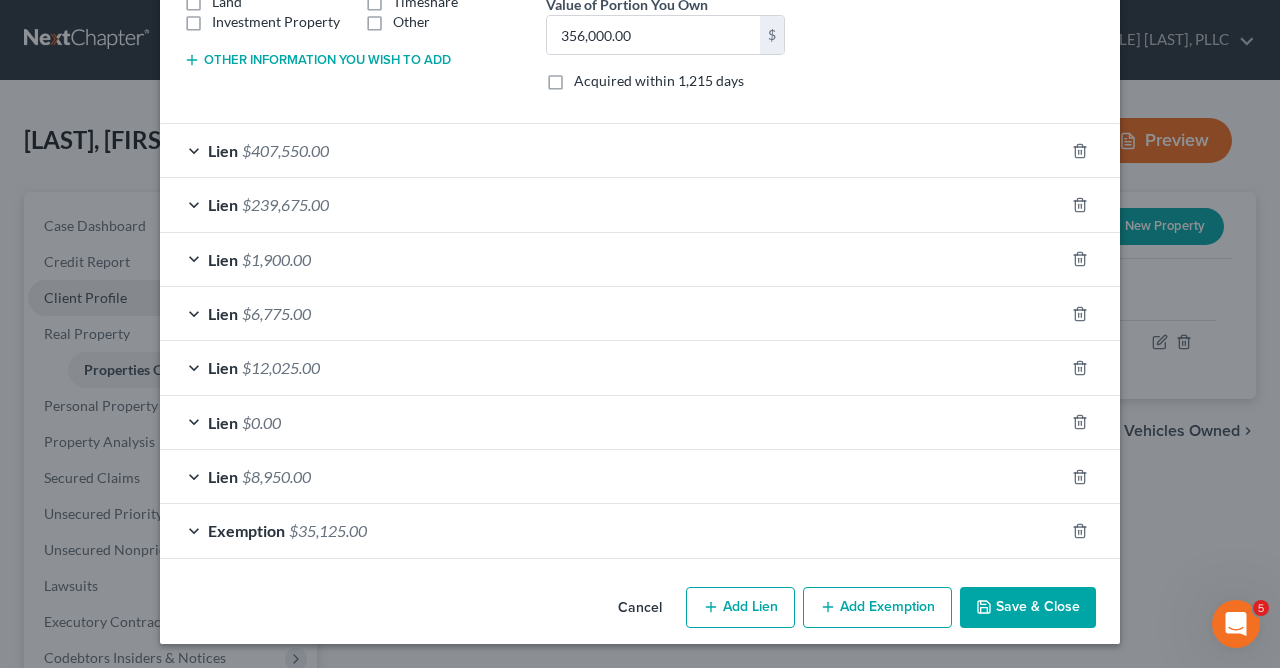 click on "Save & Close" at bounding box center [1028, 608] 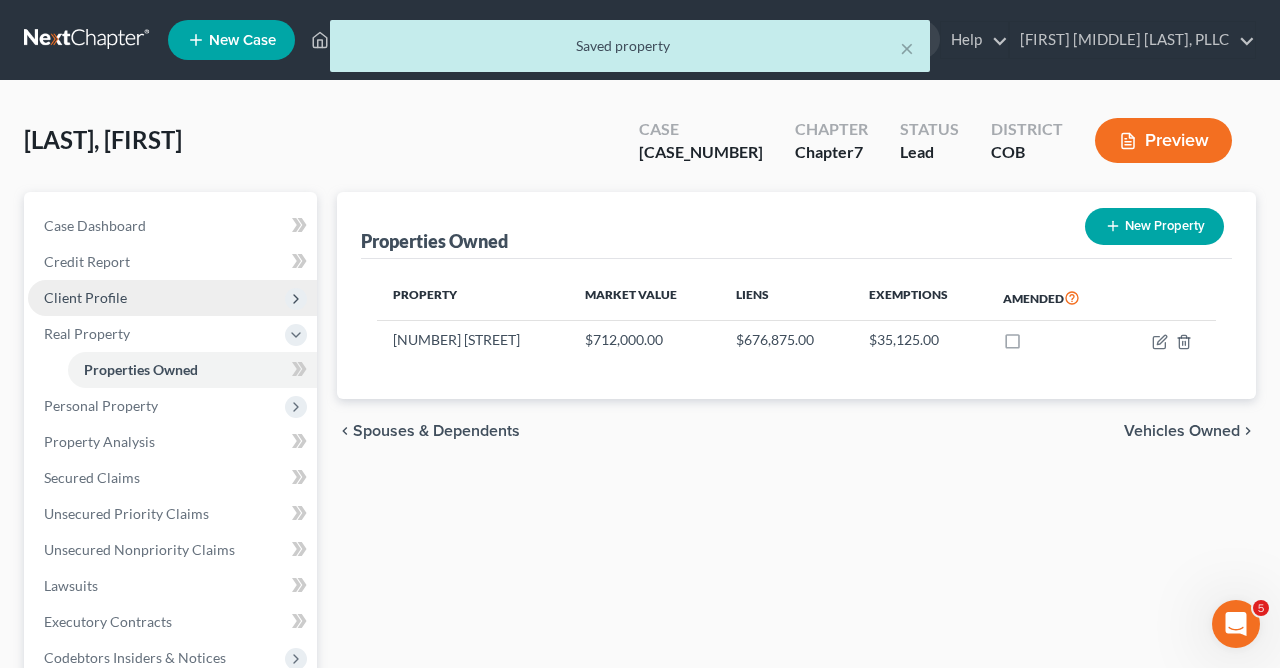 click on "Vehicles Owned" at bounding box center [1182, 431] 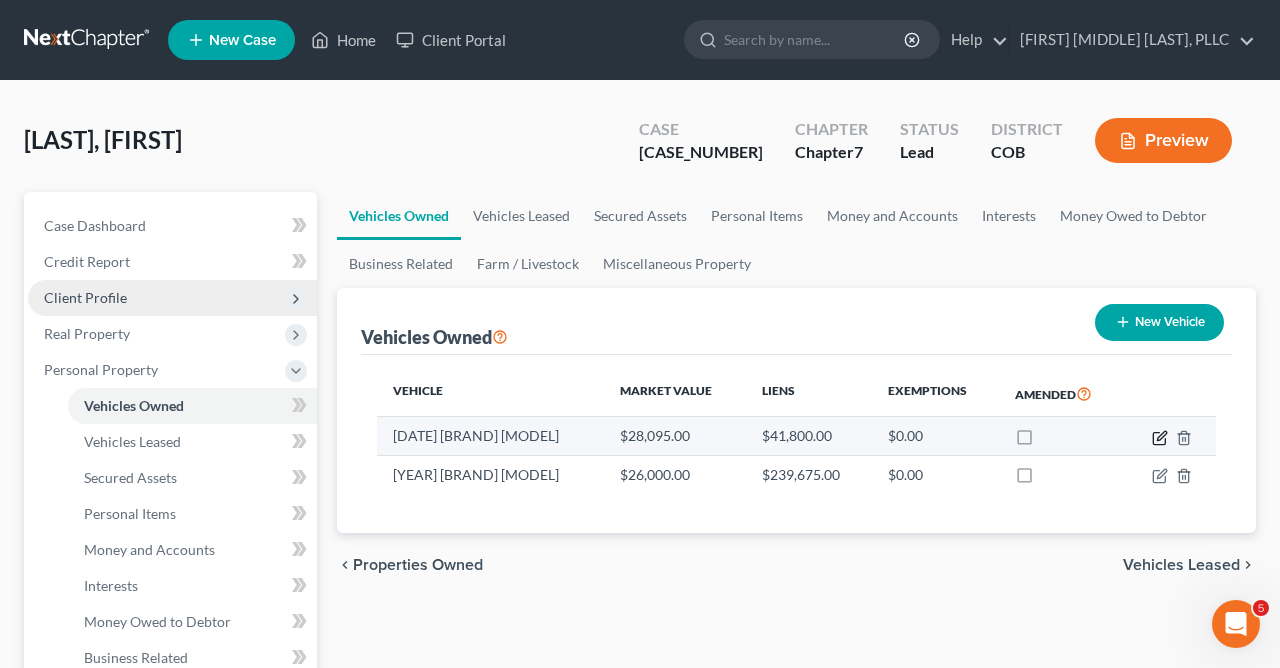 click 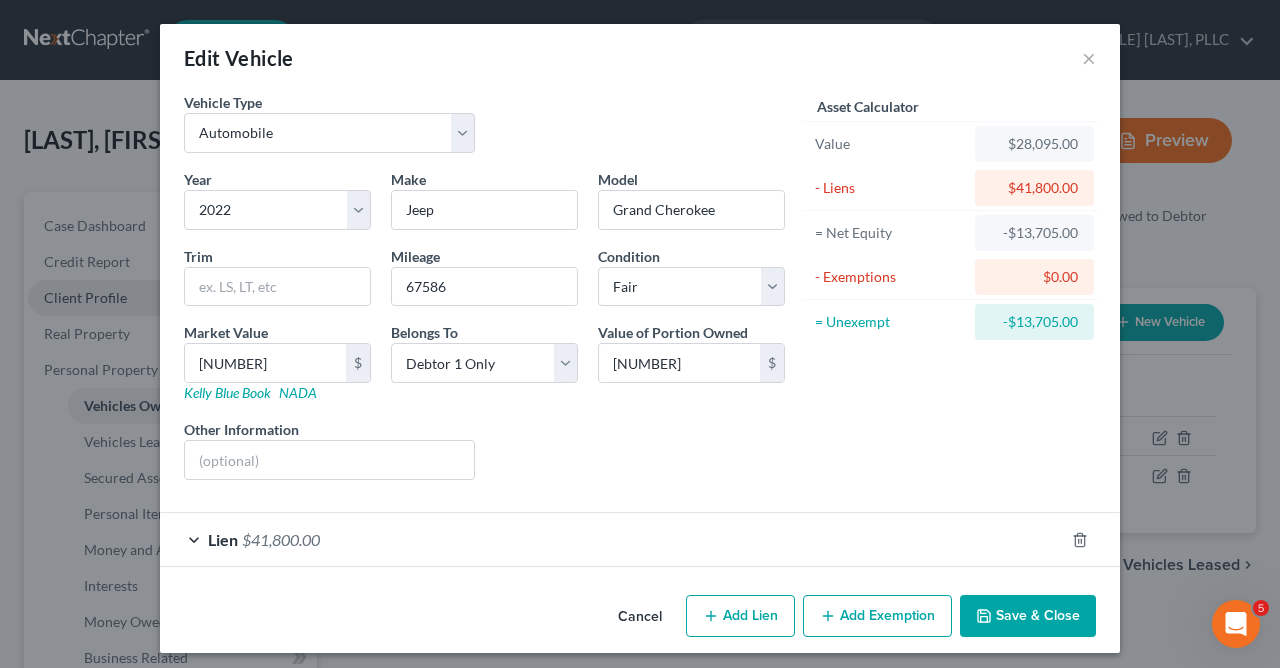 click on "Add Exemption" at bounding box center (877, 616) 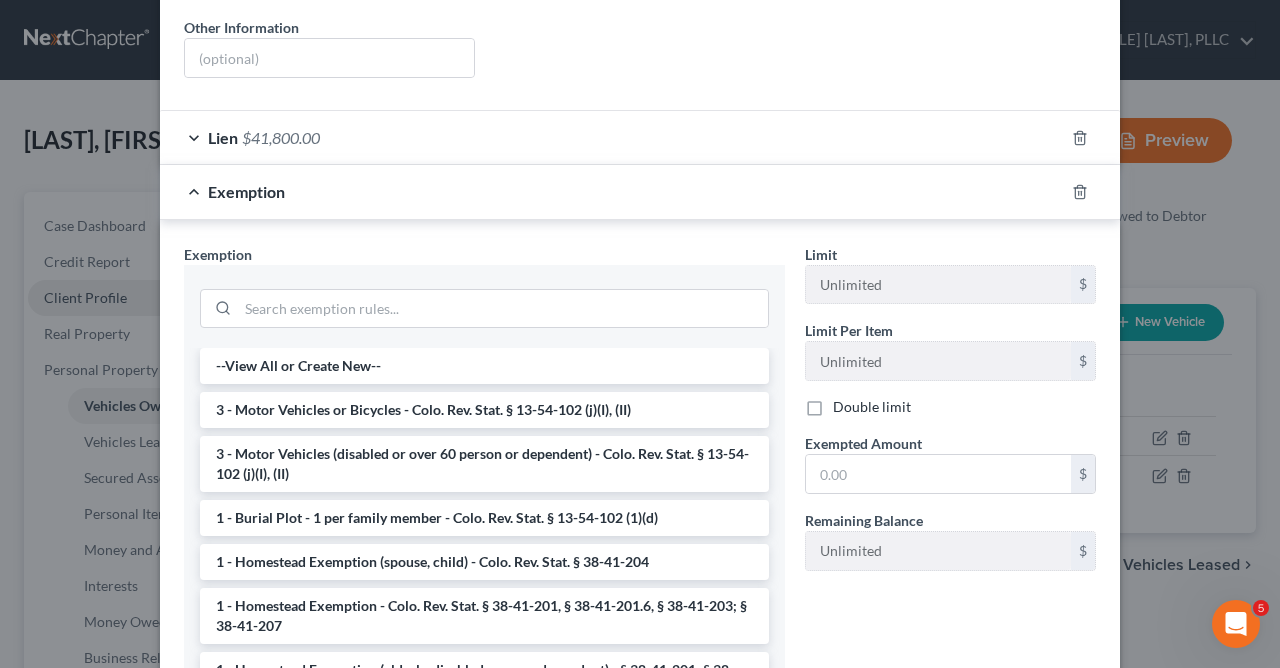 scroll, scrollTop: 436, scrollLeft: 0, axis: vertical 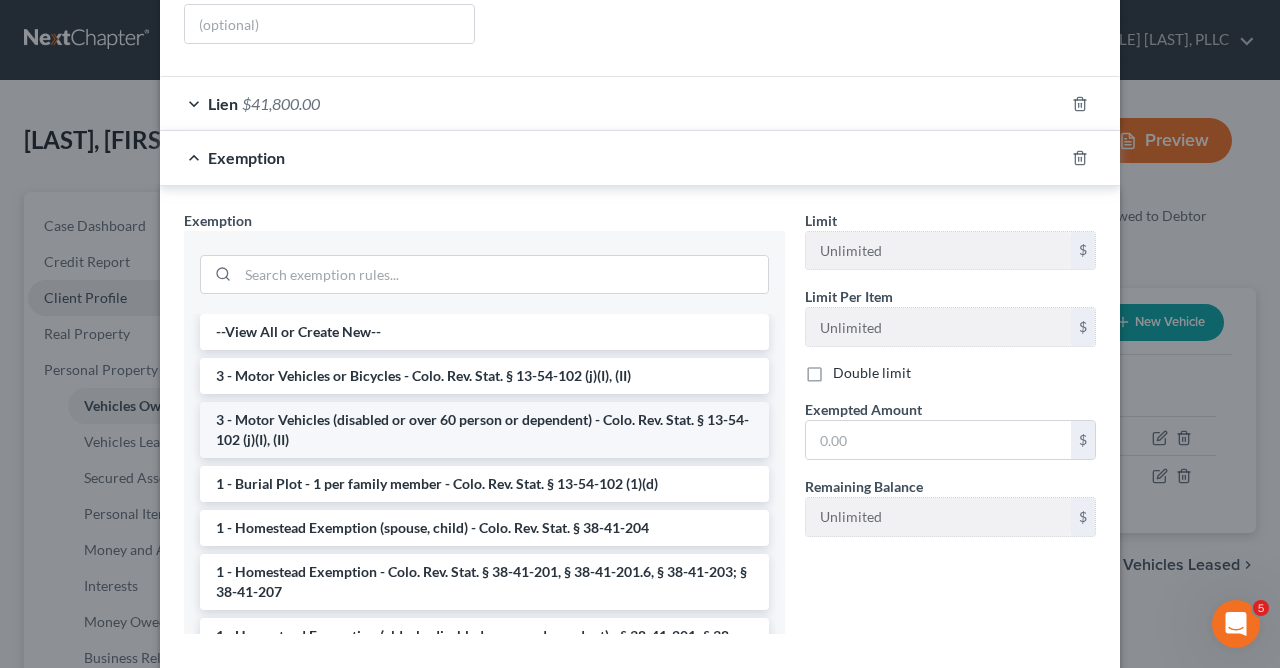 click on "3 - Motor Vehicles (disabled or over 60 person or dependent) - Colo. Rev. Stat. § 13-54-102 (j)(I), (II)" at bounding box center (484, 430) 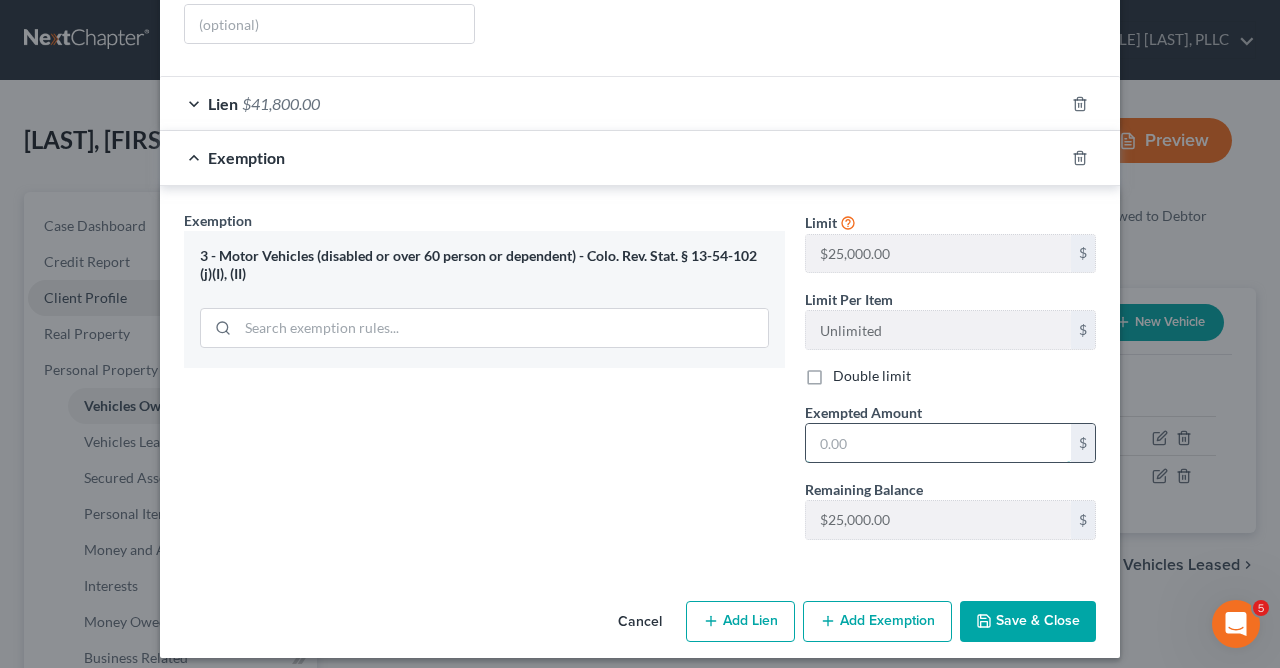 click at bounding box center [938, 443] 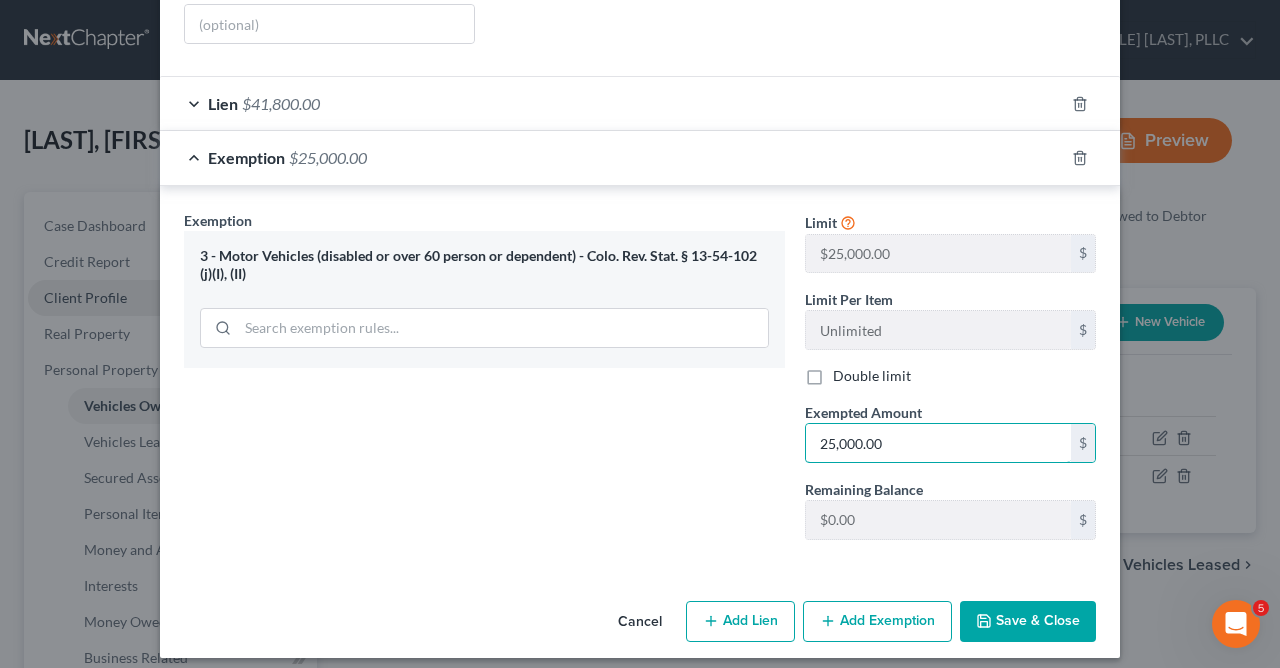 type on "25,000.00" 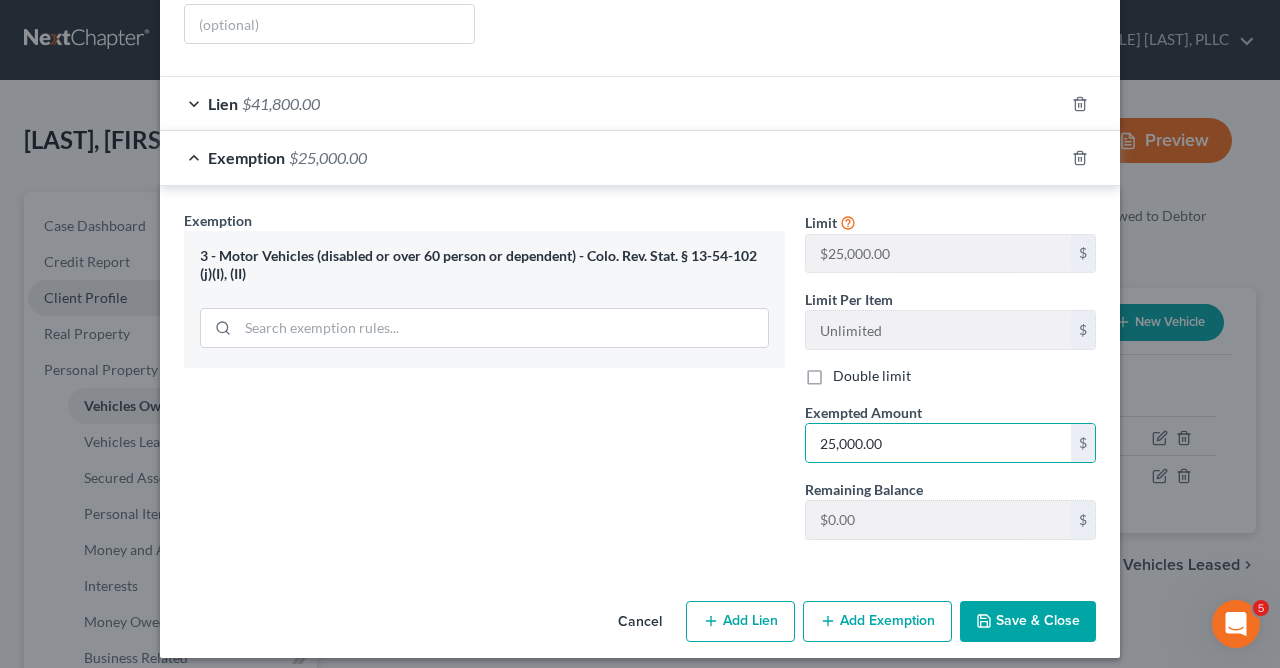 click on "Save & Close" at bounding box center (1028, 622) 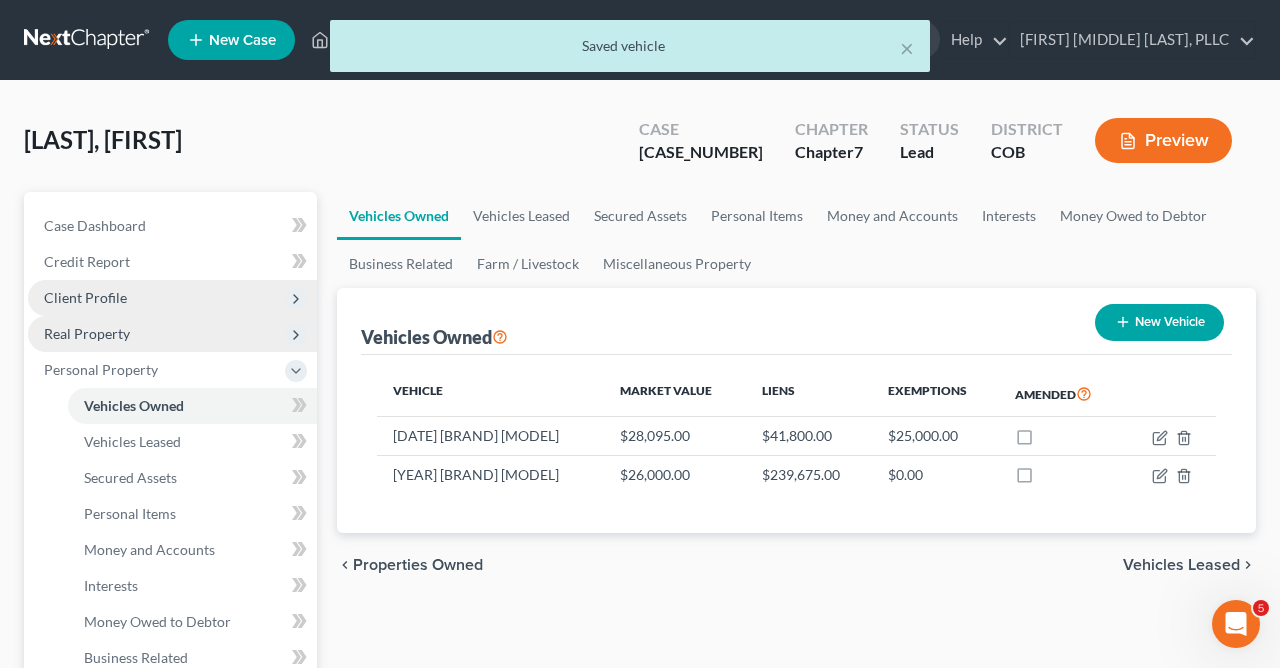 click on "Real Property" at bounding box center [87, 333] 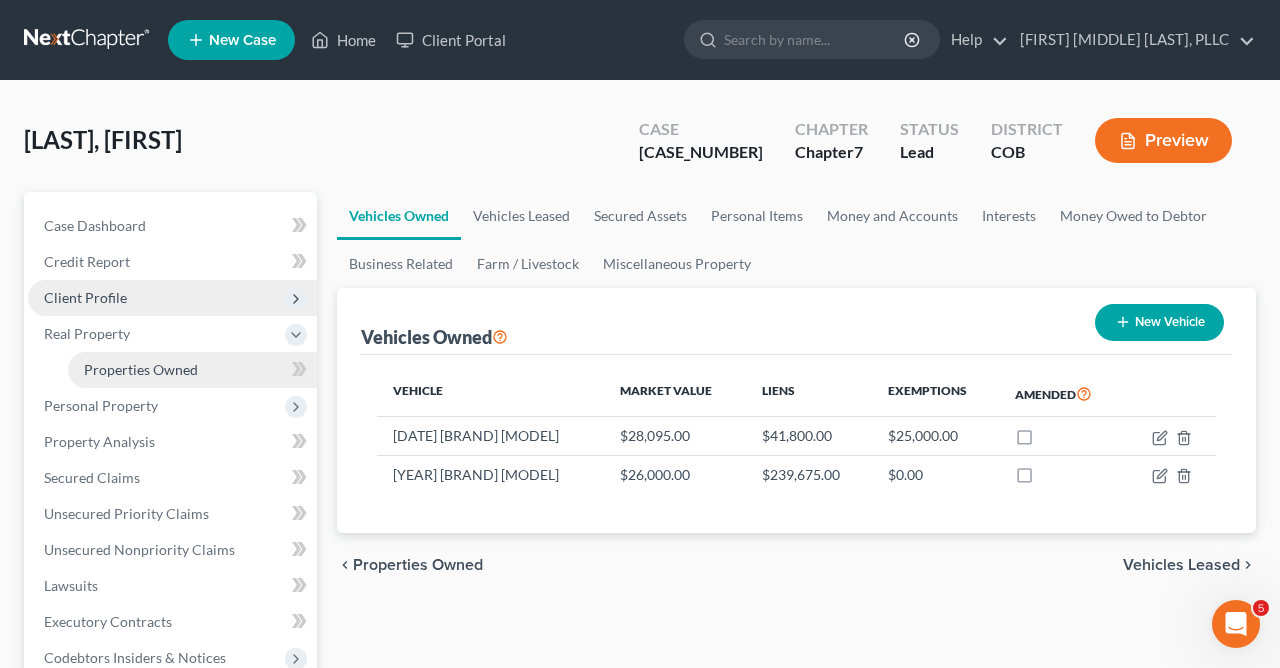 click on "Properties Owned" at bounding box center [141, 369] 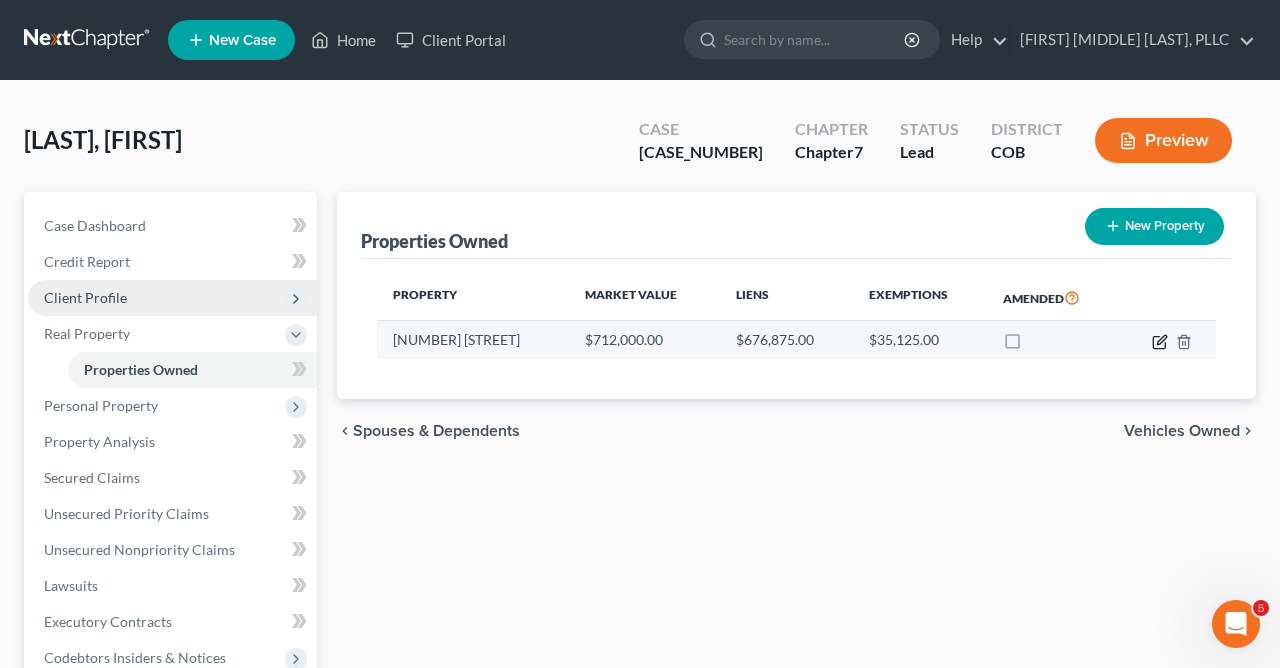 click 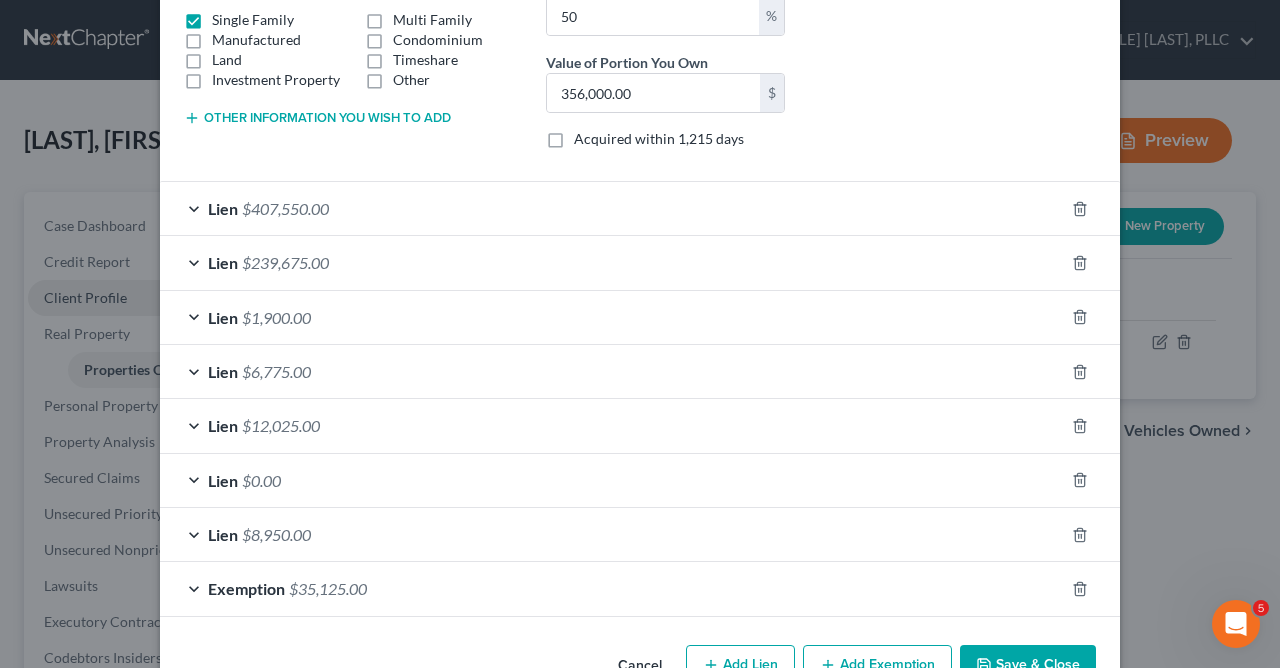 scroll, scrollTop: 434, scrollLeft: 0, axis: vertical 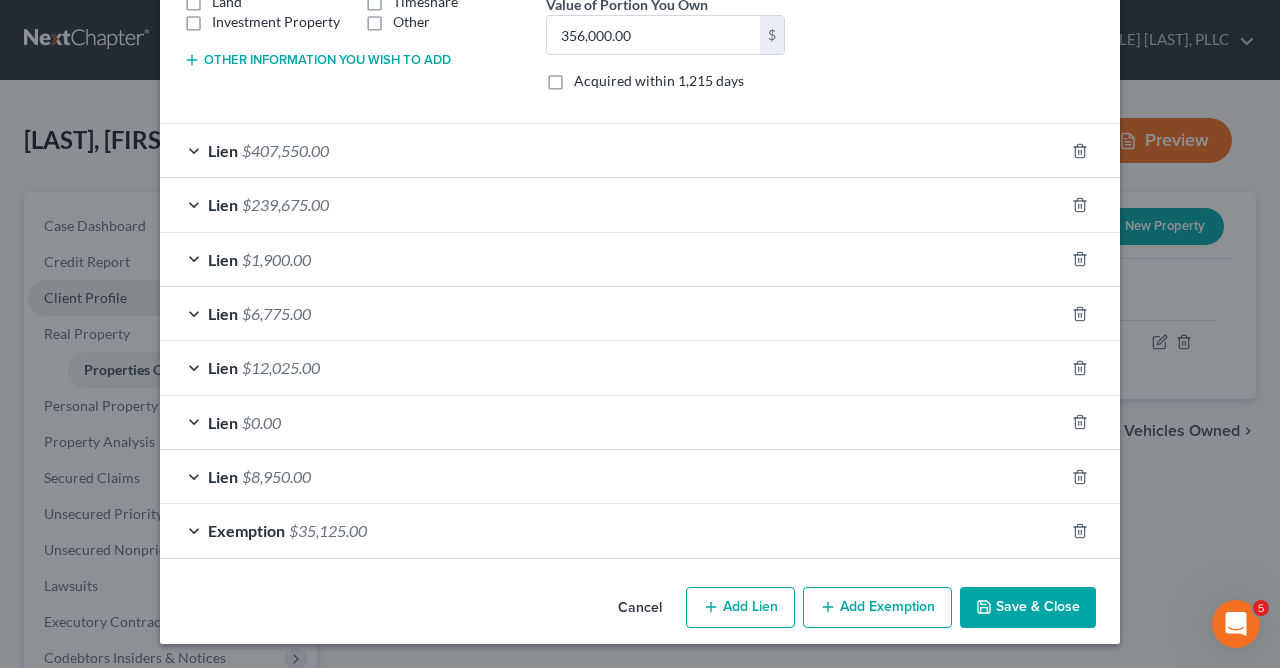 click on "Exemption $35,125.00" at bounding box center [612, 530] 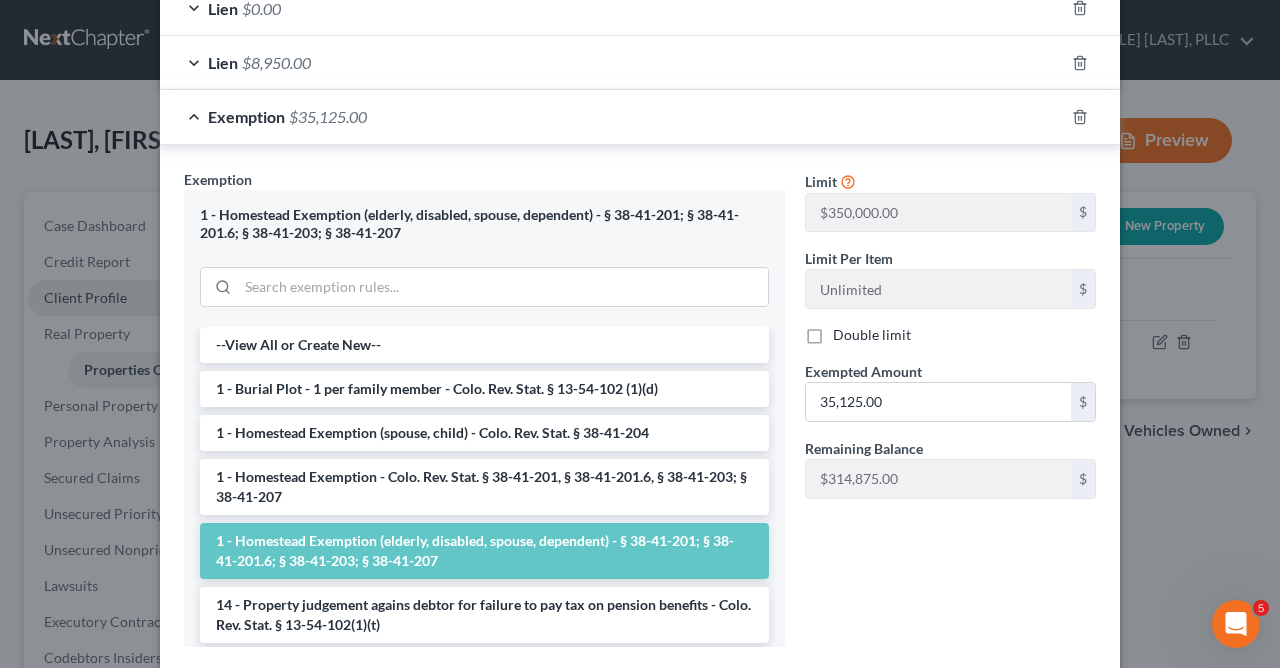 scroll, scrollTop: 969, scrollLeft: 0, axis: vertical 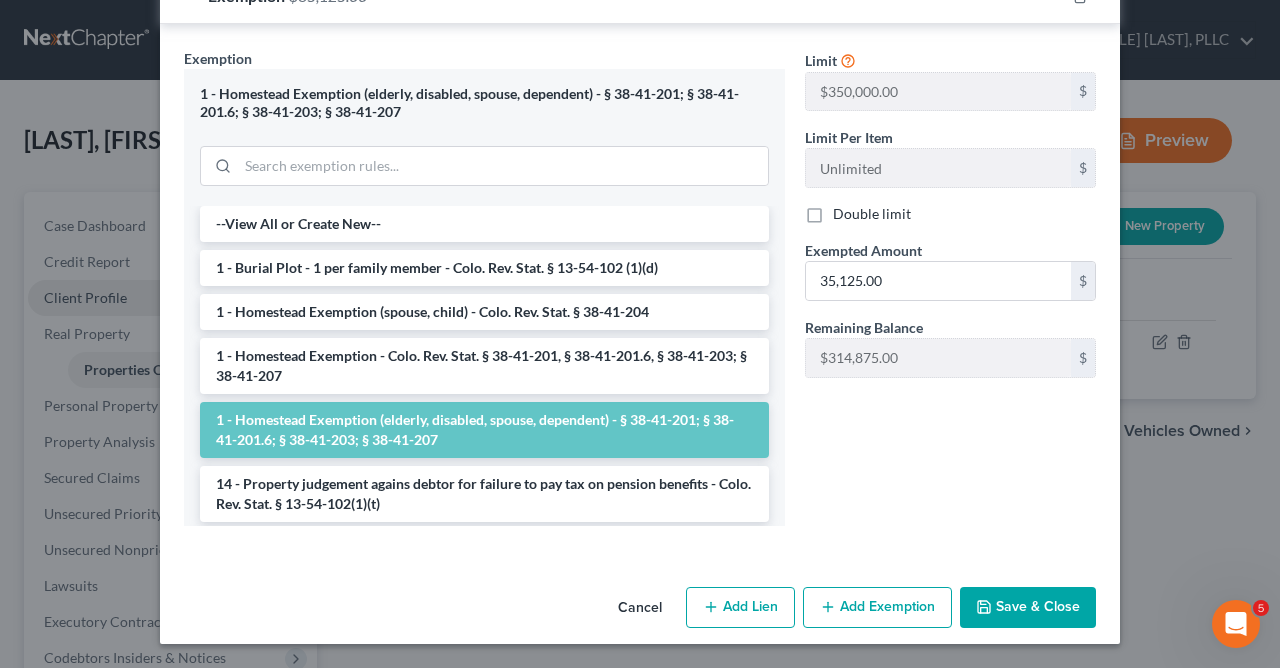 click on "Save & Close" at bounding box center [1028, 608] 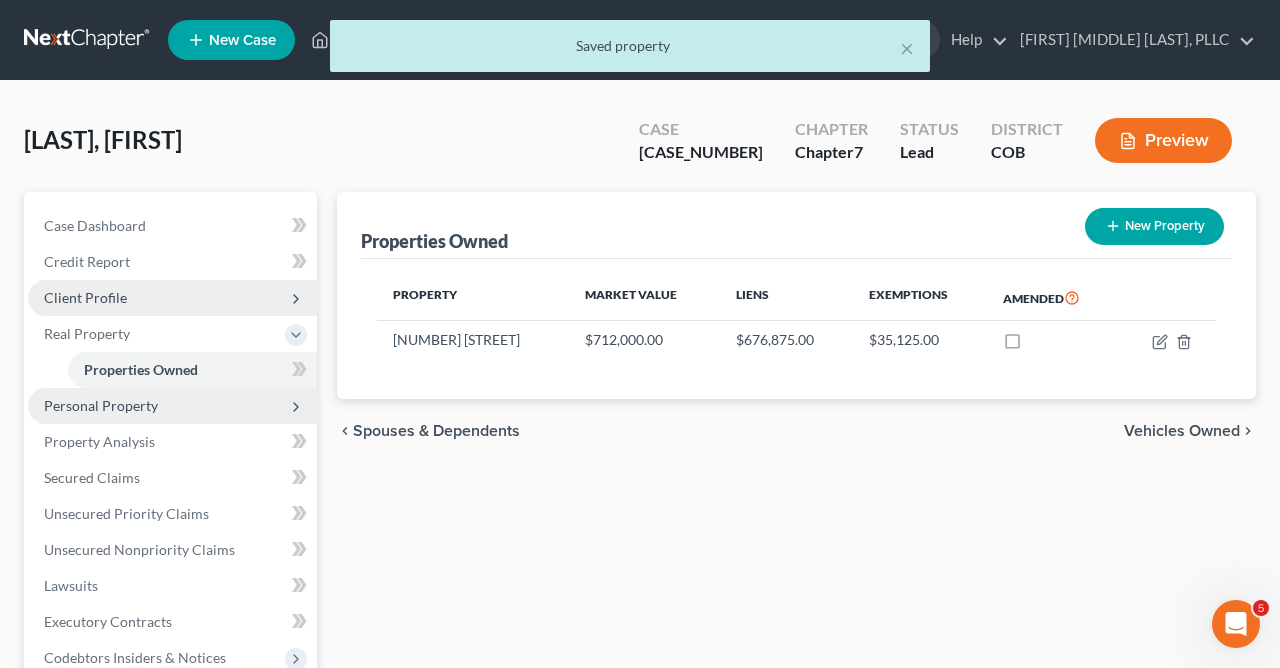 click on "Personal Property" at bounding box center (101, 405) 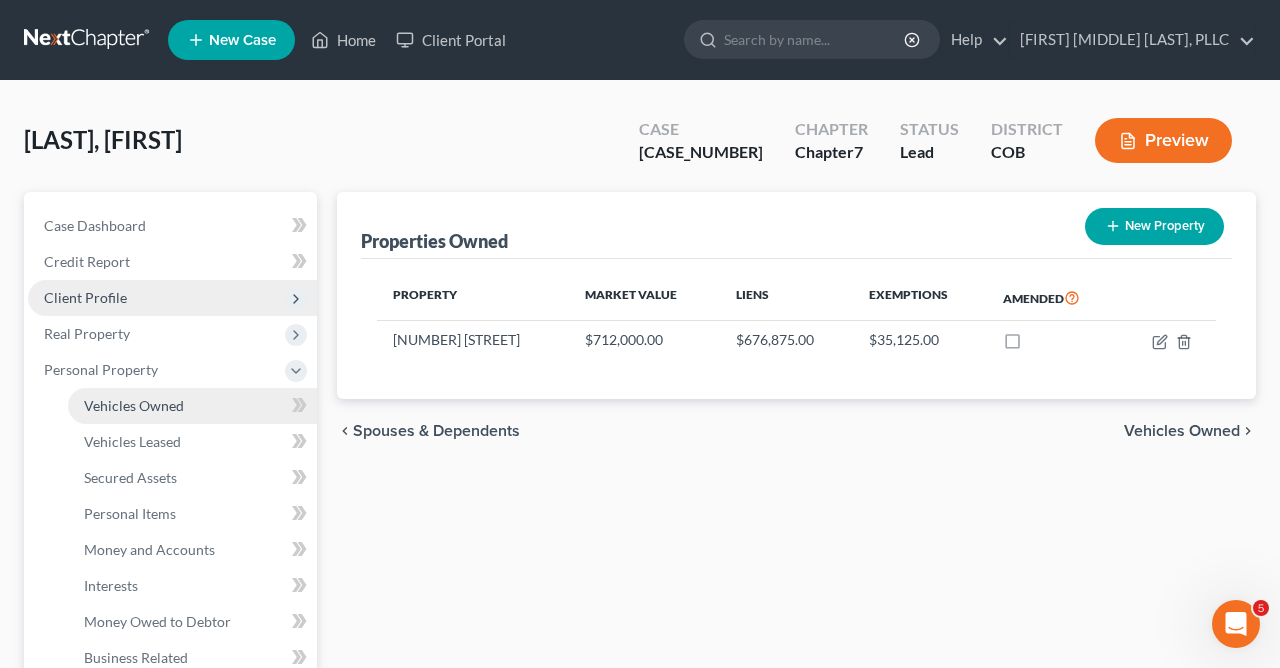 click on "Vehicles Owned" at bounding box center [192, 406] 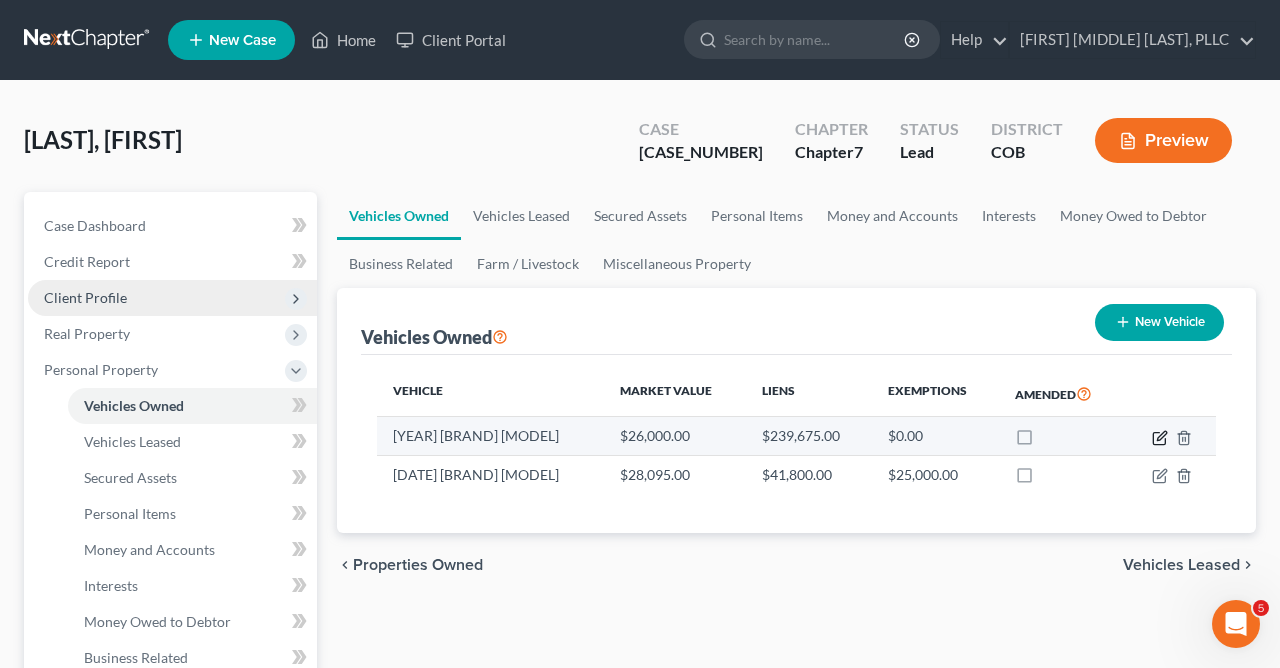 click 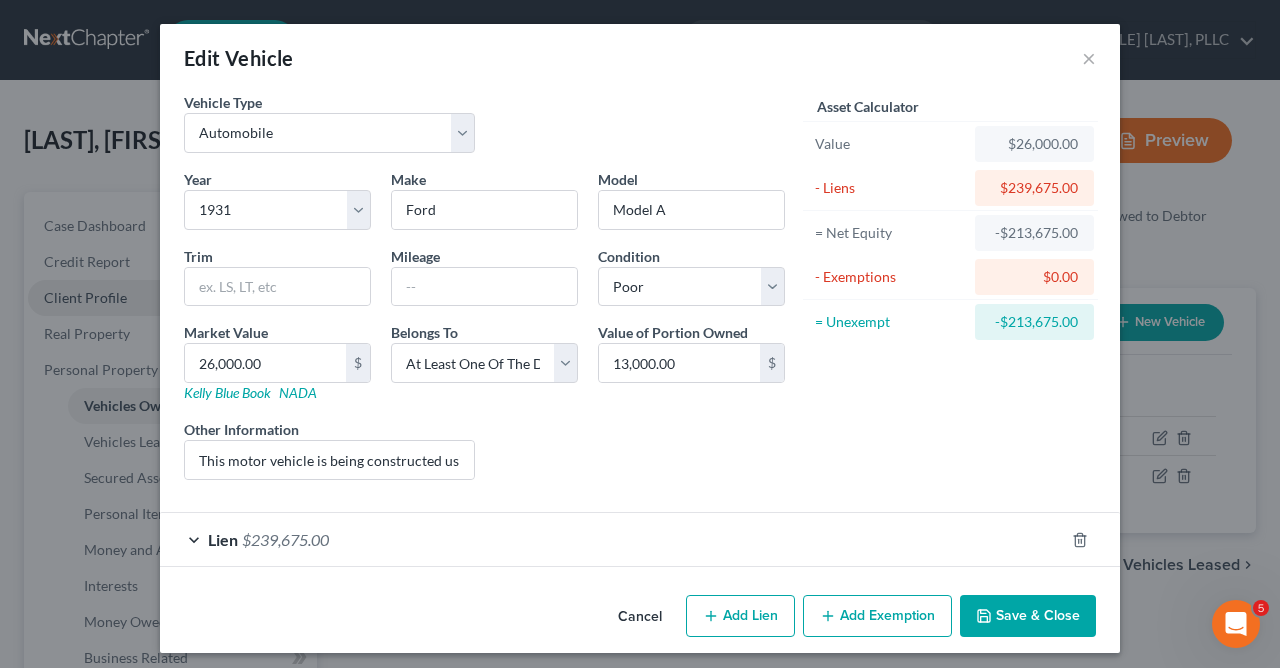 click on "Save & Close" at bounding box center [1028, 616] 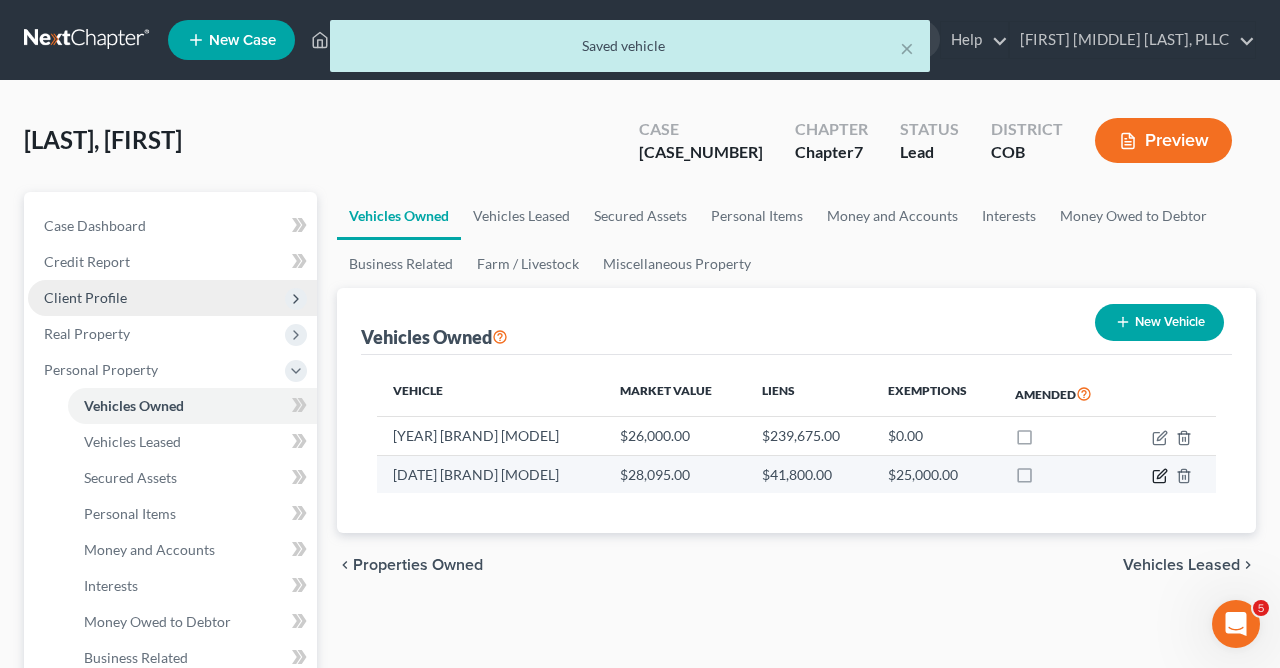 click 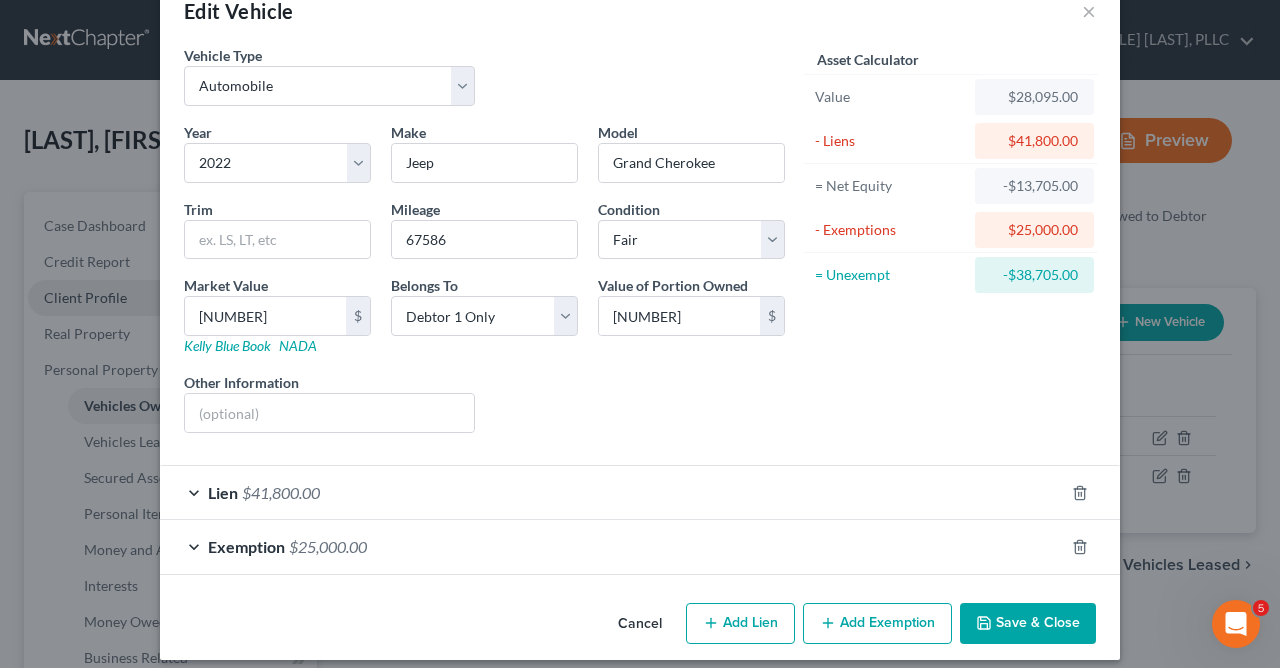 scroll, scrollTop: 64, scrollLeft: 0, axis: vertical 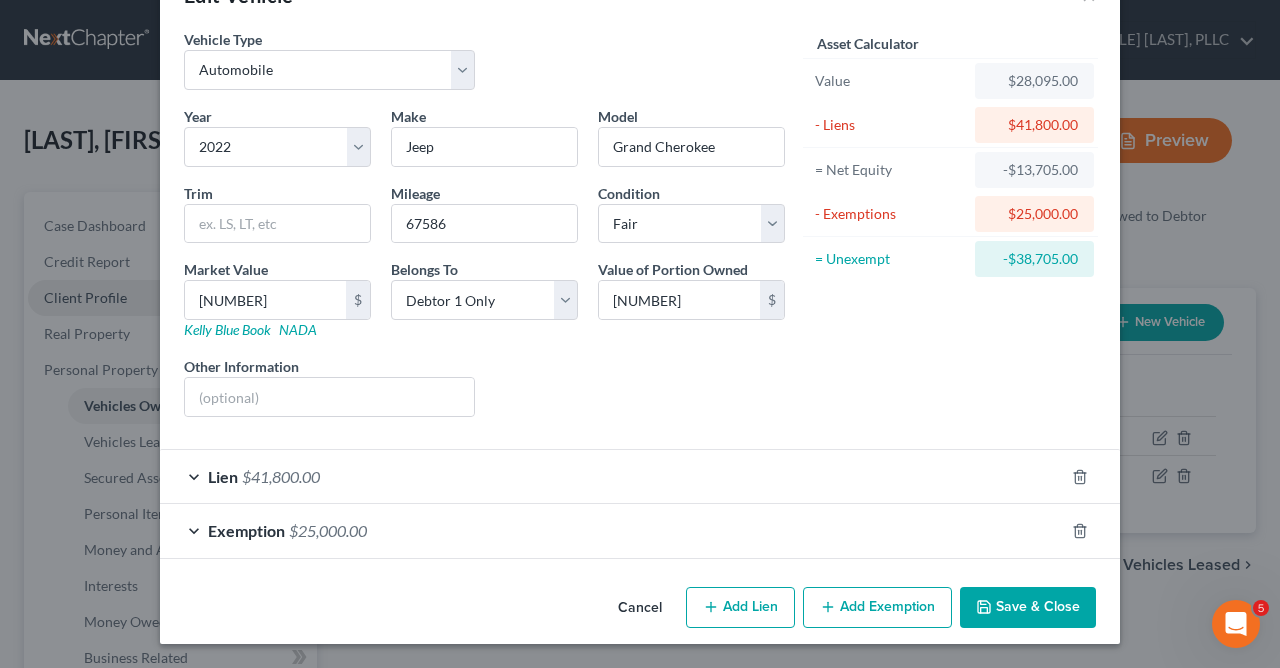 click on "Exemption $25,000.00" at bounding box center [612, 530] 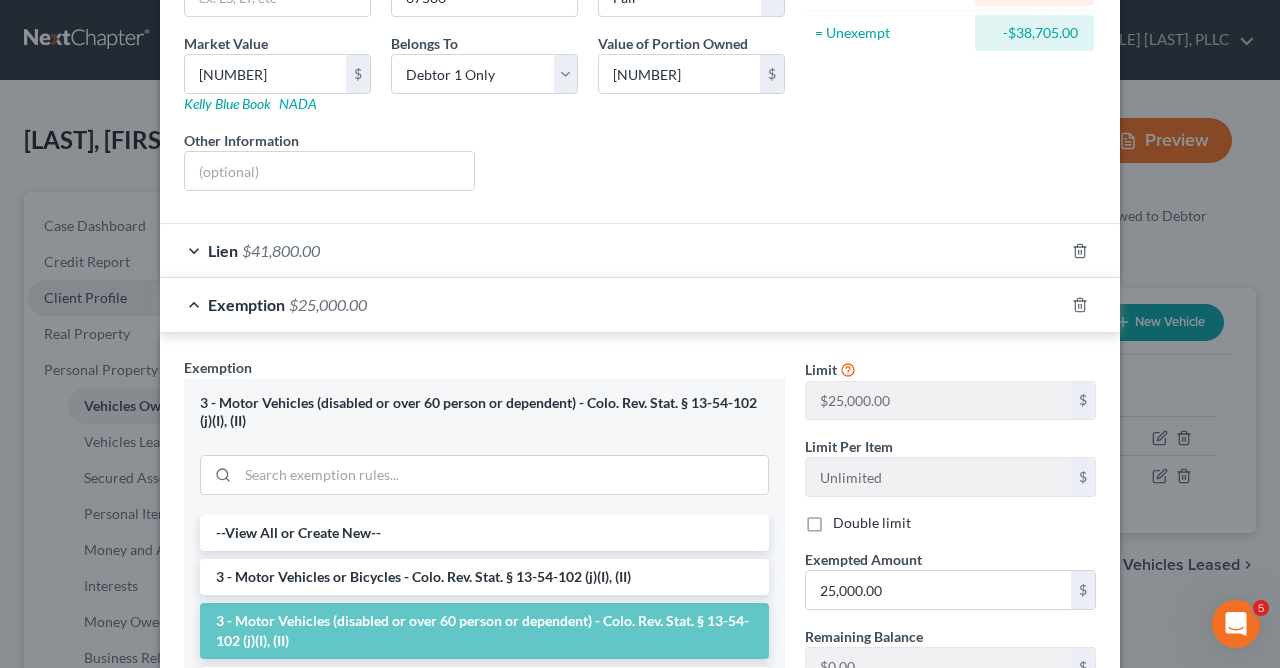scroll, scrollTop: 403, scrollLeft: 0, axis: vertical 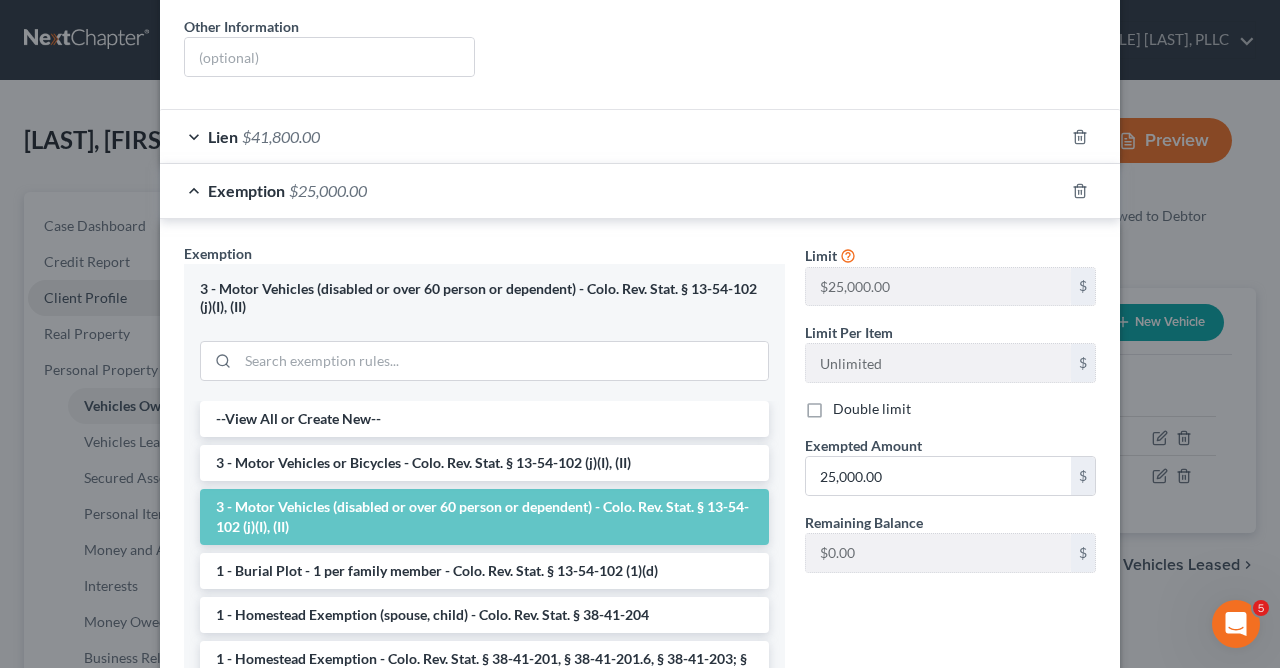 click on "Exemption $25,000.00" at bounding box center (612, 190) 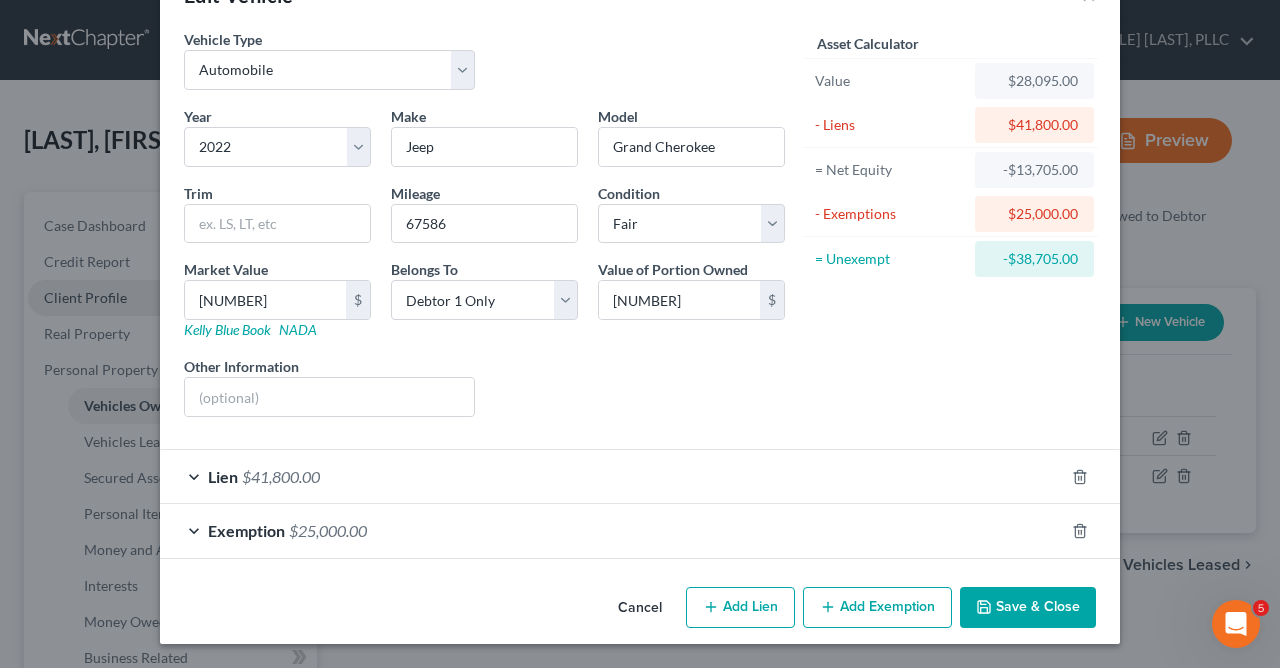 scroll, scrollTop: 64, scrollLeft: 0, axis: vertical 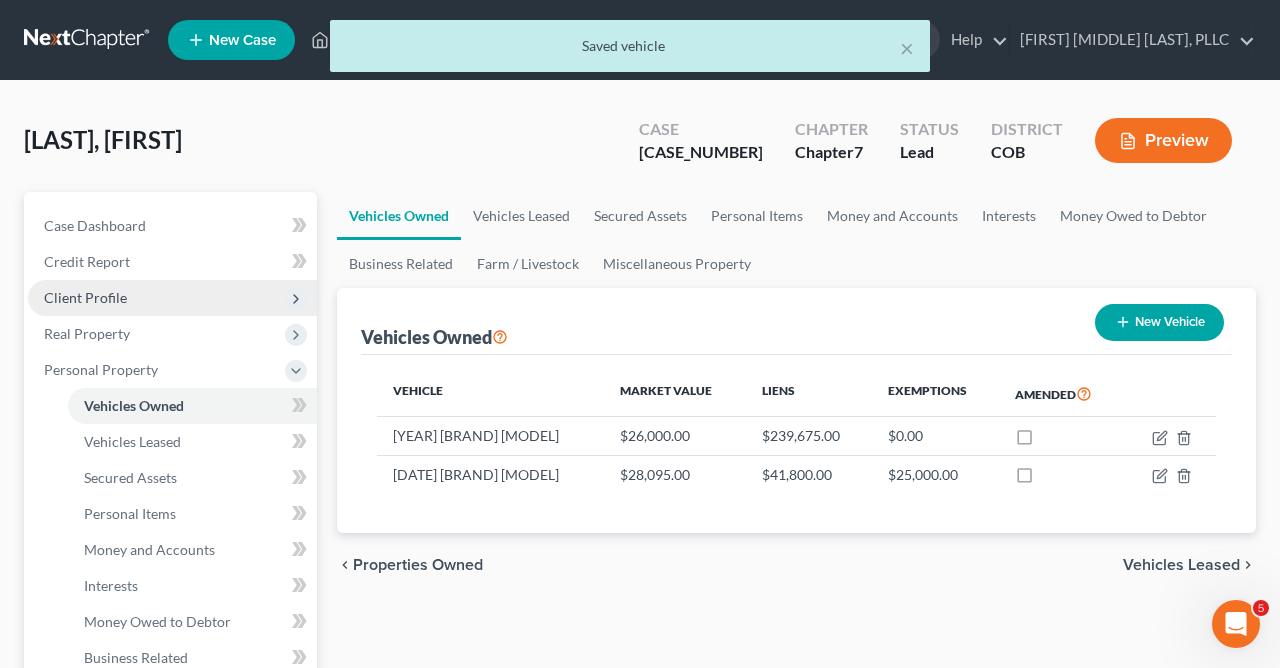 click on "Vehicles Owned
Vehicles Leased
Secured Assets
Personal Items
Money and Accounts
Interests
Money Owed to Debtor
Business Related
Farm / Livestock
Miscellaneous Property
Vehicles Owned  New Vehicle
Vehicle Market Value Liens Exemptions Amended  1931 Ford Model A $[NUMBER] $[NUMBER] $[NUMBER] 2022 Jeep Grand Cherokee $[NUMBER] $[NUMBER] $[NUMBER]
chevron_left
Properties Owned
Vehicles Leased
chevron_right" at bounding box center (796, 769) 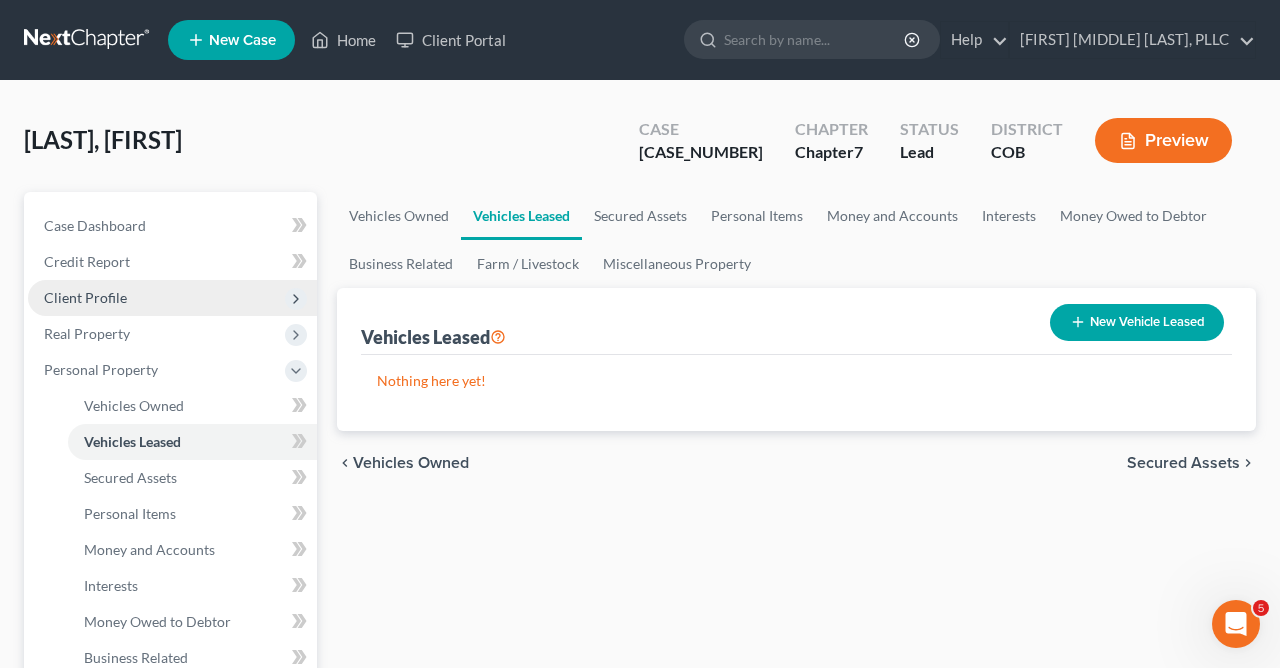 click on "Secured Assets" at bounding box center [1183, 463] 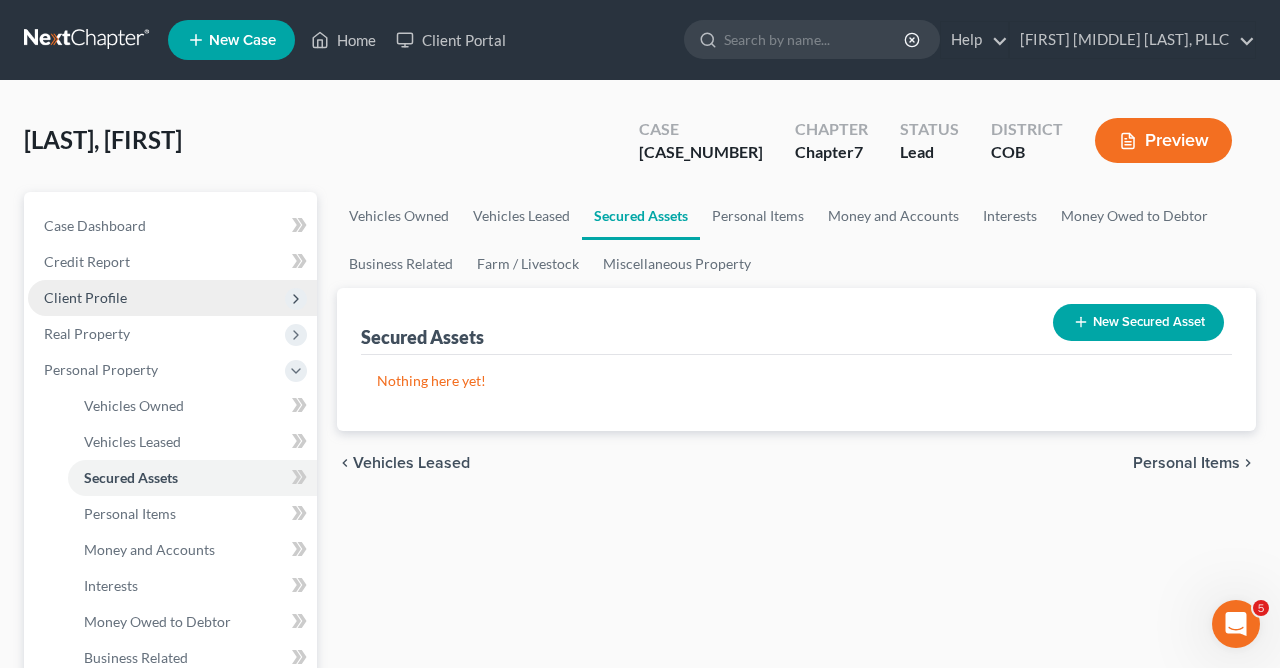 click on "Personal Items" at bounding box center (1186, 463) 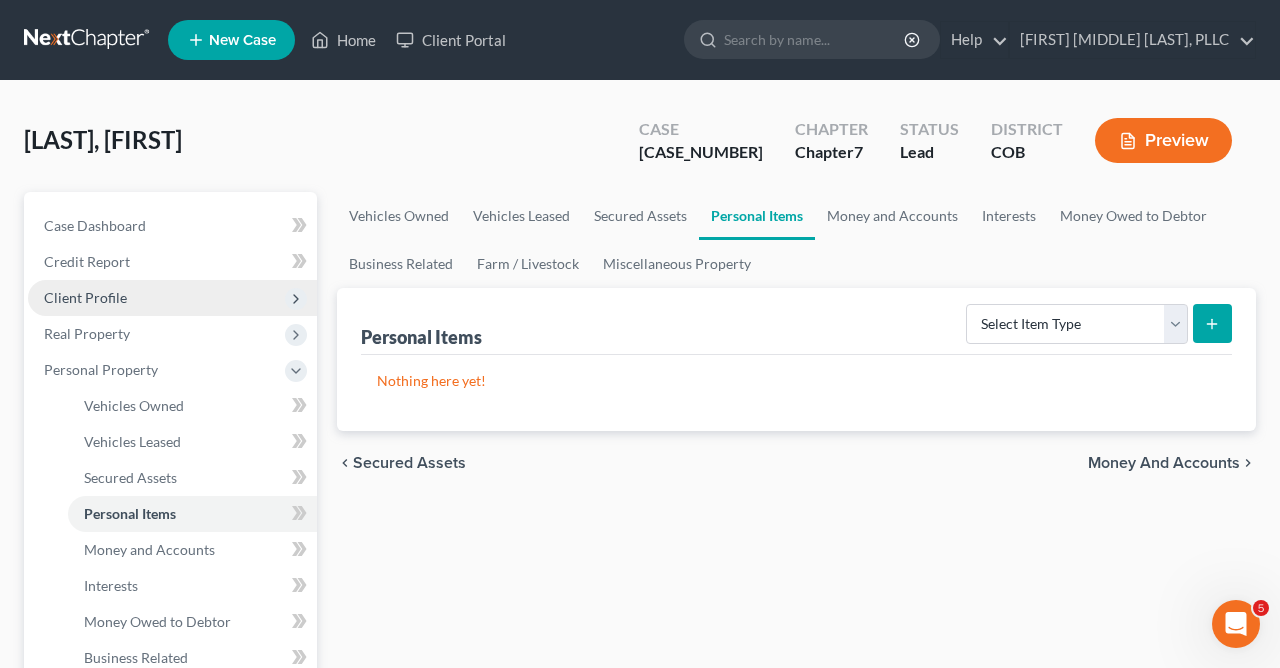 click on "Money and Accounts" at bounding box center (1164, 463) 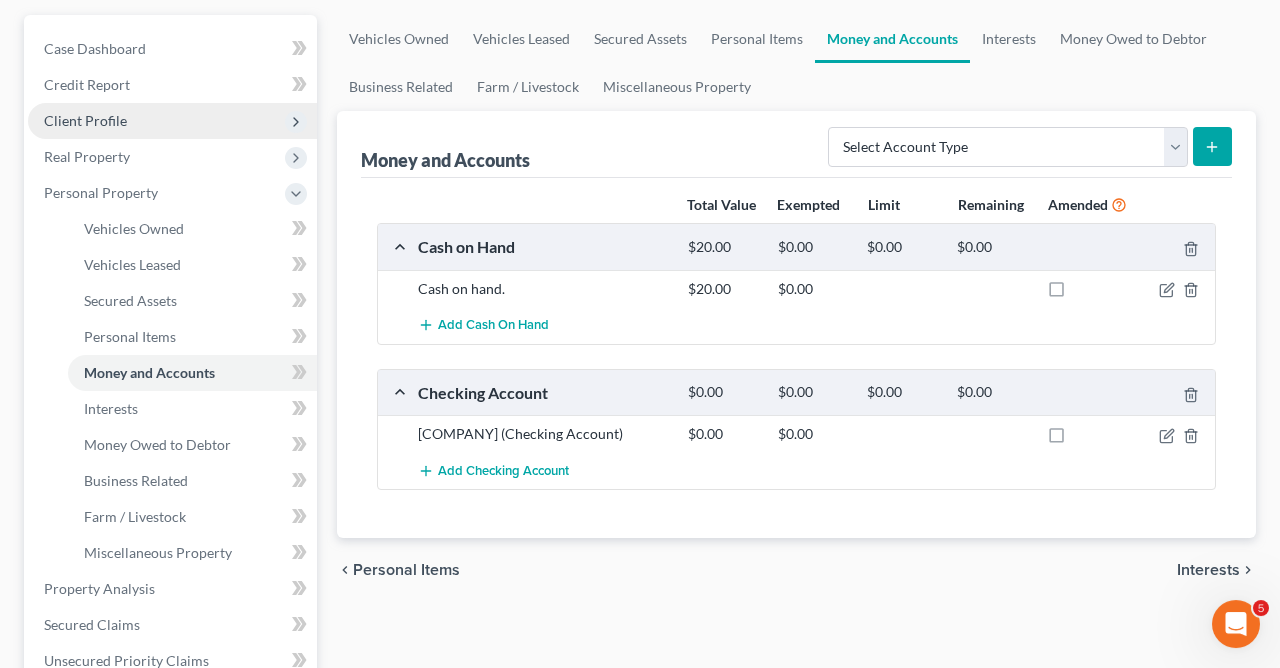 scroll, scrollTop: 223, scrollLeft: 0, axis: vertical 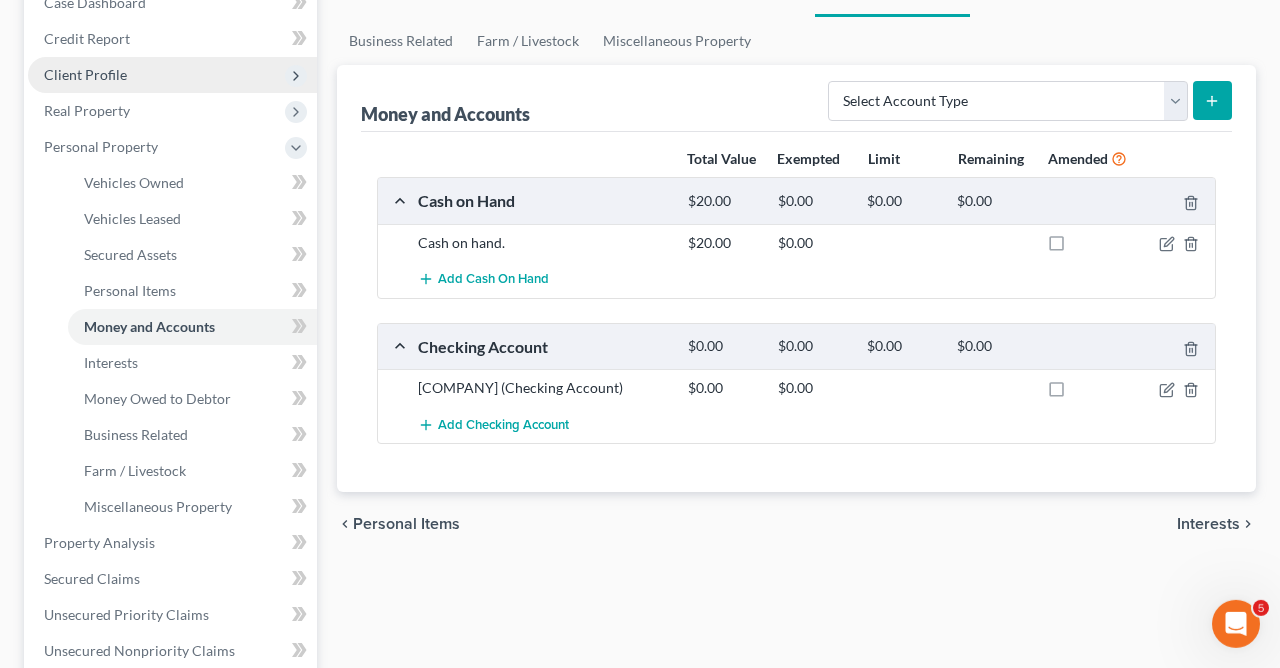 click on "Interests" at bounding box center [1208, 524] 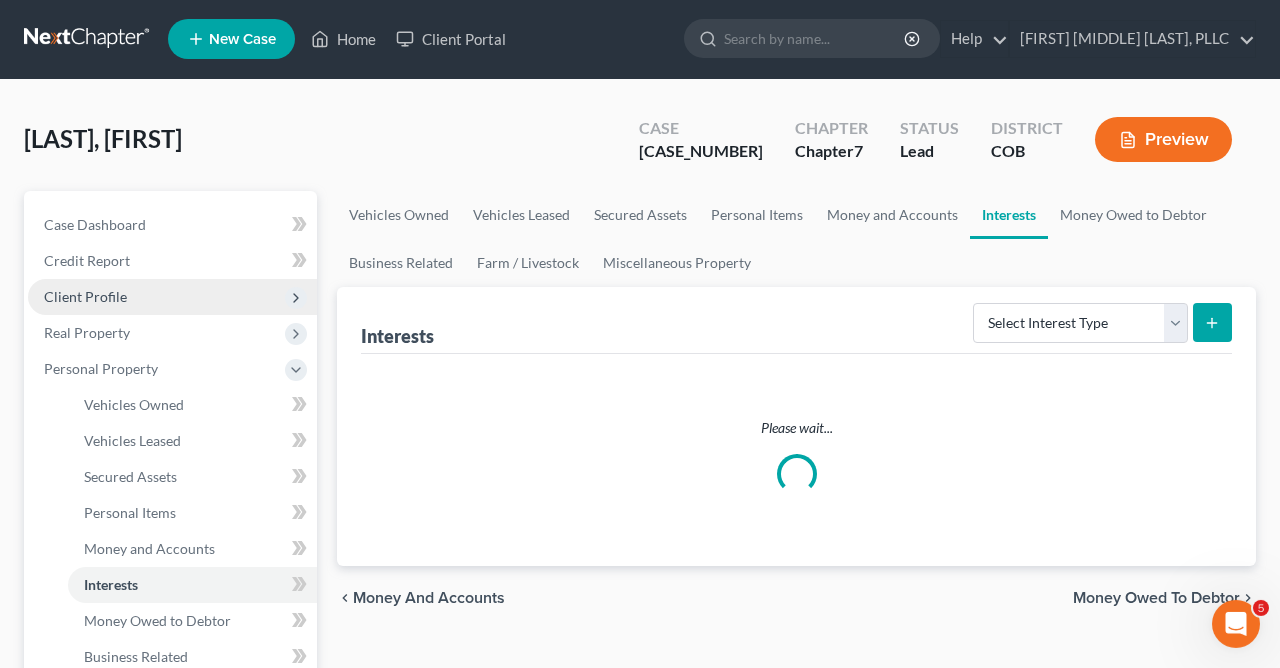 scroll, scrollTop: 0, scrollLeft: 0, axis: both 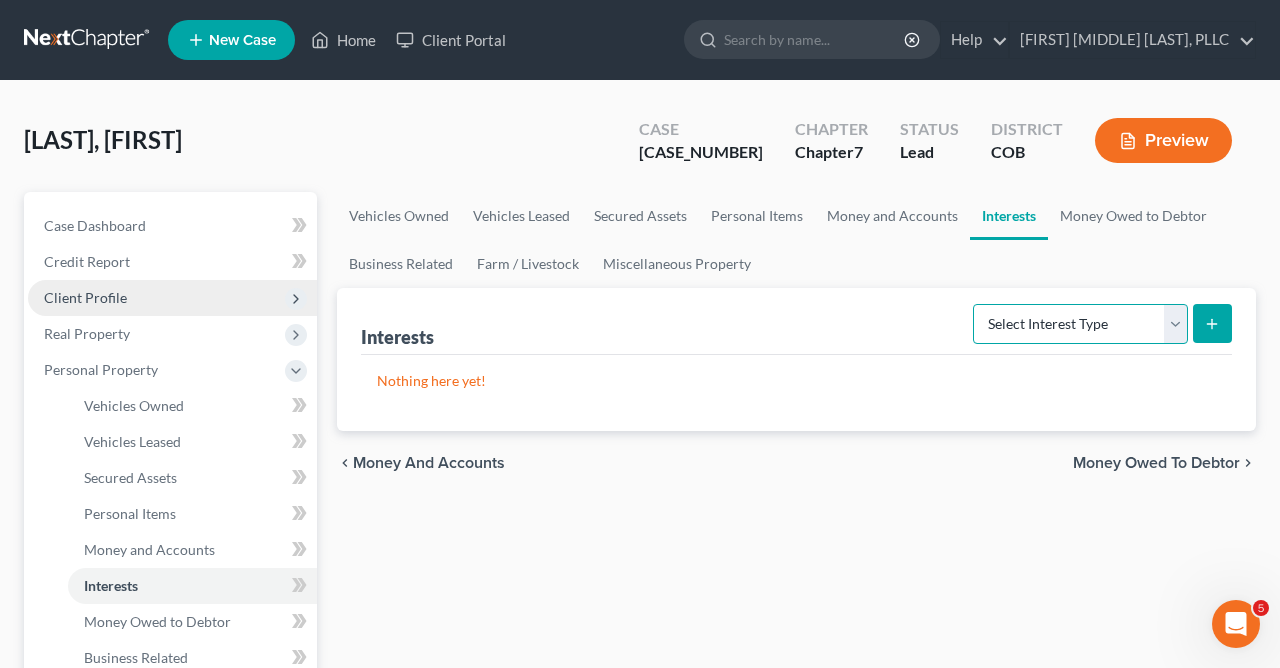 click on "Select Interest Type 401K Annuity Bond Education IRA Government Bond Government Pension Plan Incorporated Business IRA Joint Venture (Active) Joint Venture (Inactive) Keogh Mutual Fund Other Retirement Plan Partnership (Active) Partnership (Inactive) Pension Plan Stock Term Life Insurance Unincorporated Business Whole Life Insurance" at bounding box center [1080, 324] 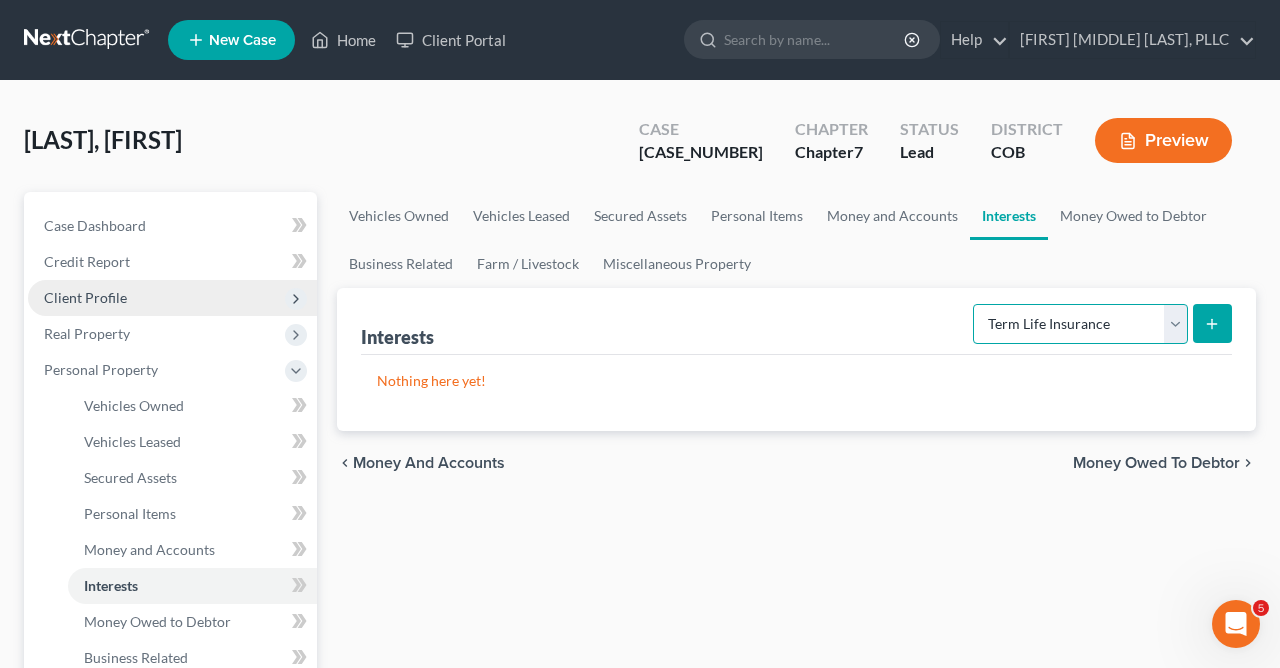 click on "Term Life Insurance" at bounding box center [0, 0] 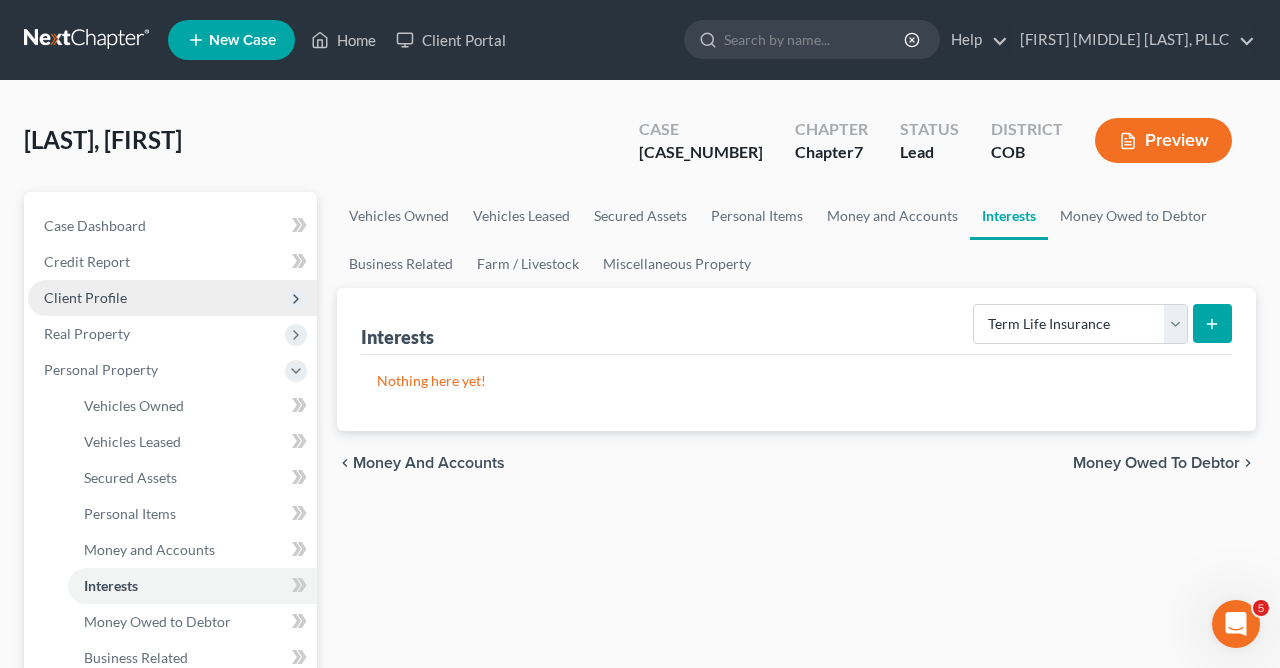 click at bounding box center [1212, 323] 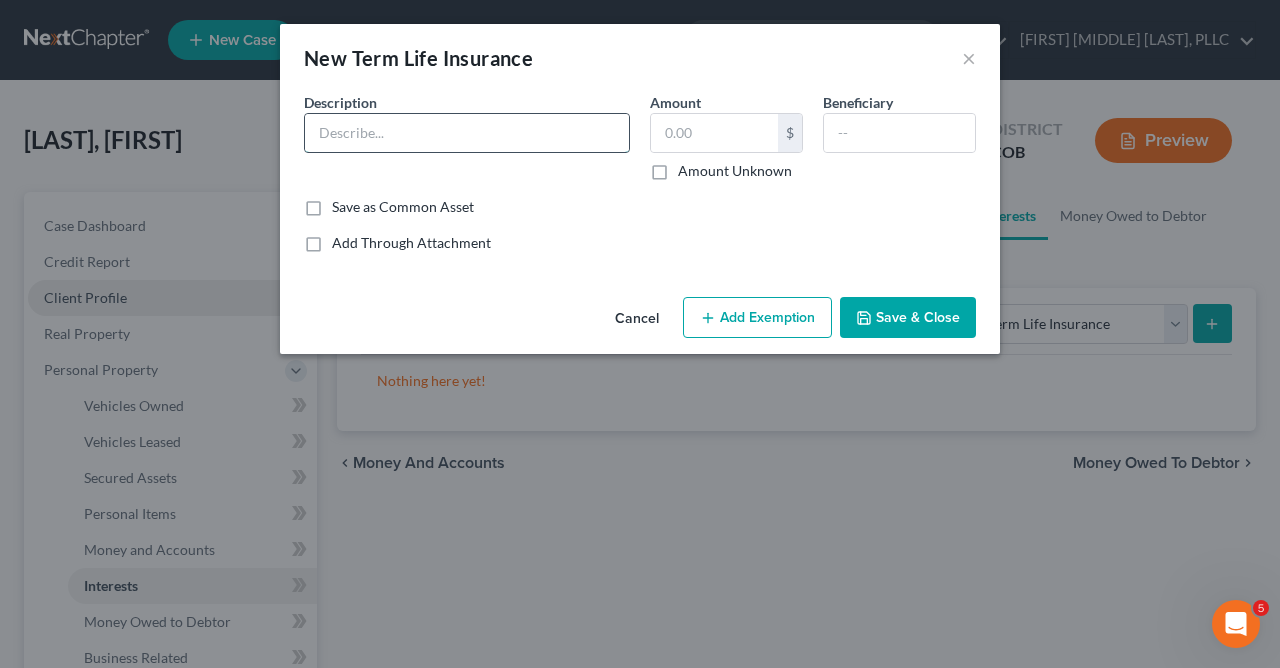 click at bounding box center (467, 133) 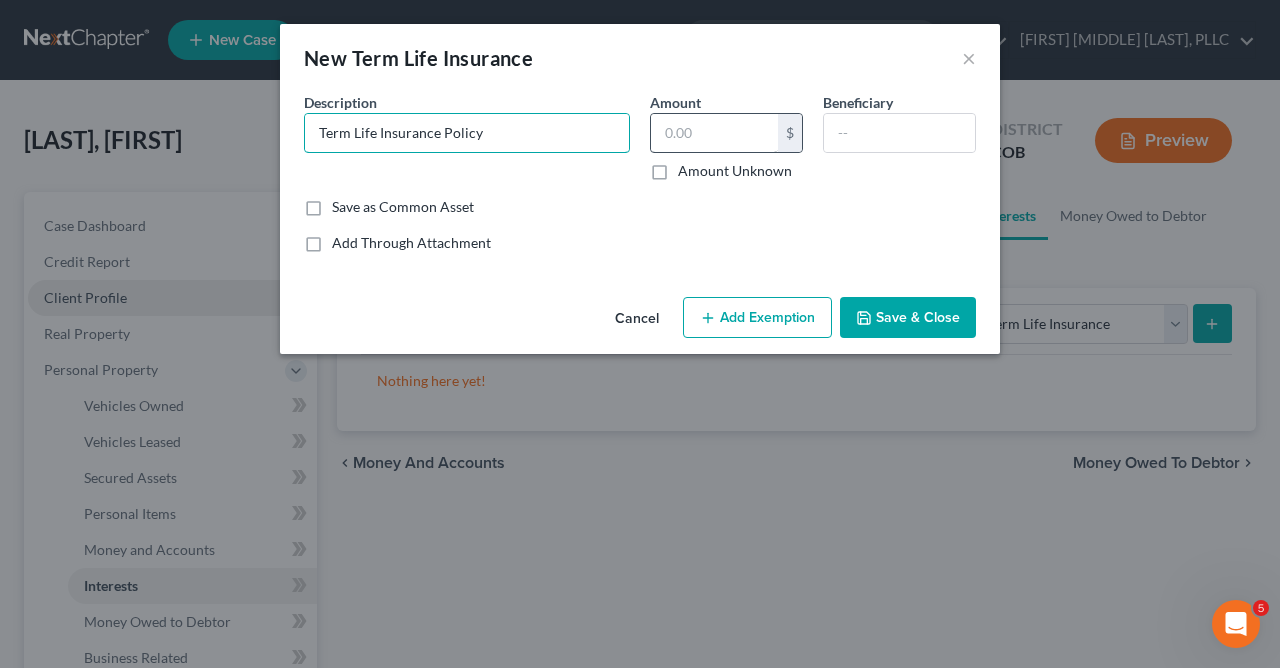 type on "Term Life Insurance Policy" 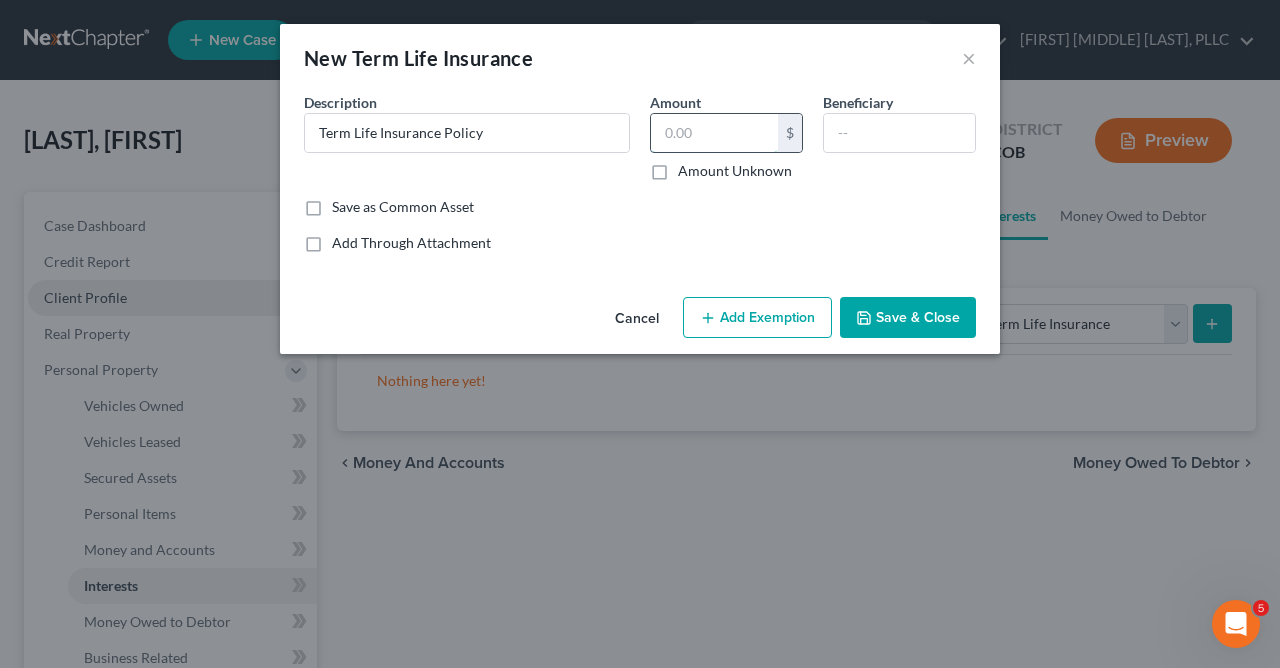 click at bounding box center (714, 133) 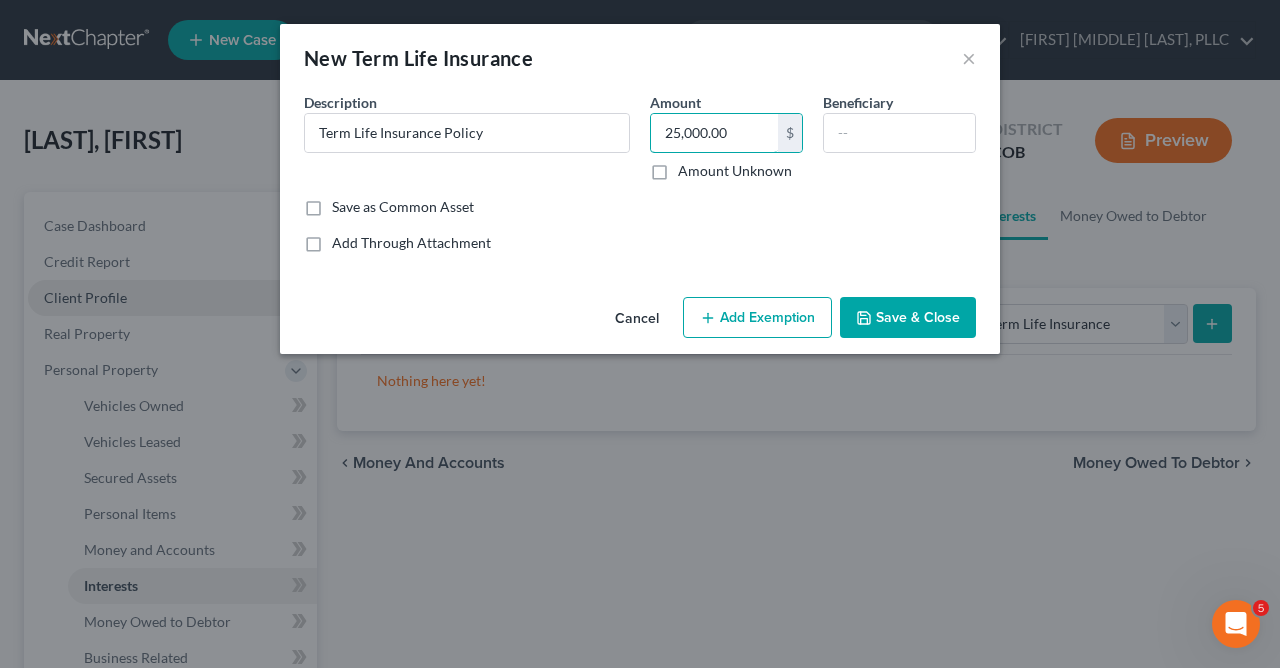 type on "25,000.00" 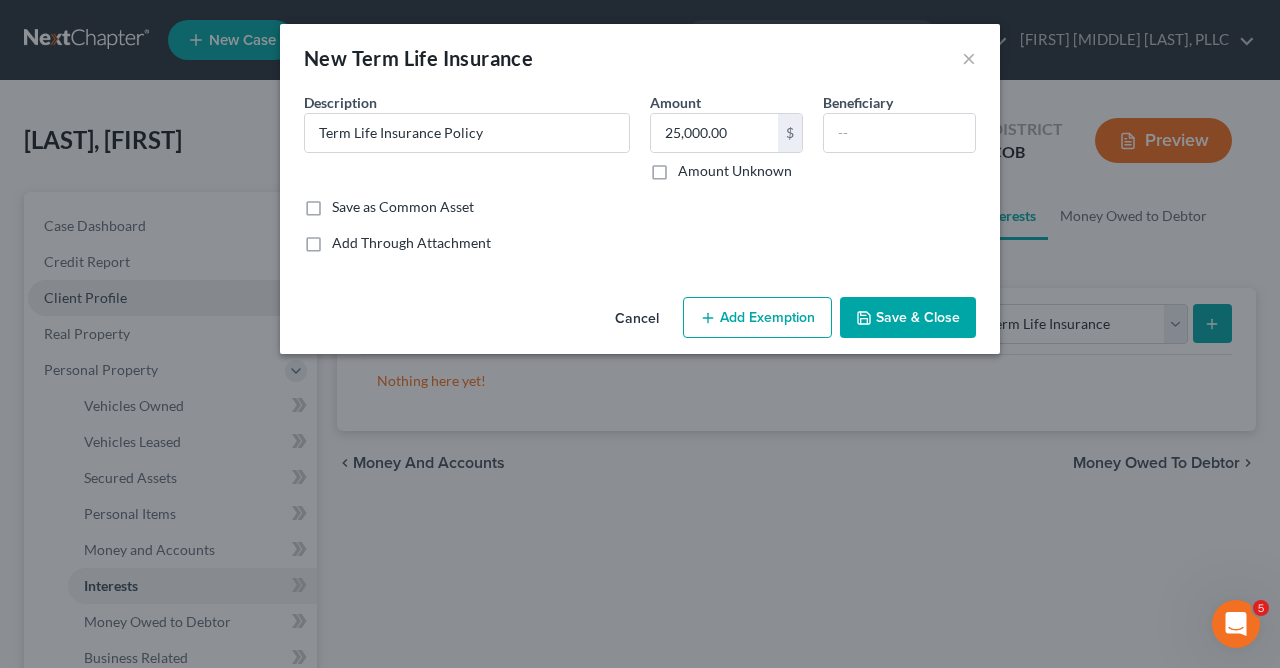 click on "Save & Close" at bounding box center [908, 318] 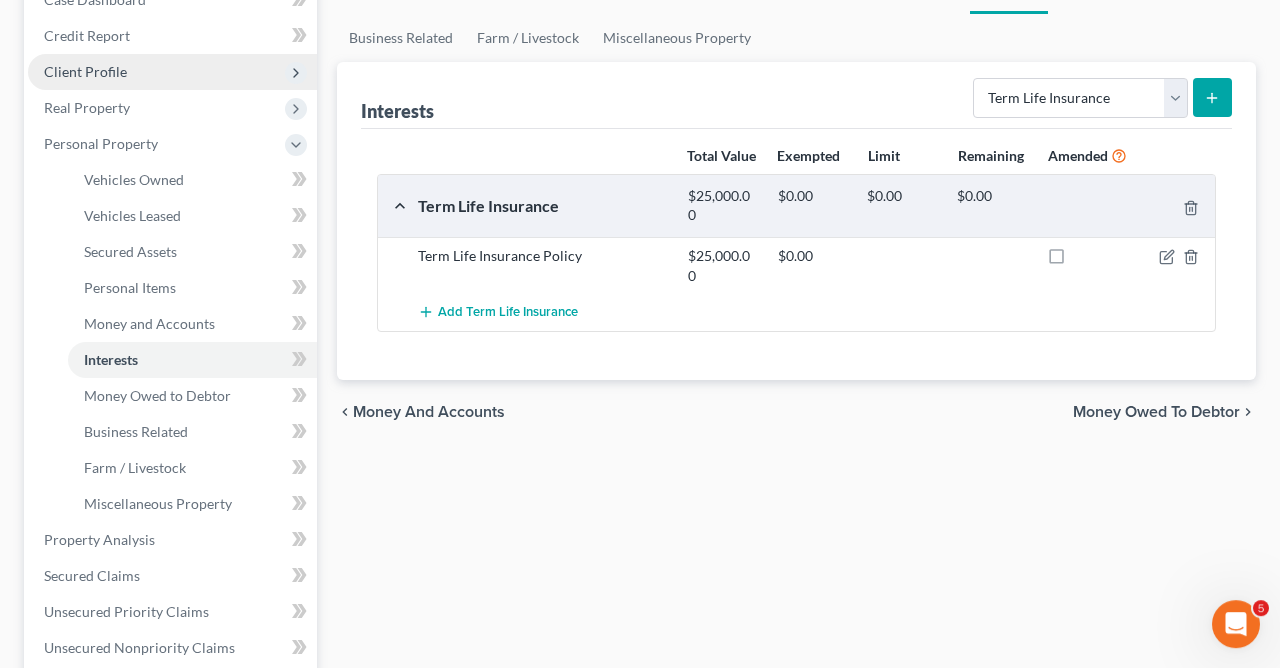 scroll, scrollTop: 311, scrollLeft: 0, axis: vertical 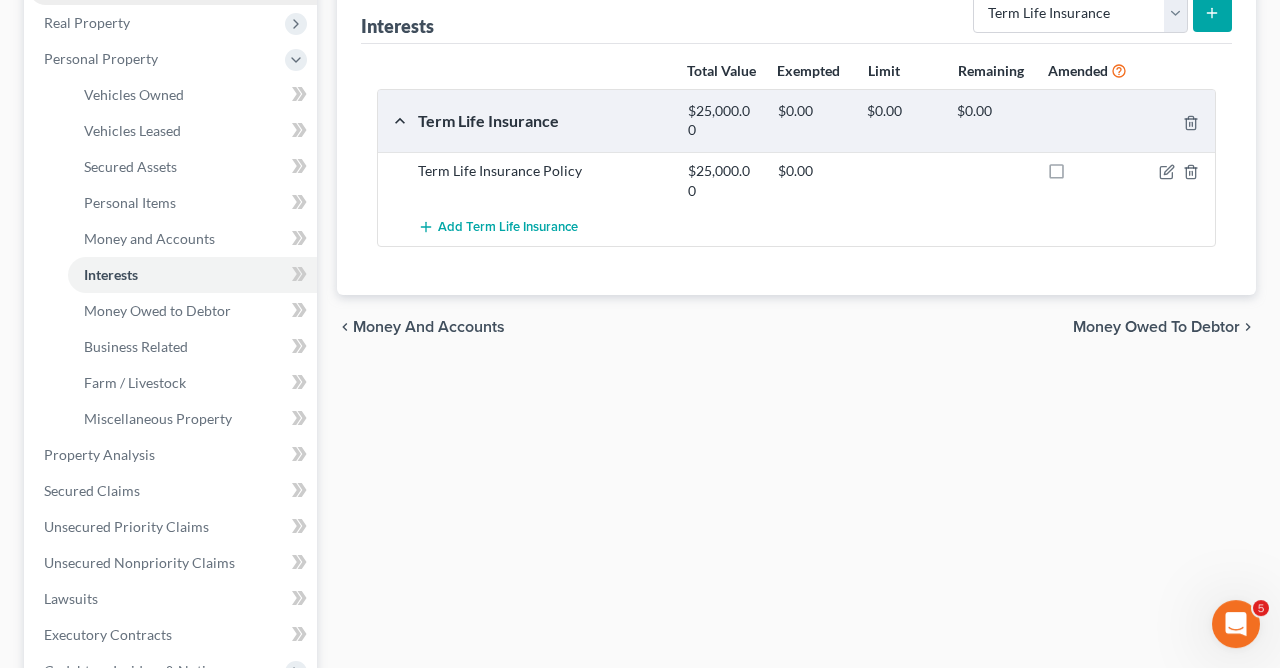 click on "Money Owed to Debtor" at bounding box center [1156, 327] 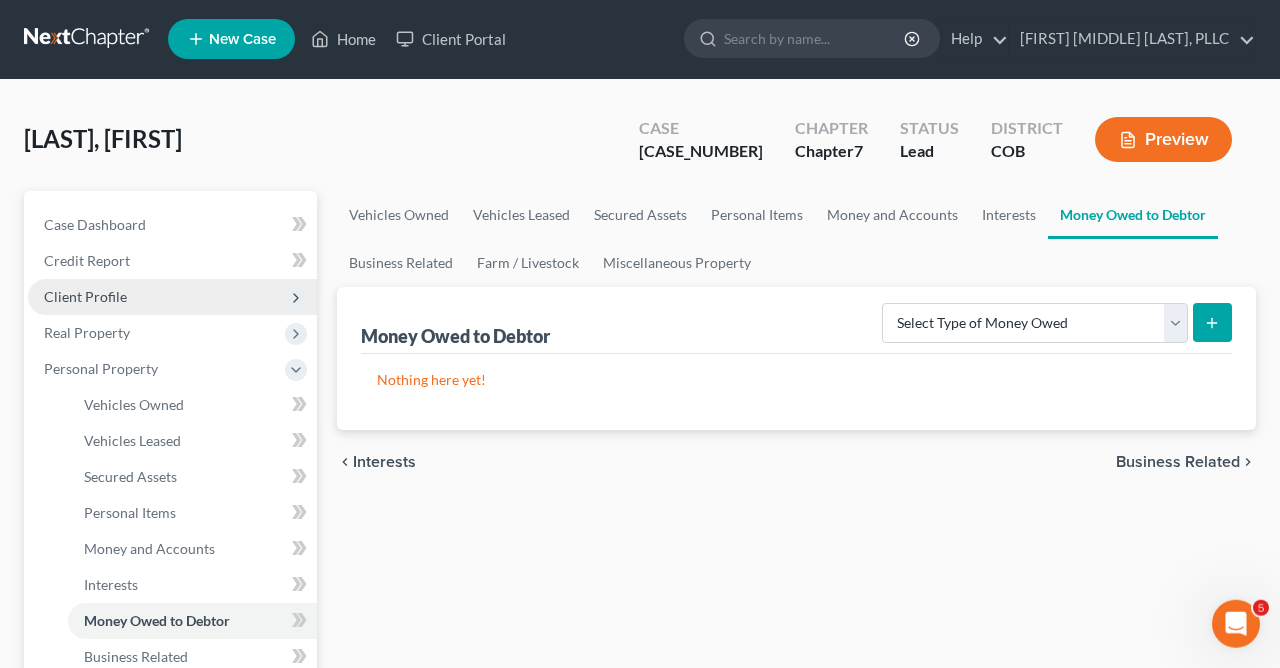 scroll, scrollTop: 0, scrollLeft: 0, axis: both 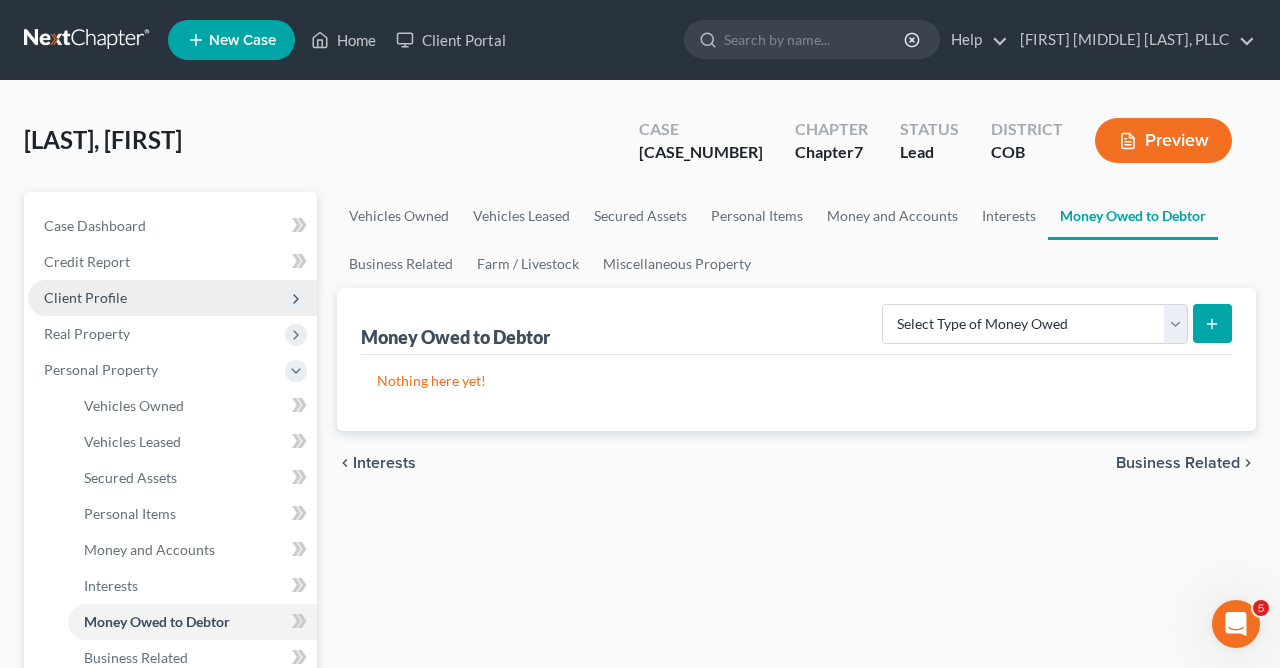 click on "Business Related" at bounding box center (1178, 463) 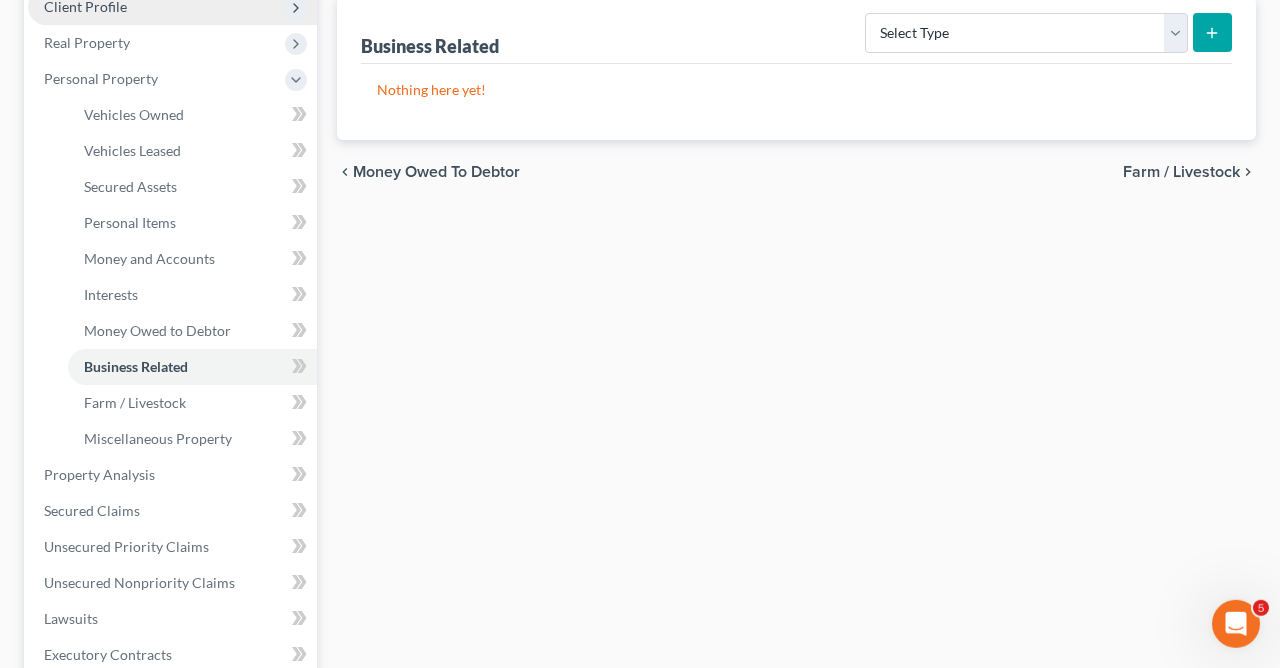 scroll, scrollTop: 314, scrollLeft: 0, axis: vertical 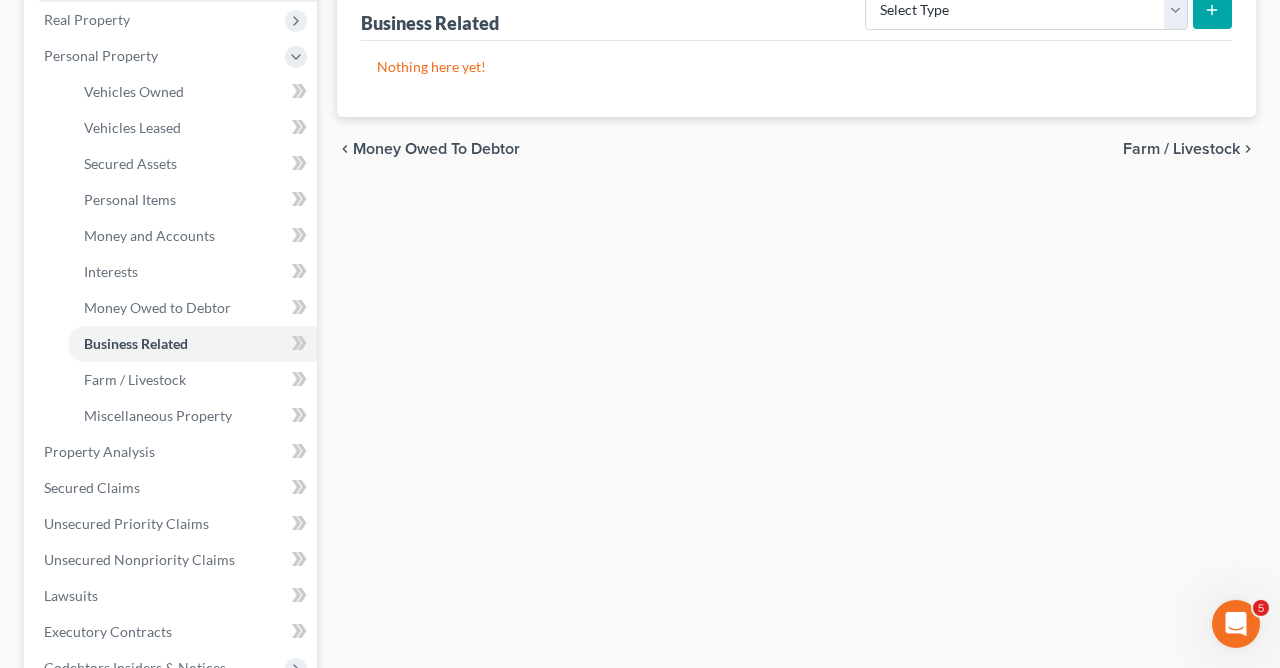click on "Farm / Livestock" at bounding box center (1181, 149) 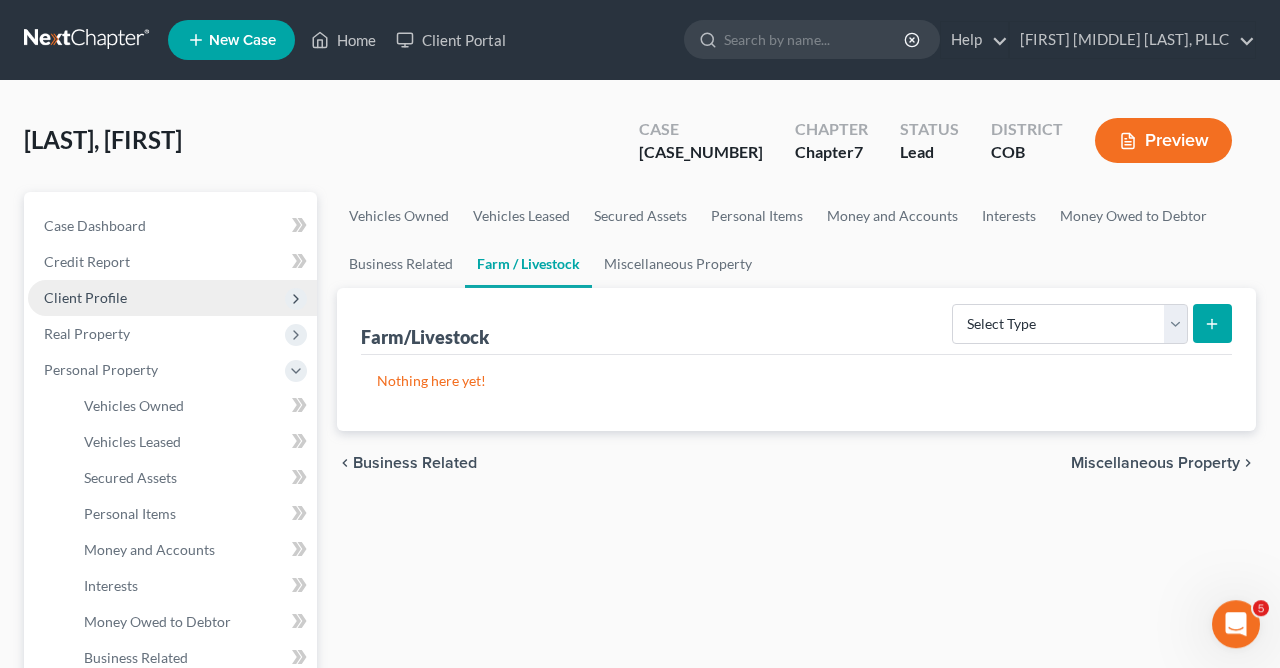 scroll, scrollTop: 0, scrollLeft: 0, axis: both 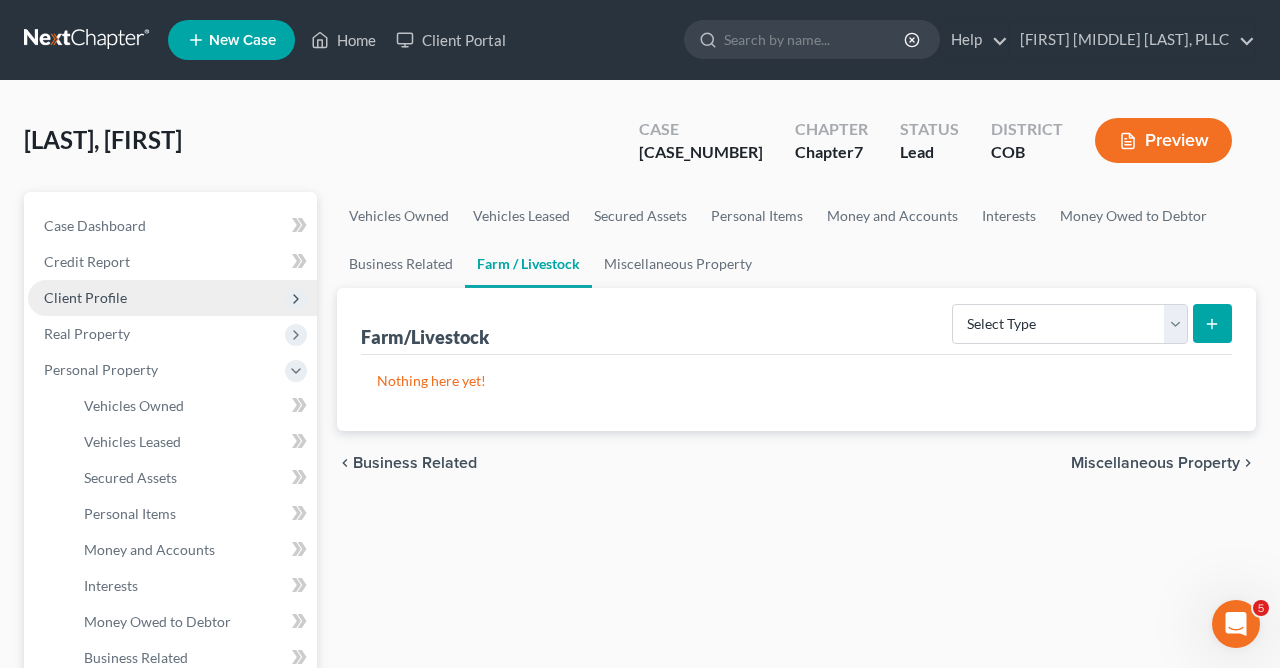 click on "Miscellaneous Property" at bounding box center [1155, 463] 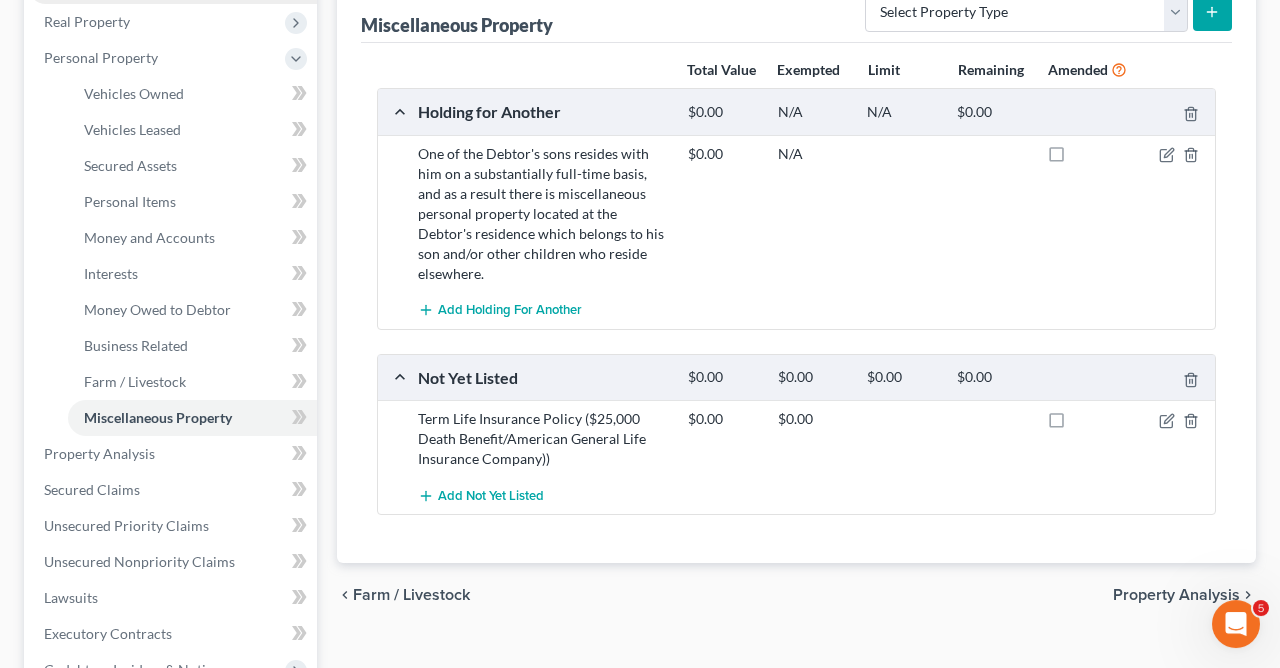 scroll, scrollTop: 319, scrollLeft: 0, axis: vertical 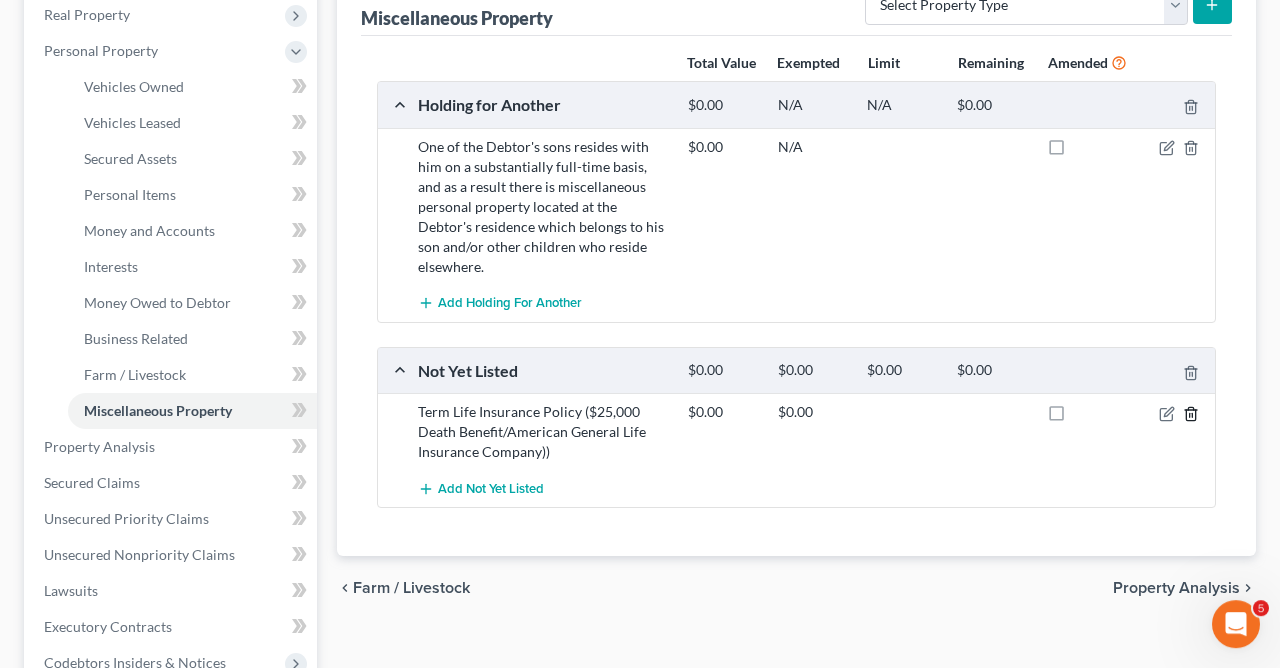 click 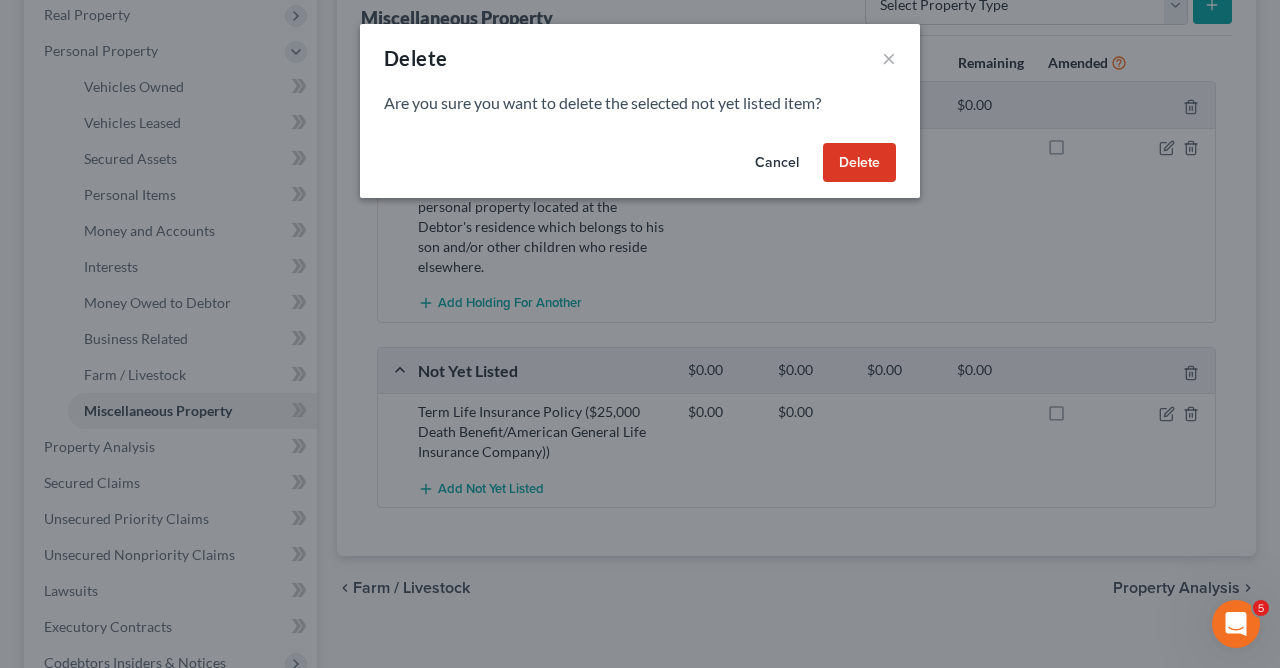 click on "Delete" at bounding box center (859, 163) 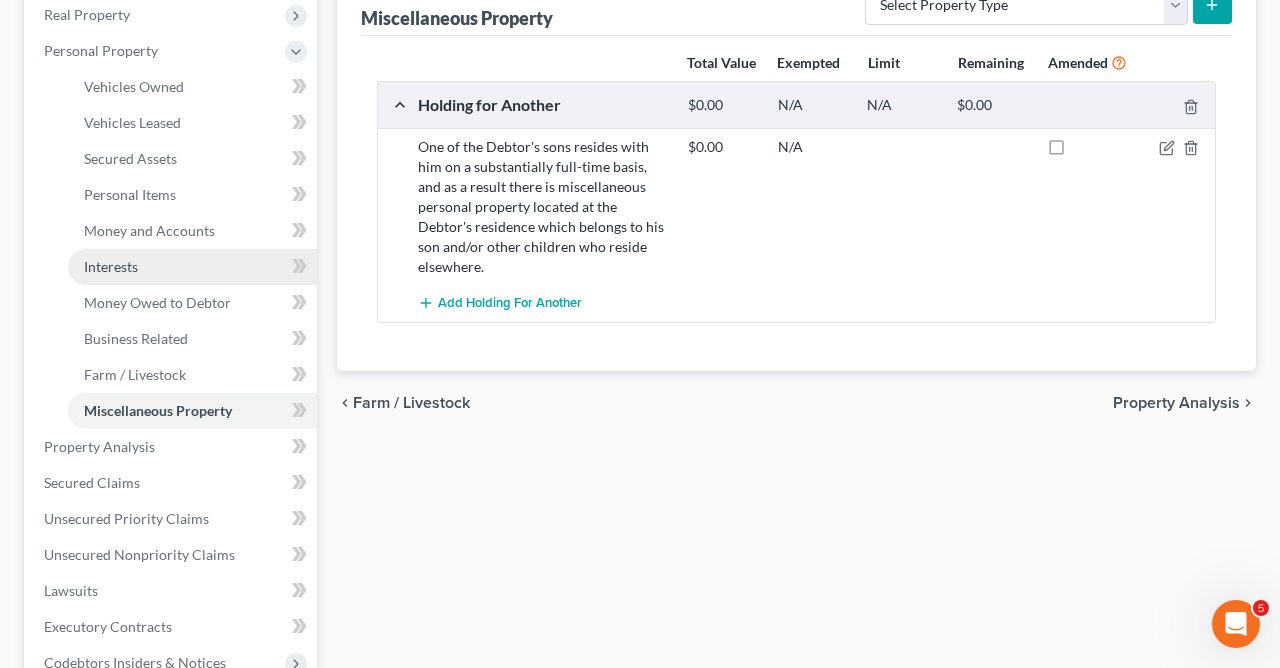 click on "Interests" at bounding box center (192, 267) 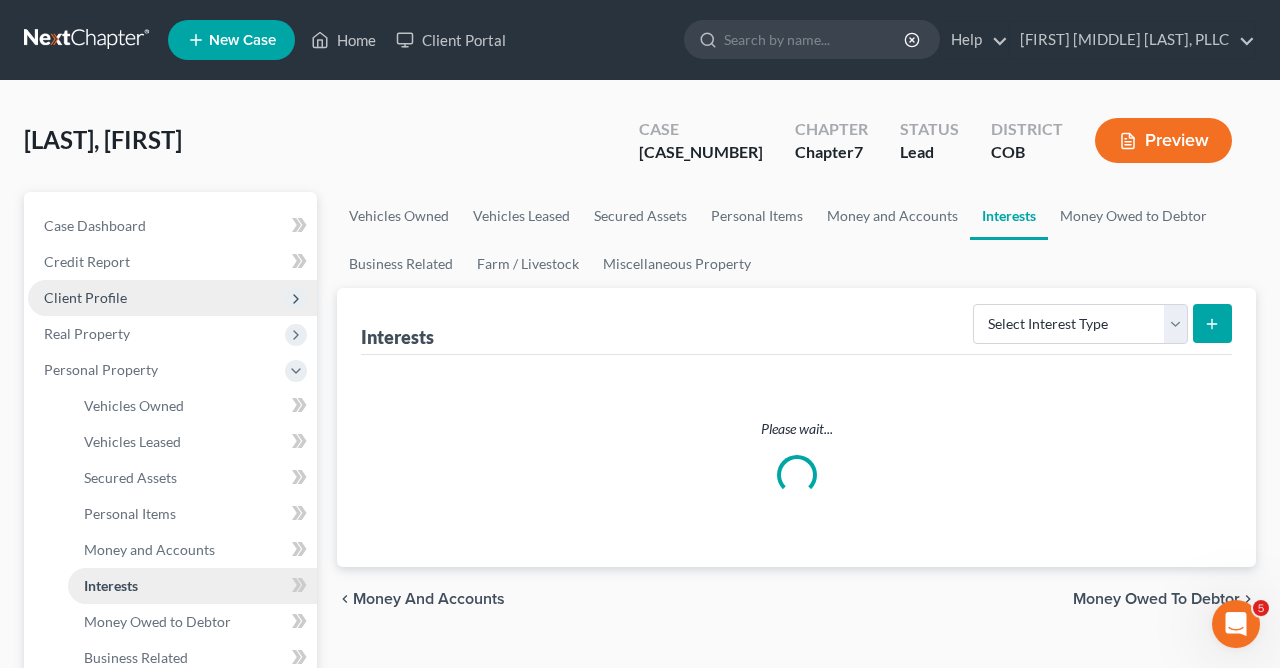 scroll, scrollTop: 0, scrollLeft: 0, axis: both 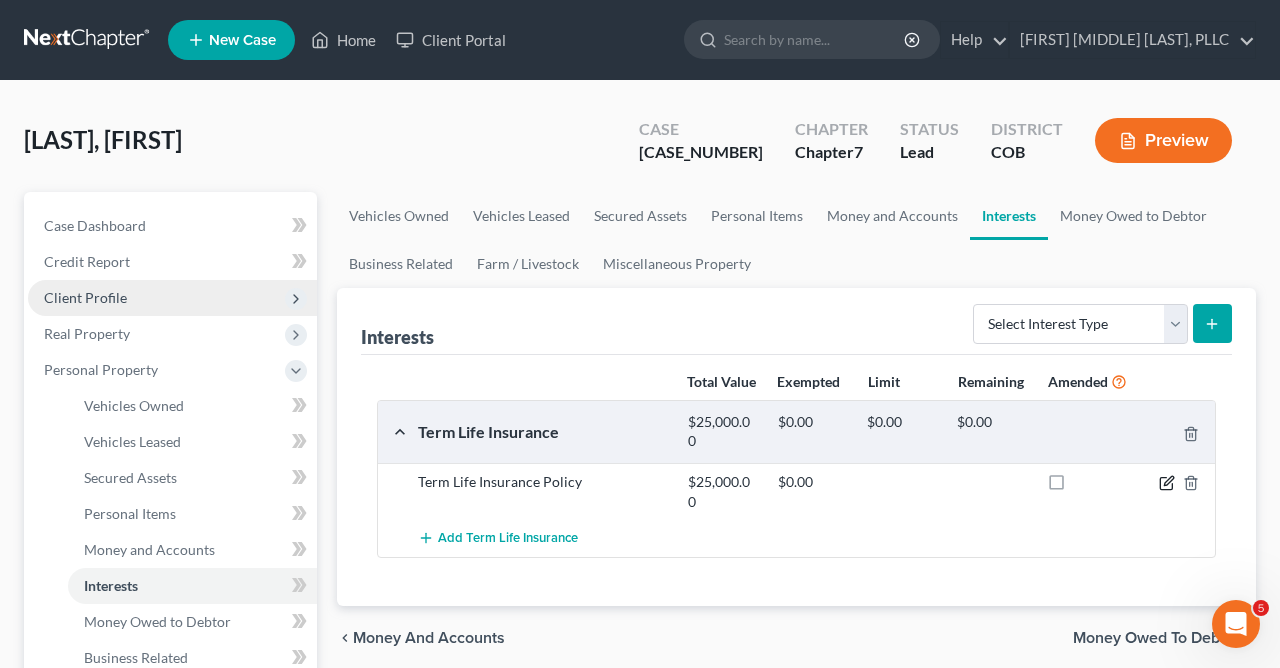 click 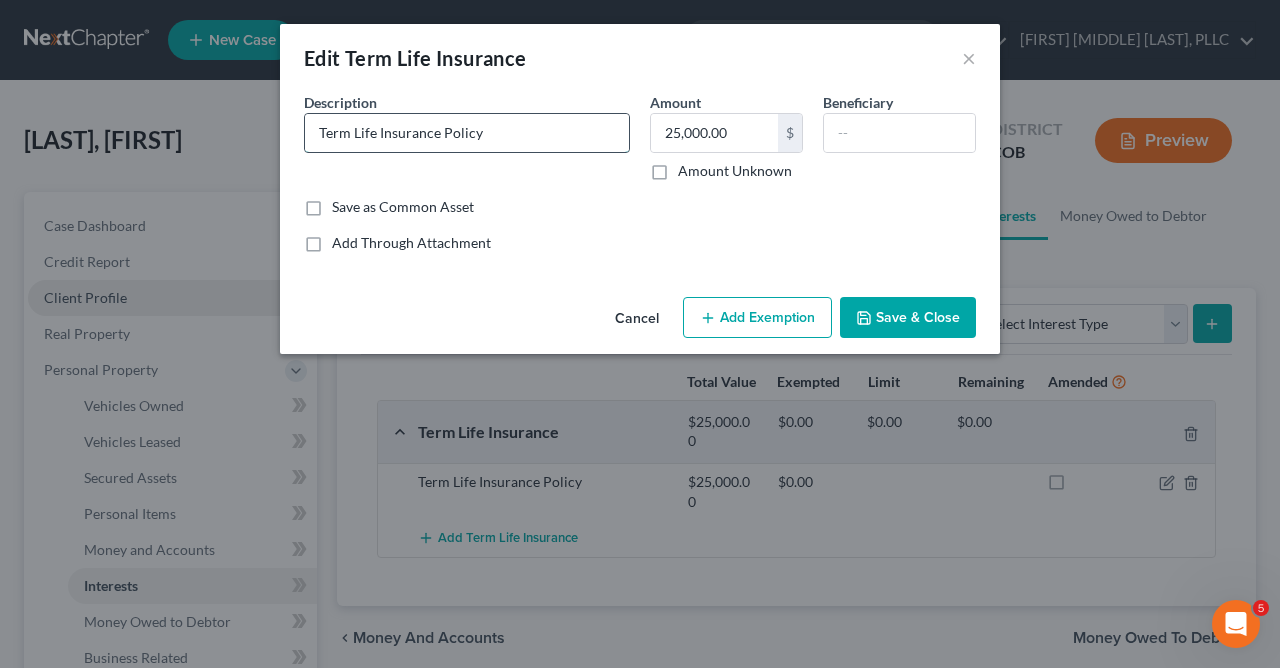 click on "Term Life Insurance Policy" at bounding box center (467, 133) 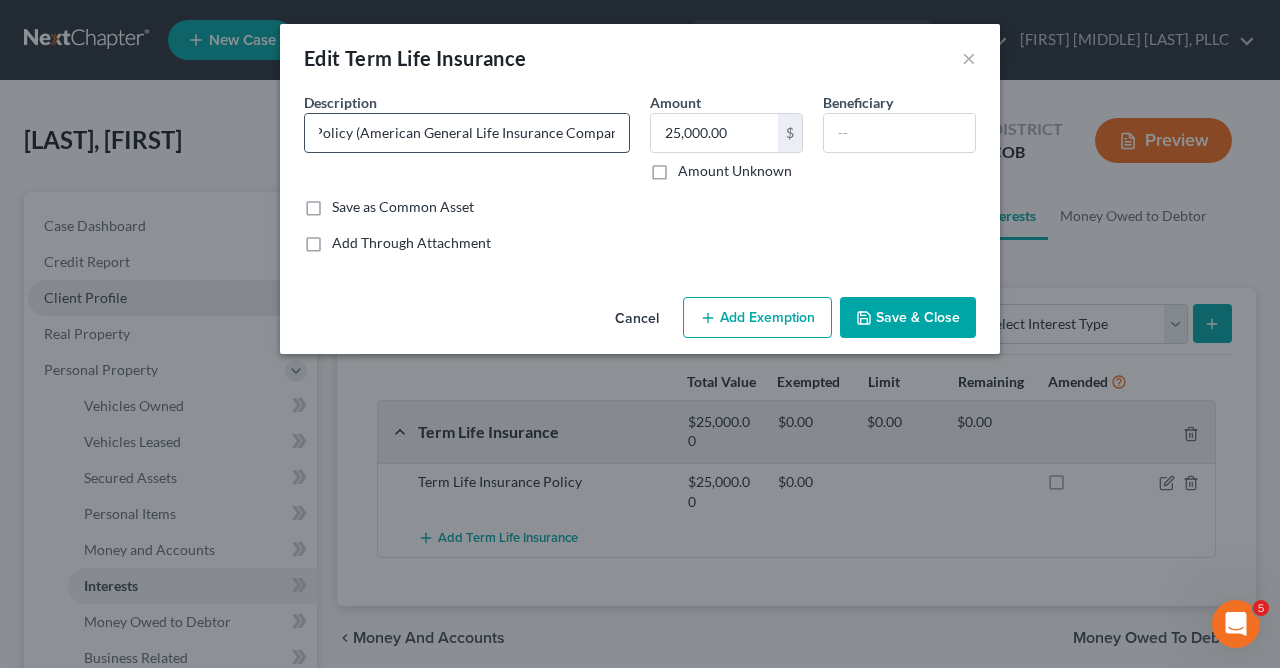 scroll, scrollTop: 0, scrollLeft: 135, axis: horizontal 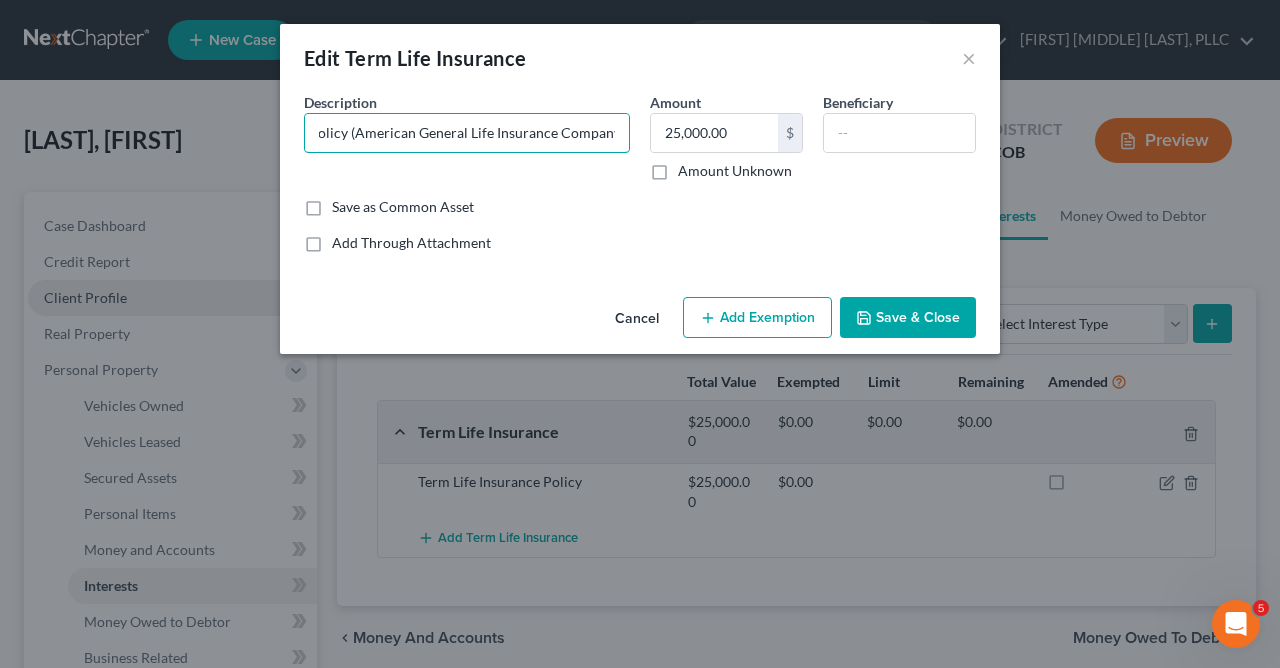 type on "Term Life Insurance Policy (American General Life Insurance Company)" 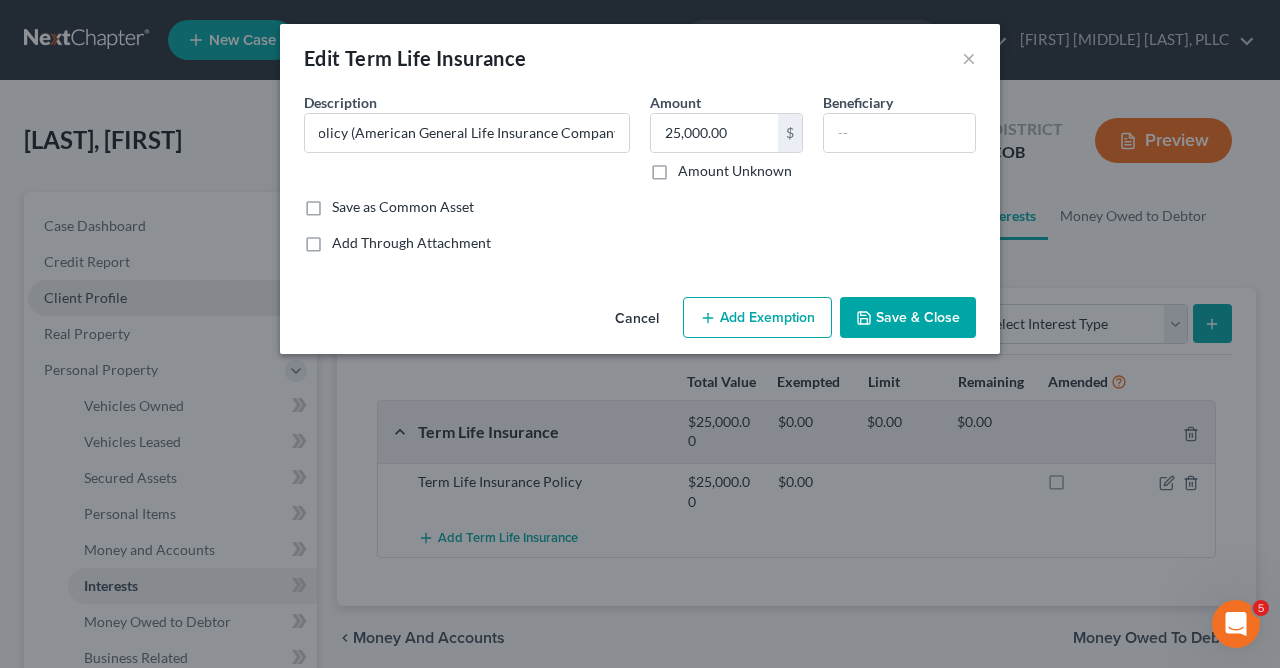 click on "Save & Close" at bounding box center [908, 318] 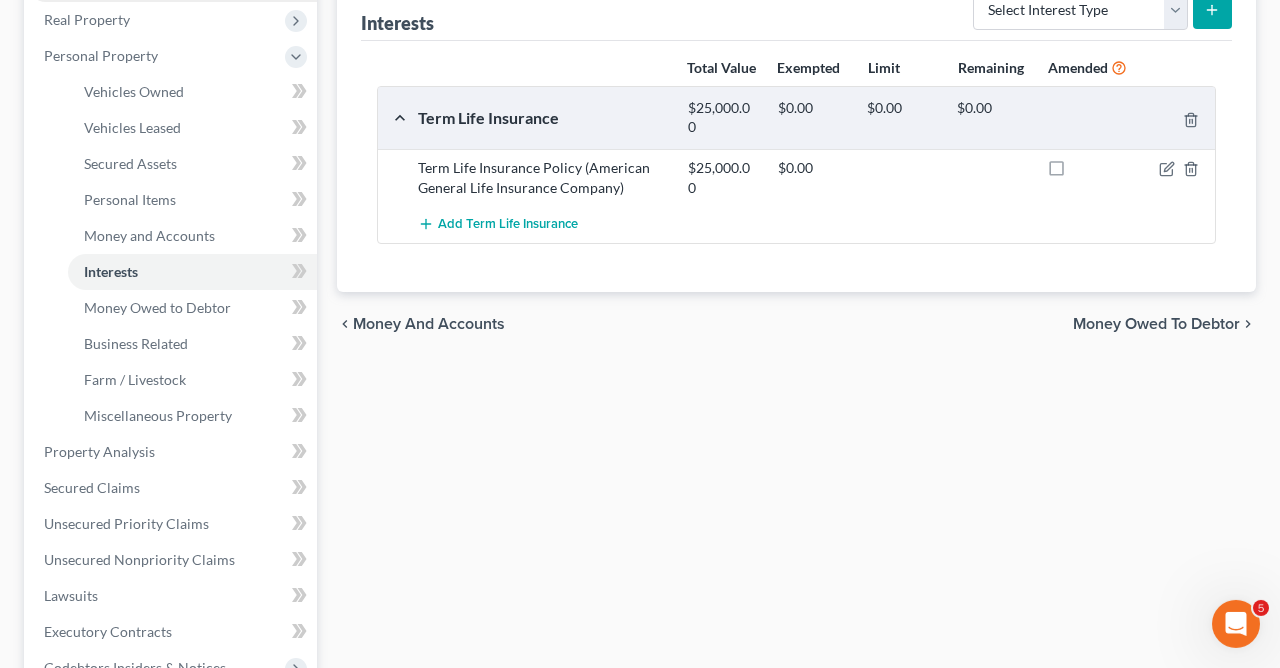 scroll, scrollTop: 421, scrollLeft: 0, axis: vertical 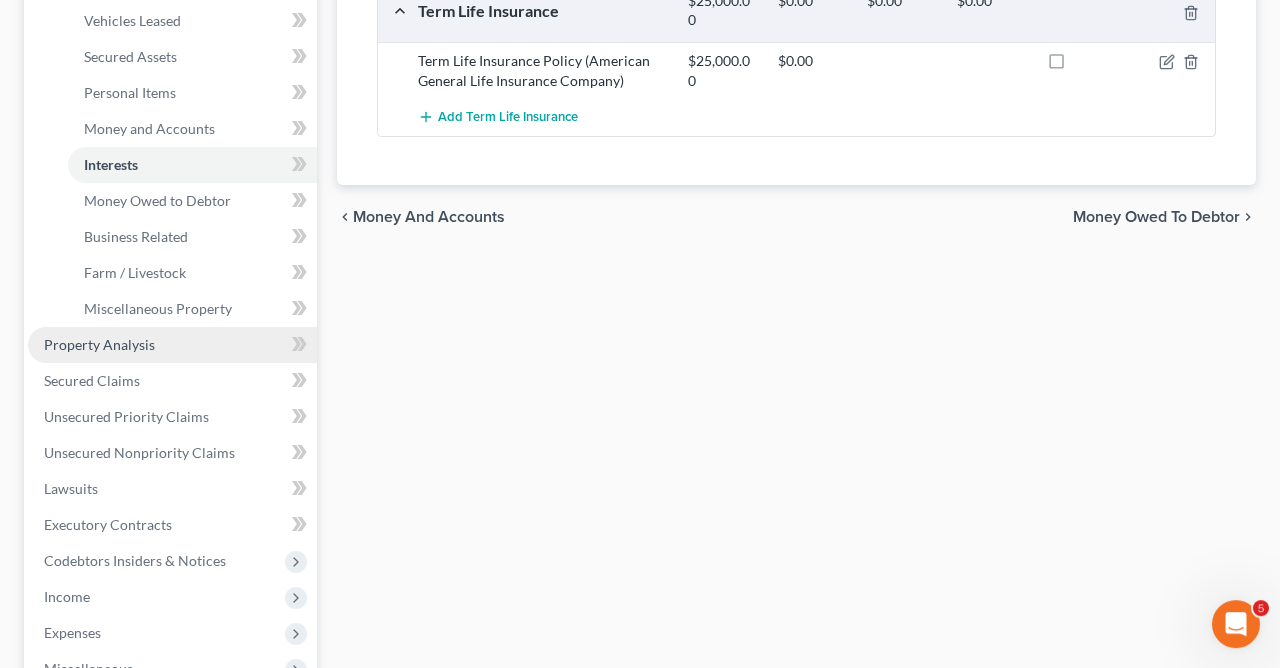 click on "Property Analysis" at bounding box center [99, 344] 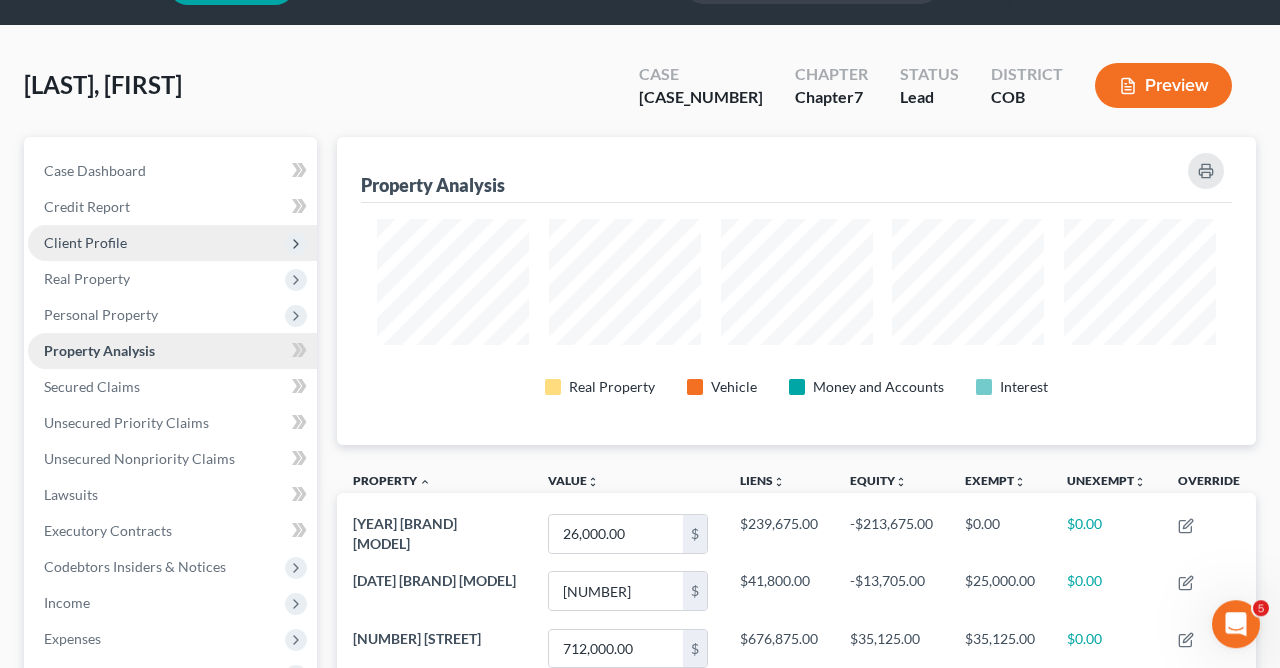 scroll, scrollTop: 10, scrollLeft: 0, axis: vertical 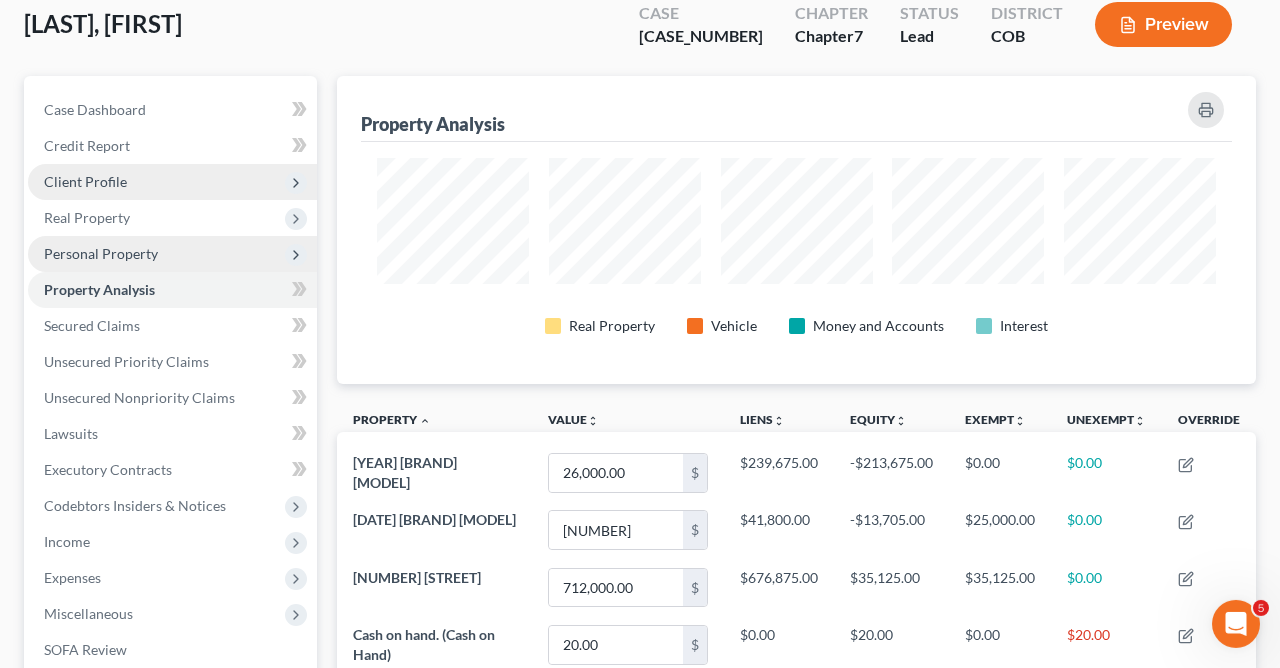 click 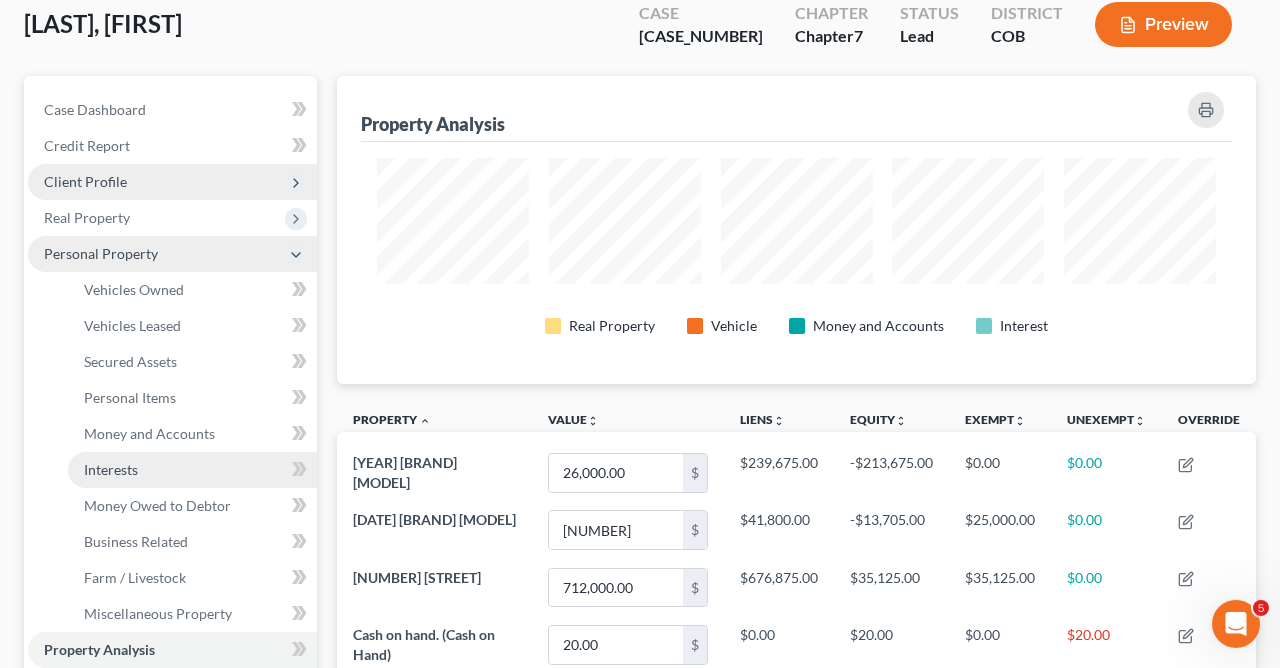 click on "Interests" at bounding box center [192, 470] 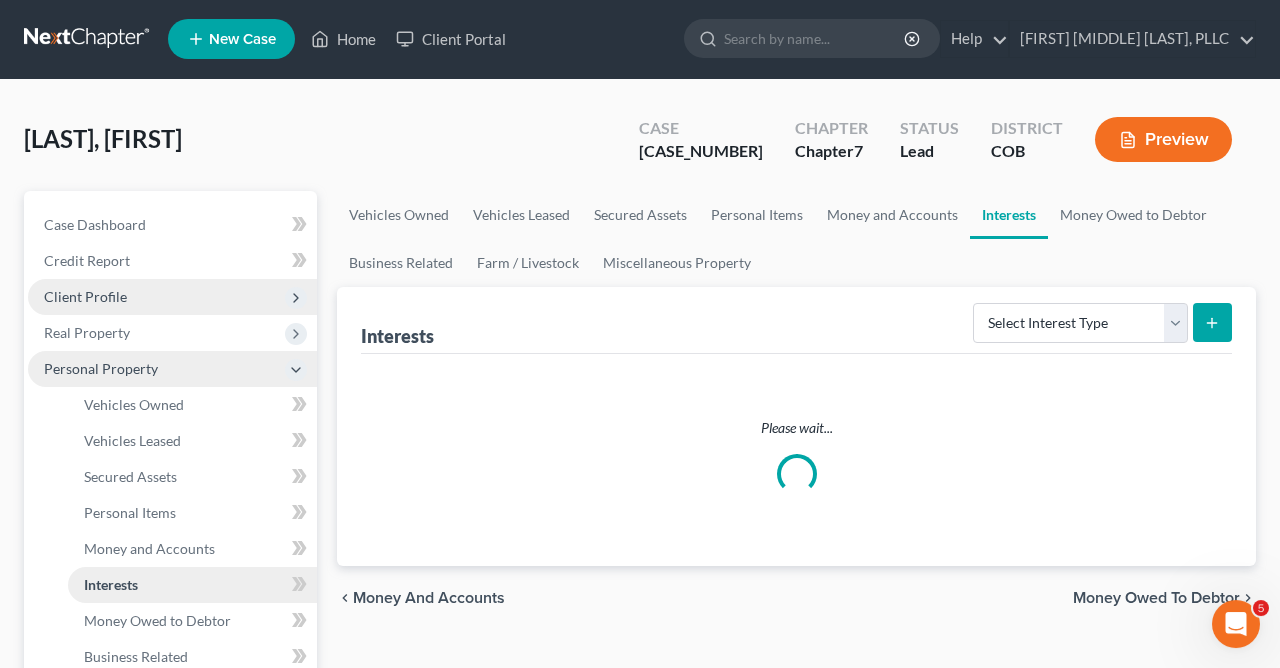 scroll, scrollTop: 0, scrollLeft: 0, axis: both 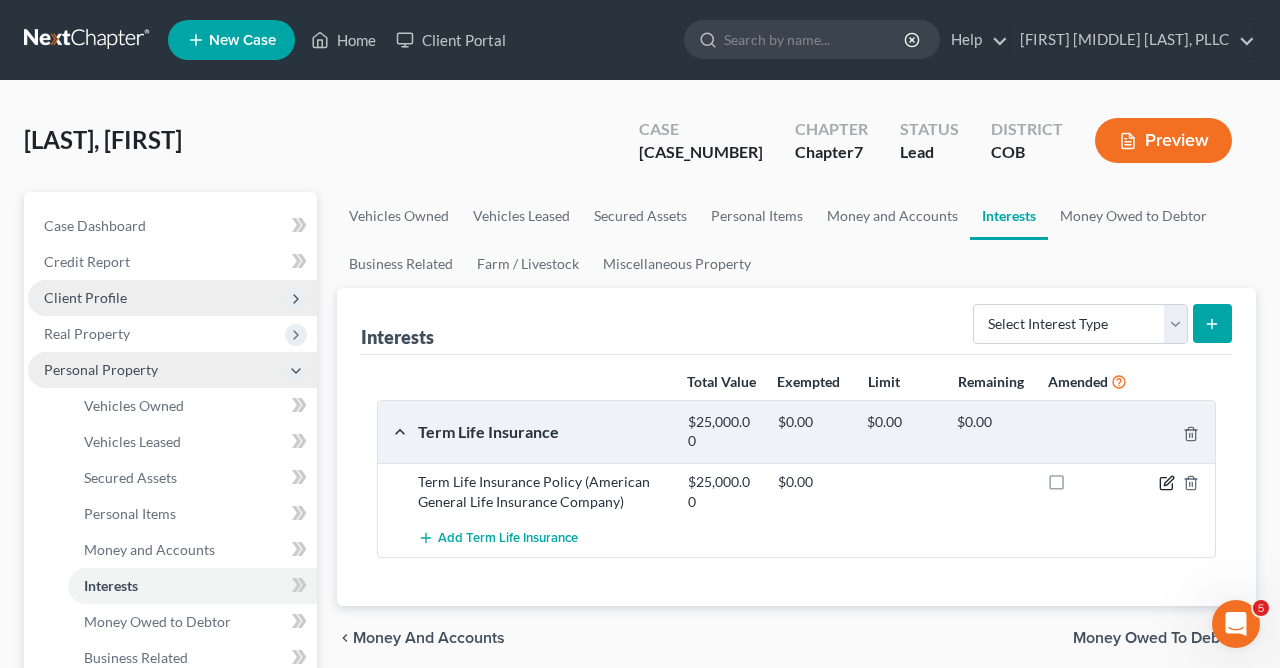 click 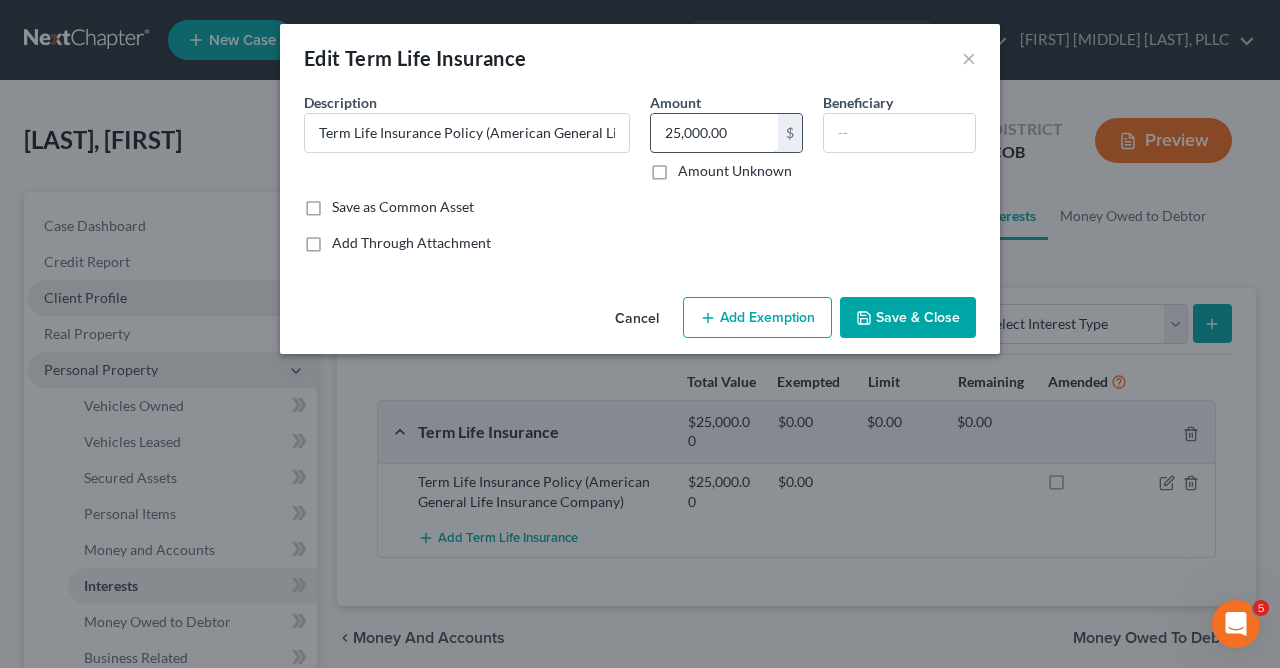 click on "25,000.00" at bounding box center [714, 133] 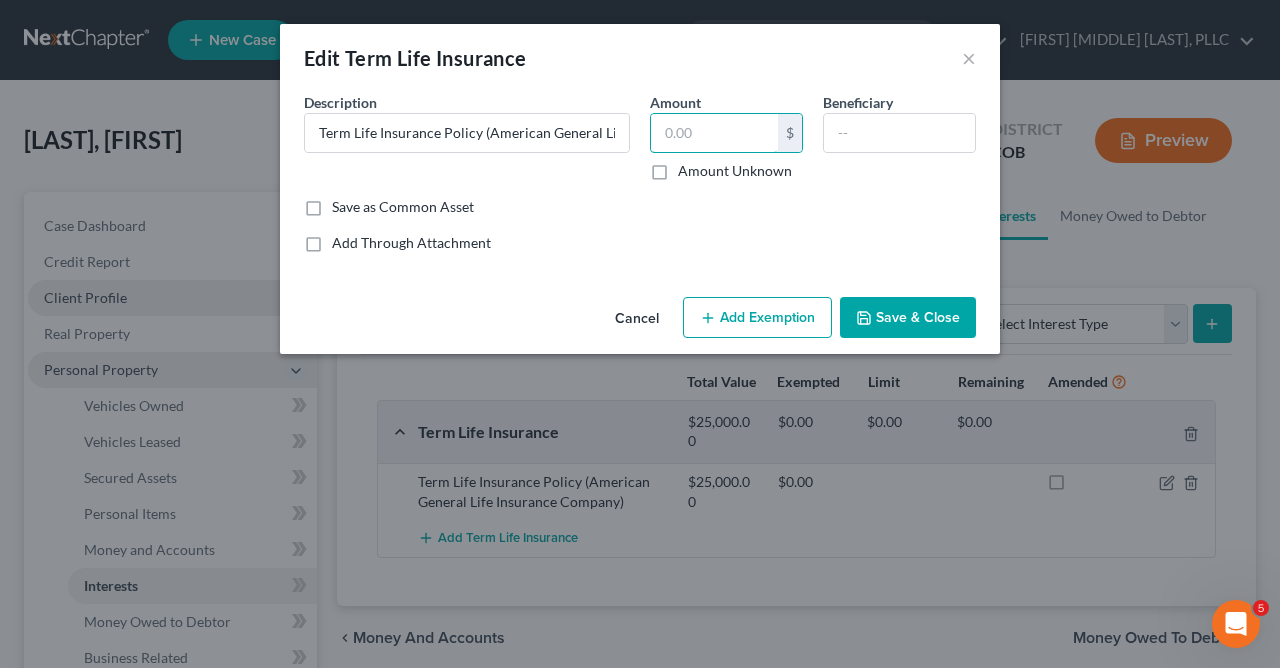 type 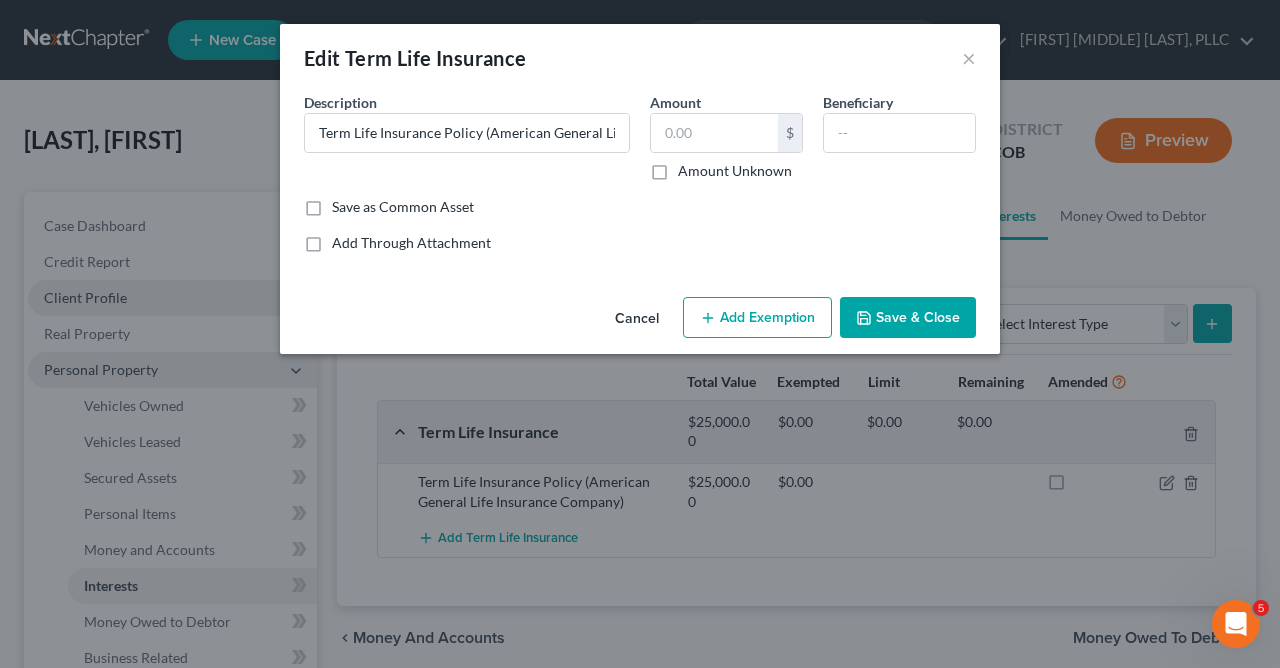 click on "Amount Unknown" at bounding box center [735, 171] 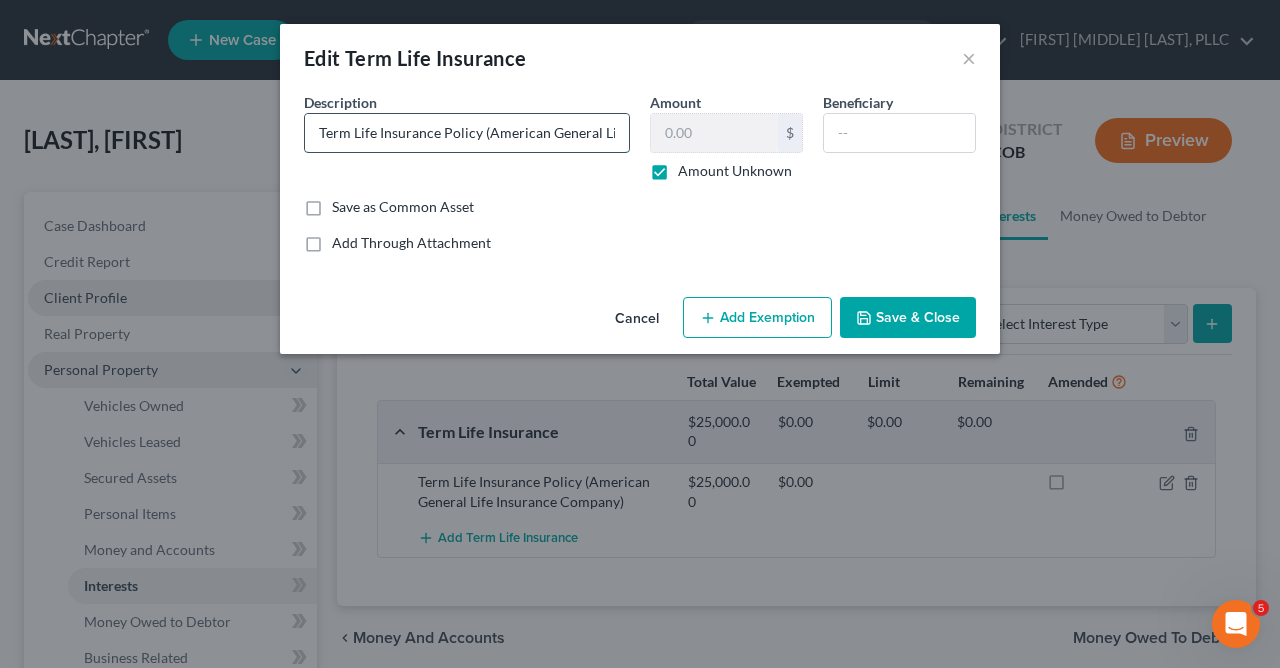 click on "Term Life Insurance Policy (American General Life Insurance Company)" at bounding box center [467, 133] 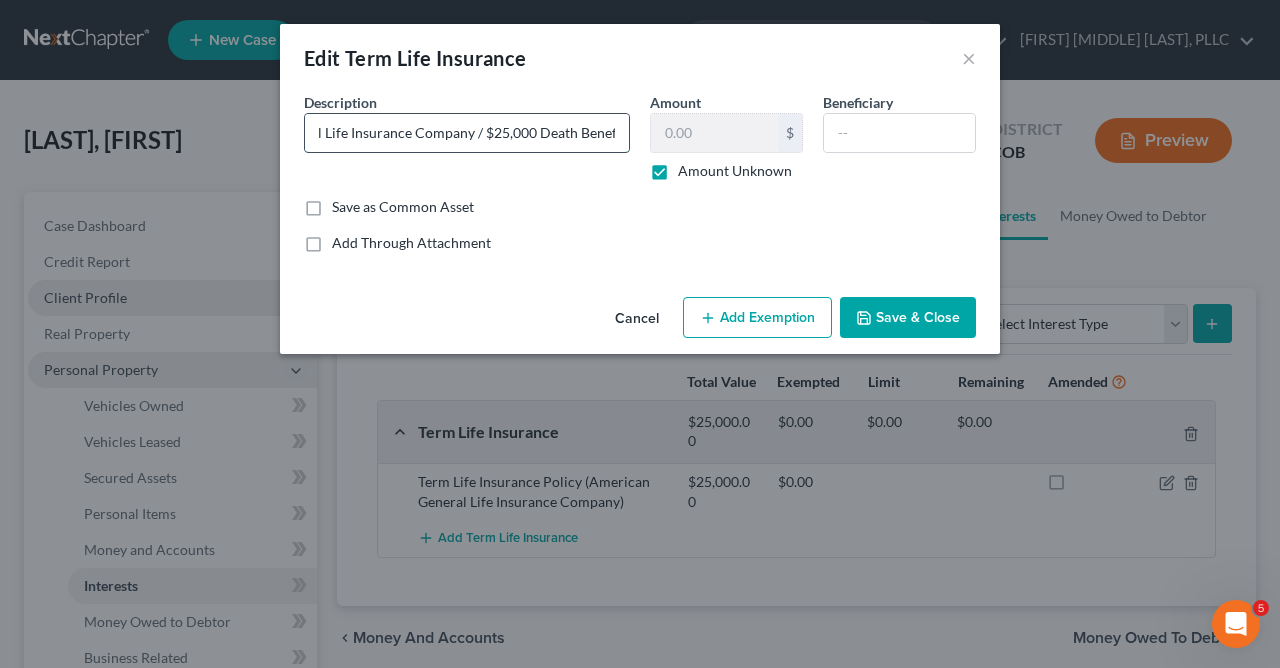scroll, scrollTop: 0, scrollLeft: 285, axis: horizontal 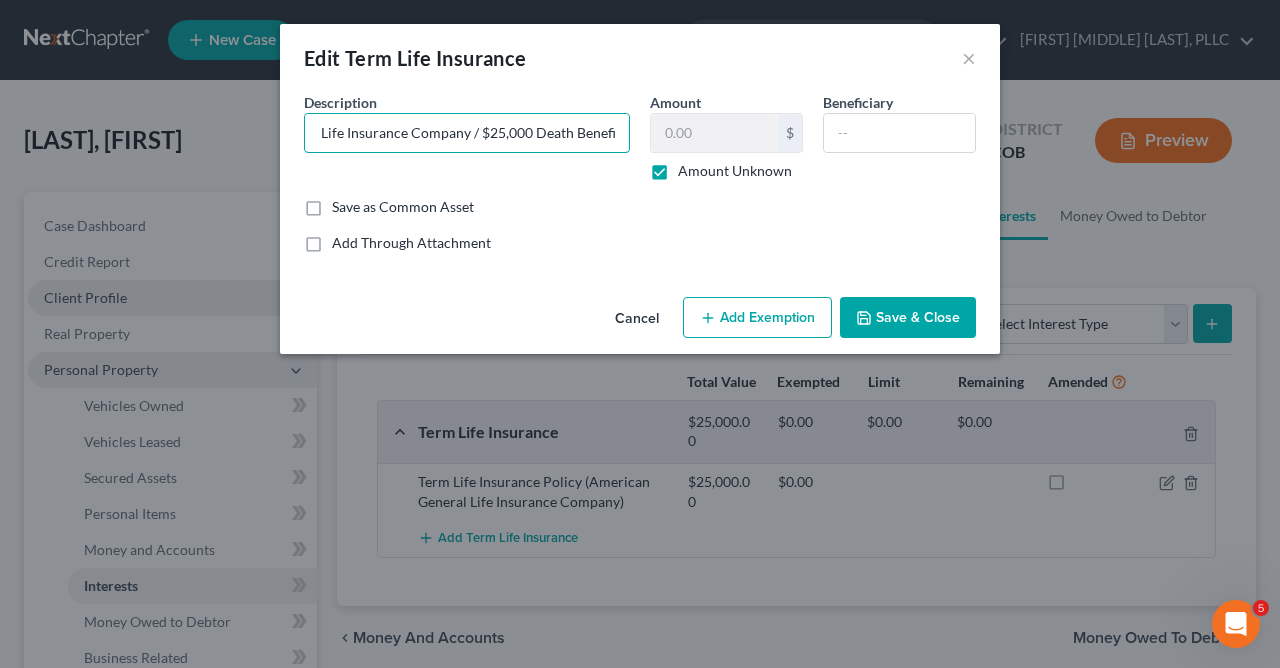type on "Term Life Insurance Policy (American General Life Insurance Company / $25,000 Death Benefit))" 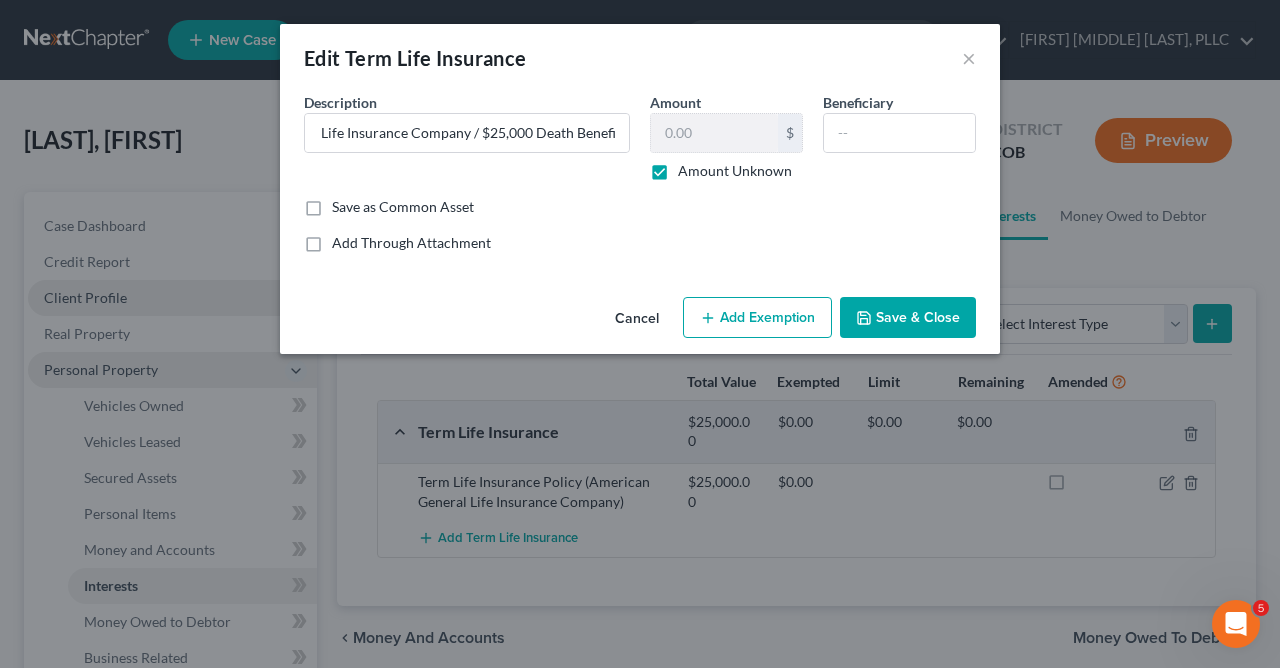click on "Save & Close" at bounding box center [908, 318] 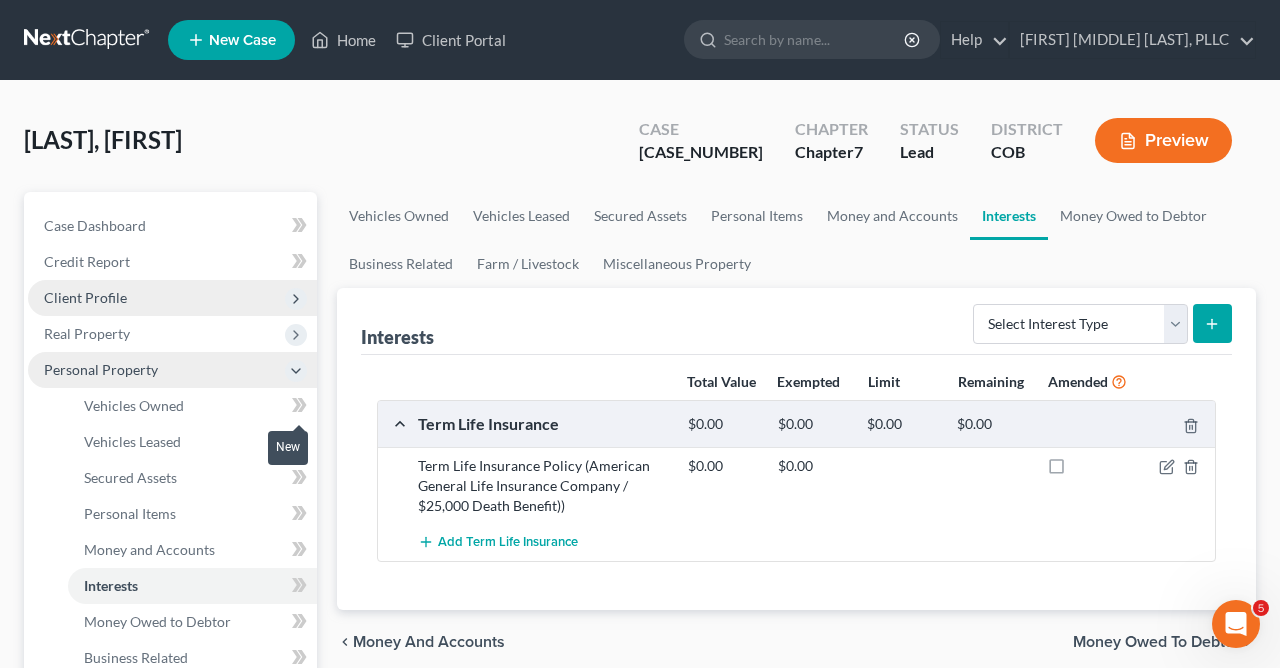 click 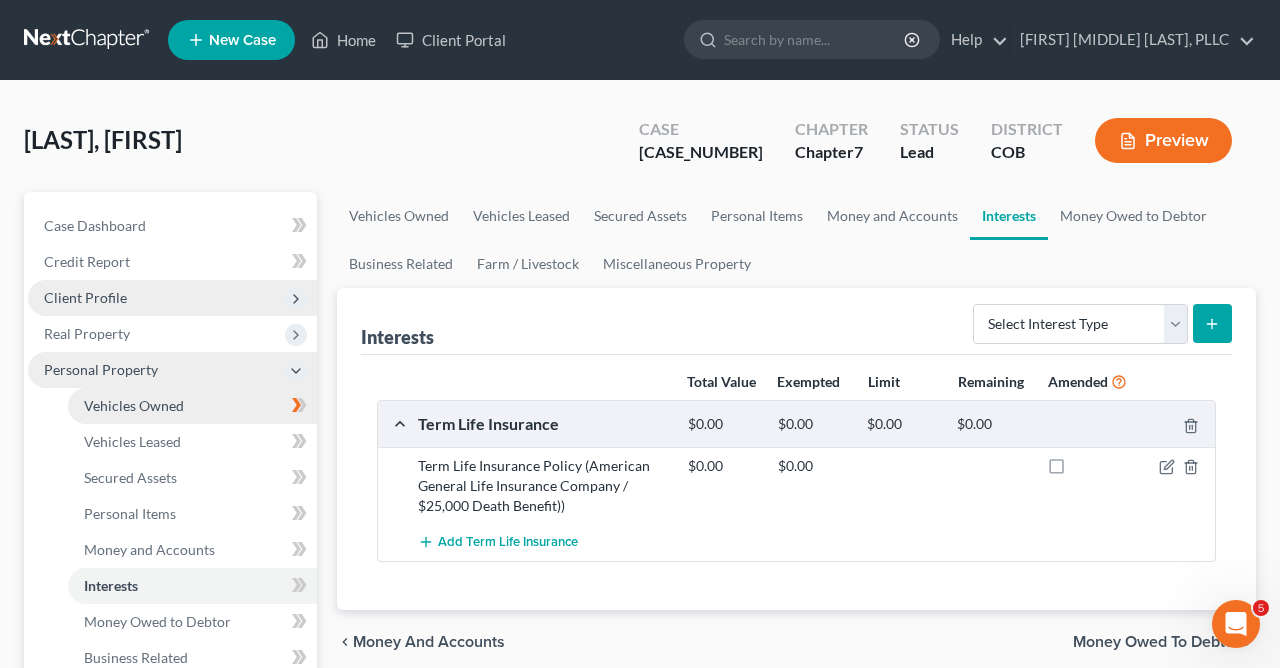 click on "Vehicles Owned" at bounding box center (192, 406) 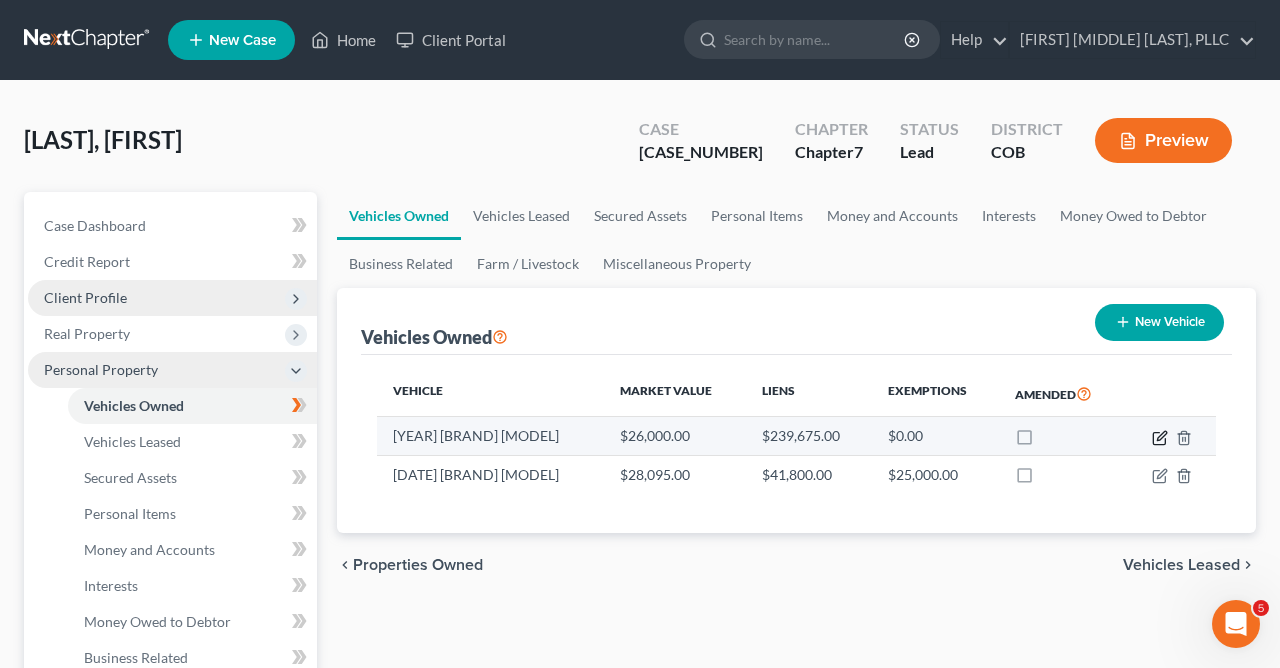 click 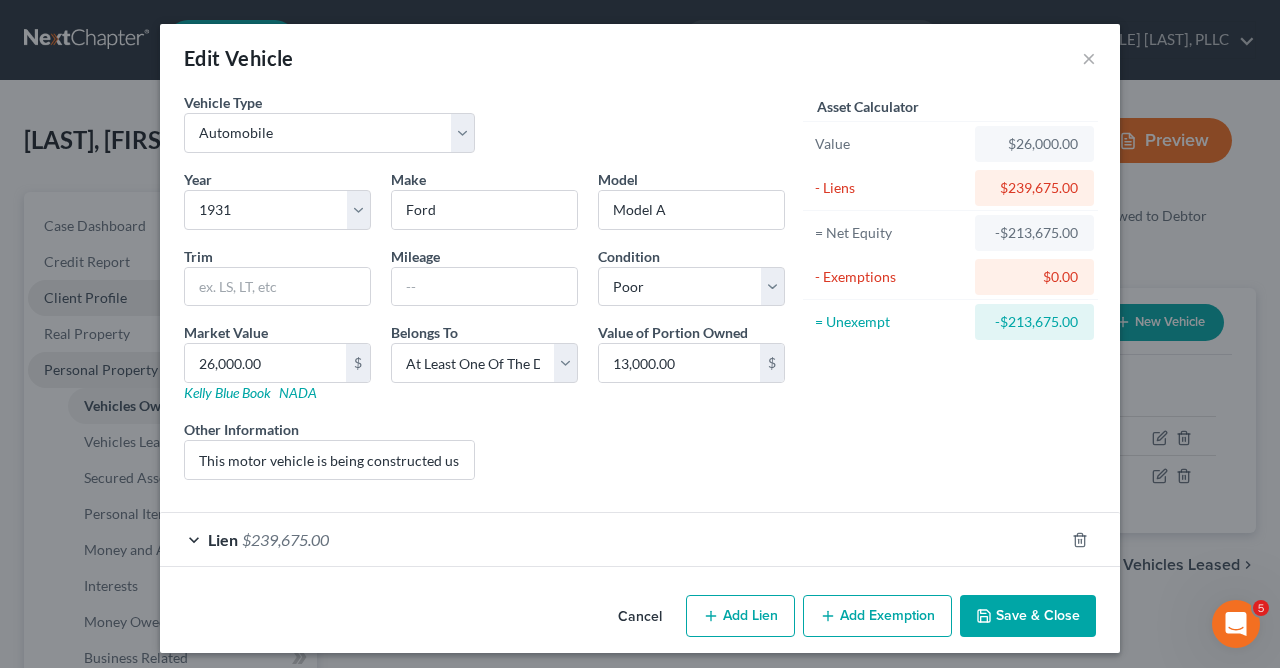 click on "Save & Close" at bounding box center [1028, 616] 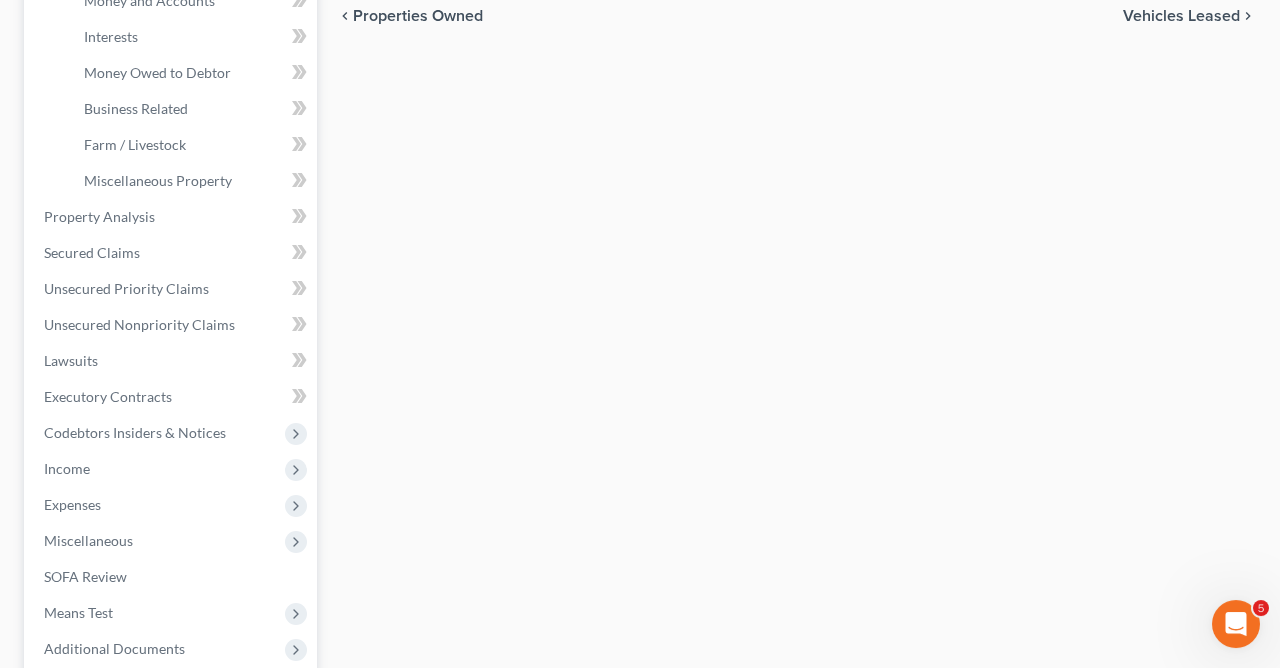 scroll, scrollTop: 559, scrollLeft: 0, axis: vertical 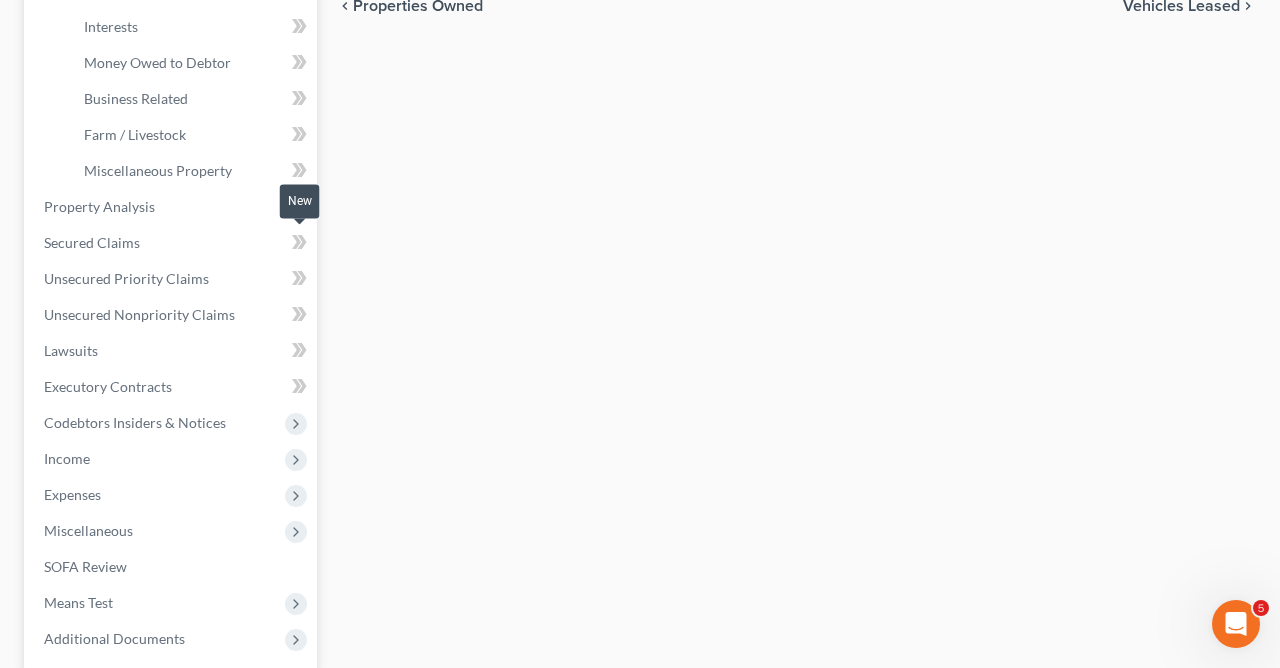 click 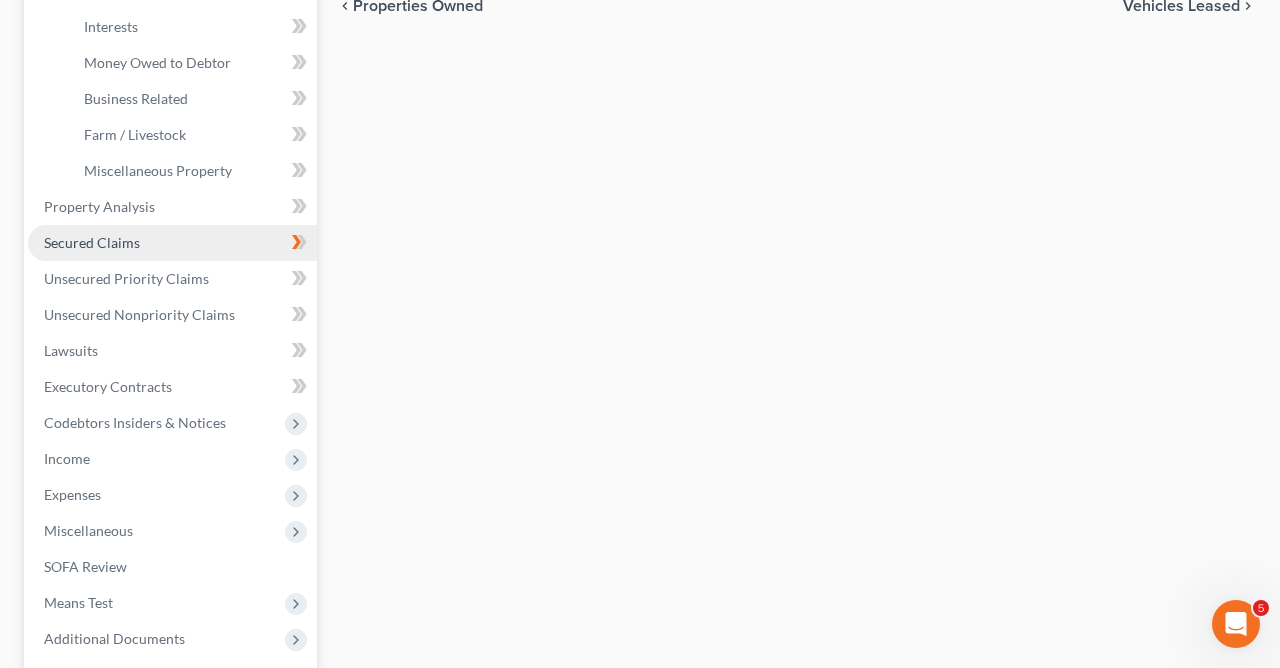 click on "Secured Claims" at bounding box center [172, 243] 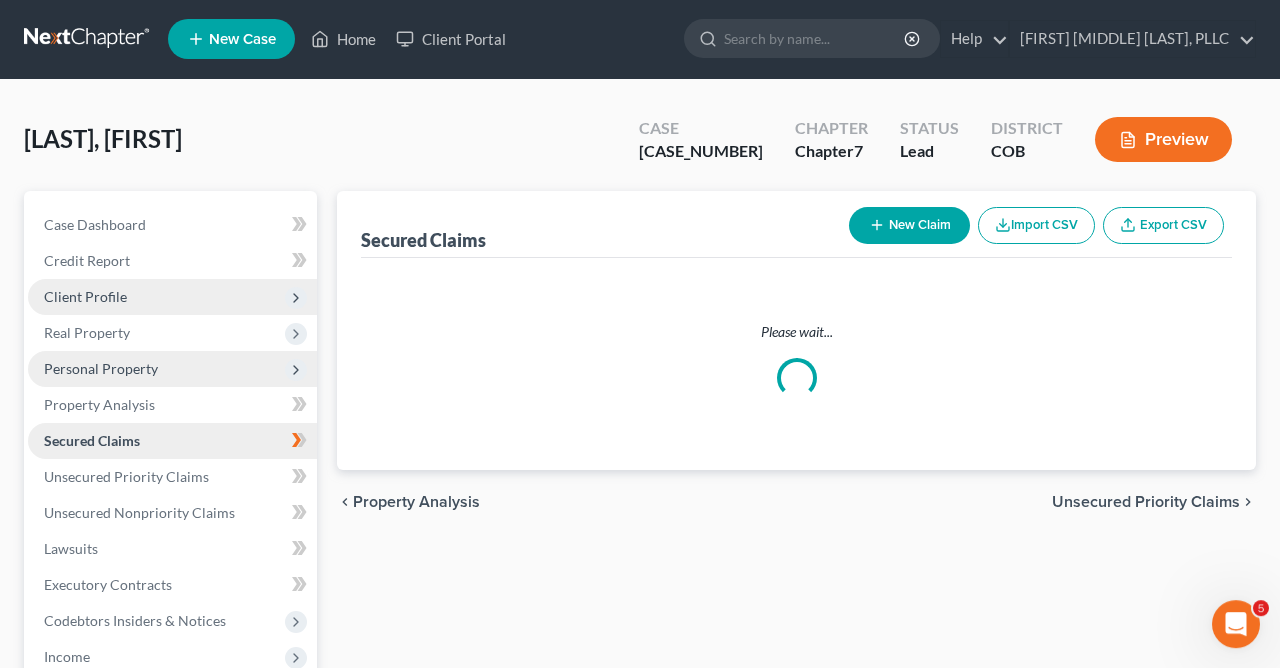 scroll, scrollTop: 0, scrollLeft: 0, axis: both 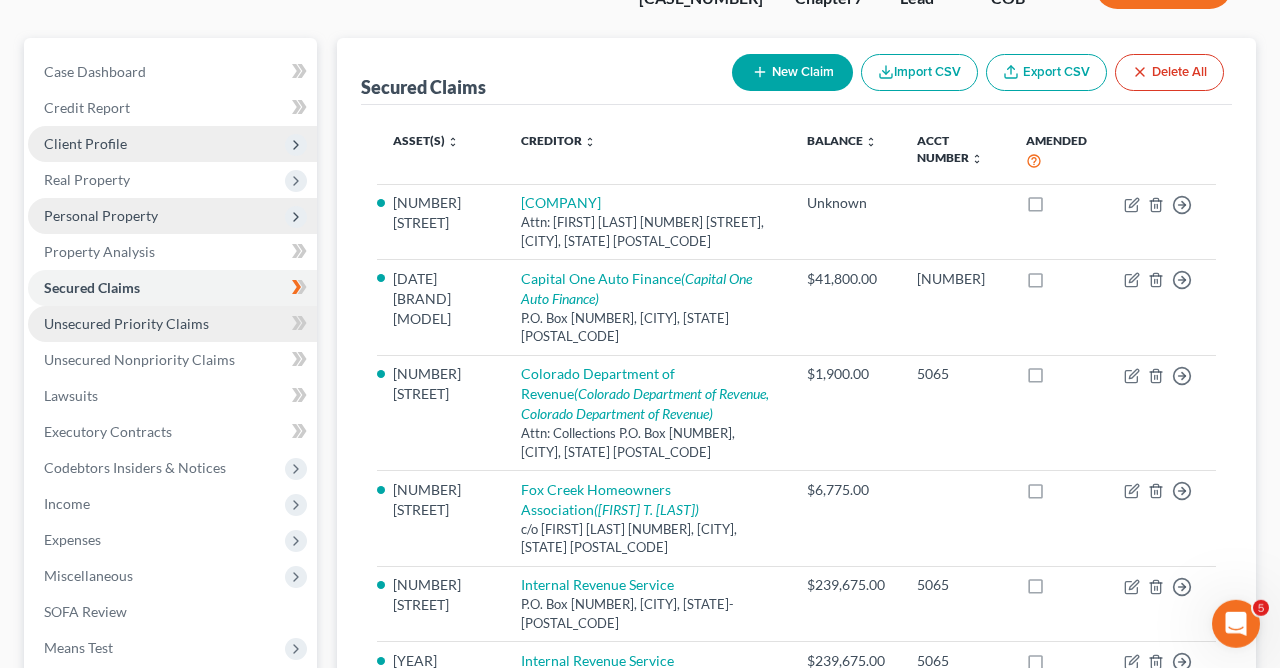 click on "Unsecured Priority Claims" at bounding box center [126, 323] 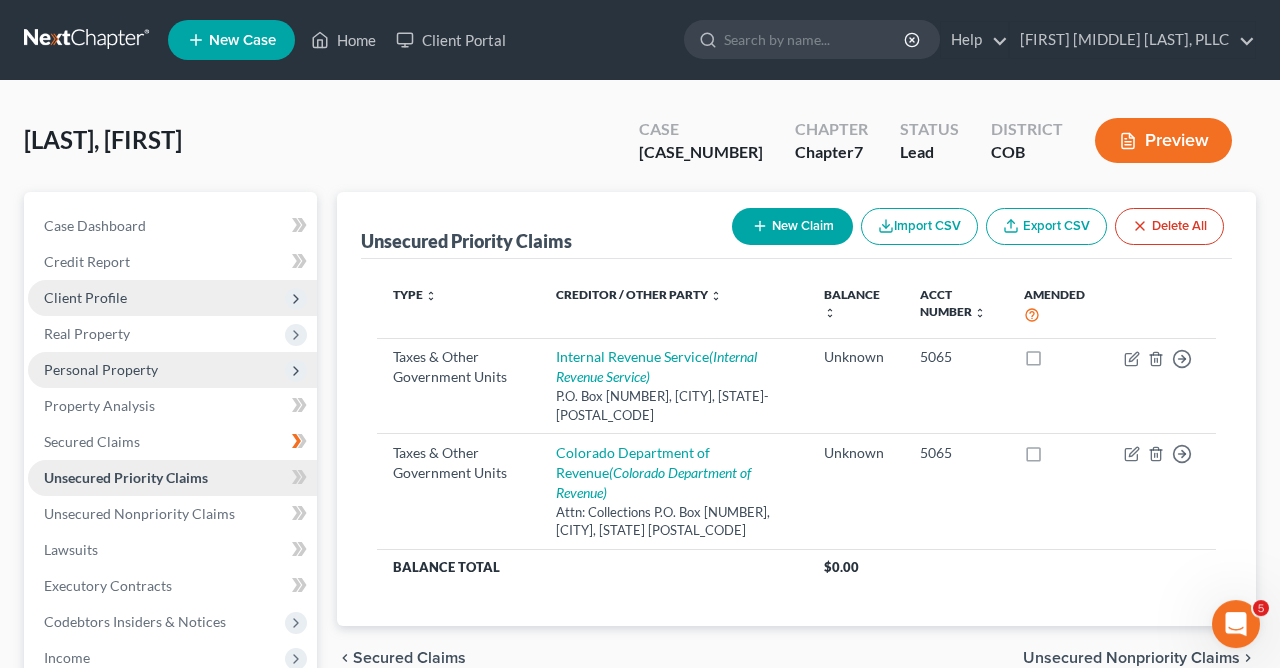 scroll, scrollTop: 0, scrollLeft: 0, axis: both 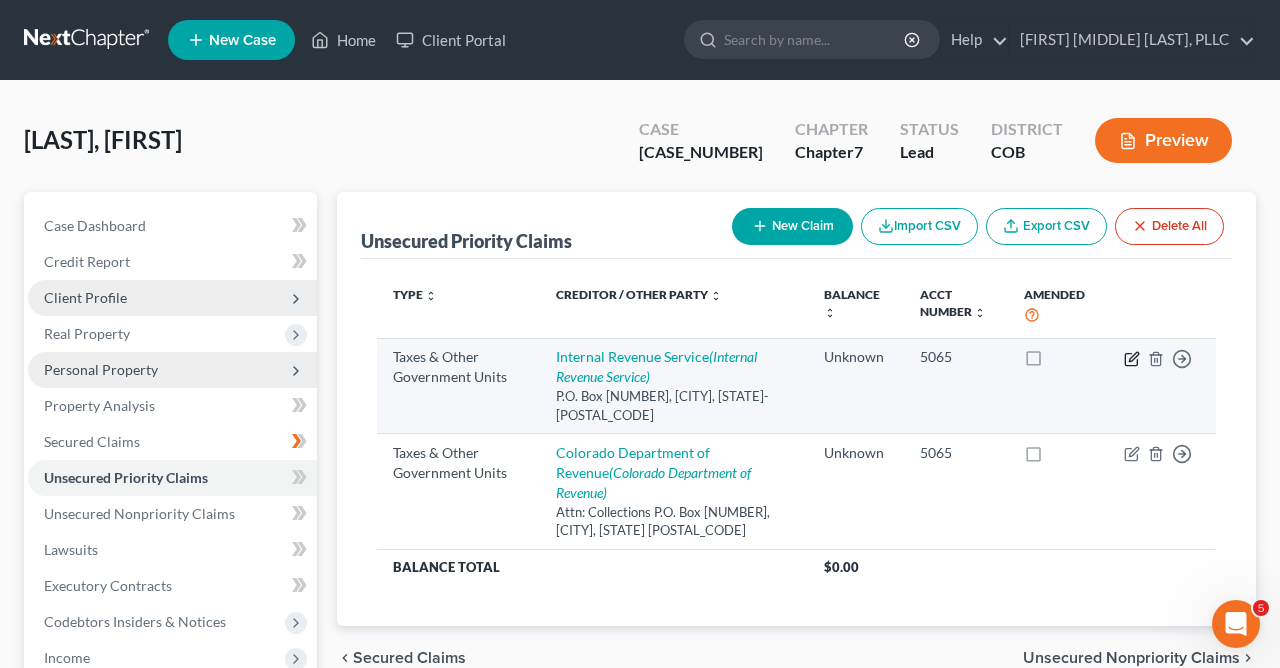 click 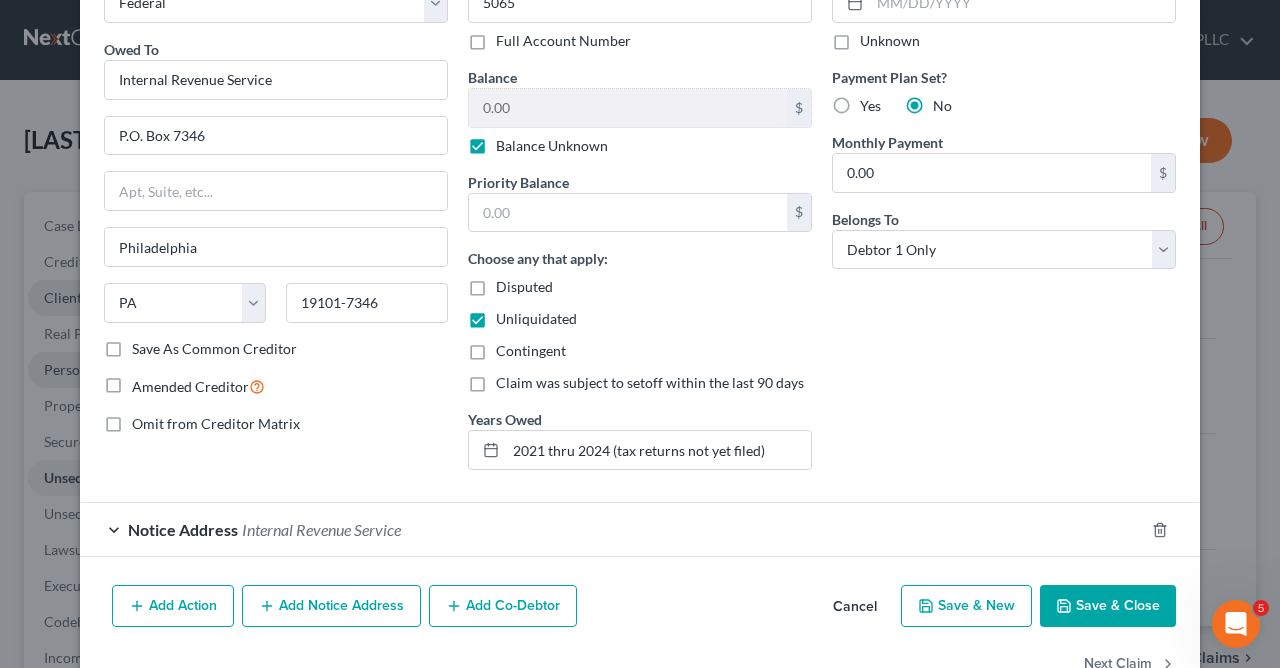 scroll, scrollTop: 172, scrollLeft: 0, axis: vertical 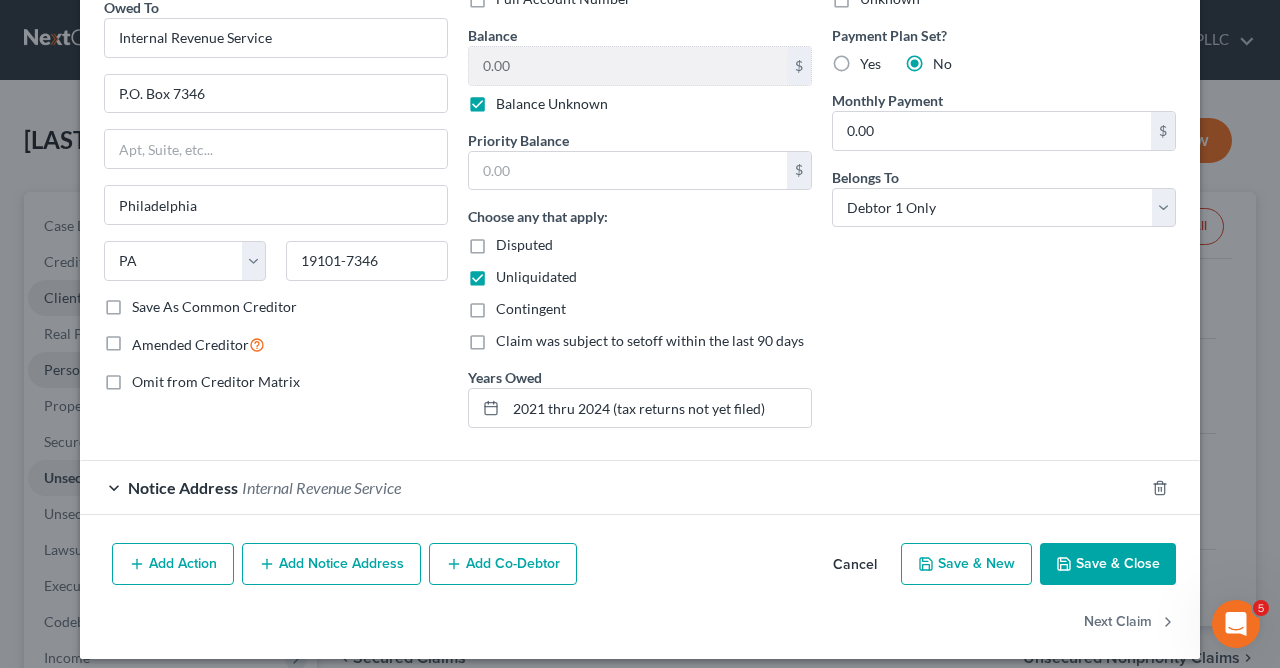 click on "Save & Close" at bounding box center (1108, 564) 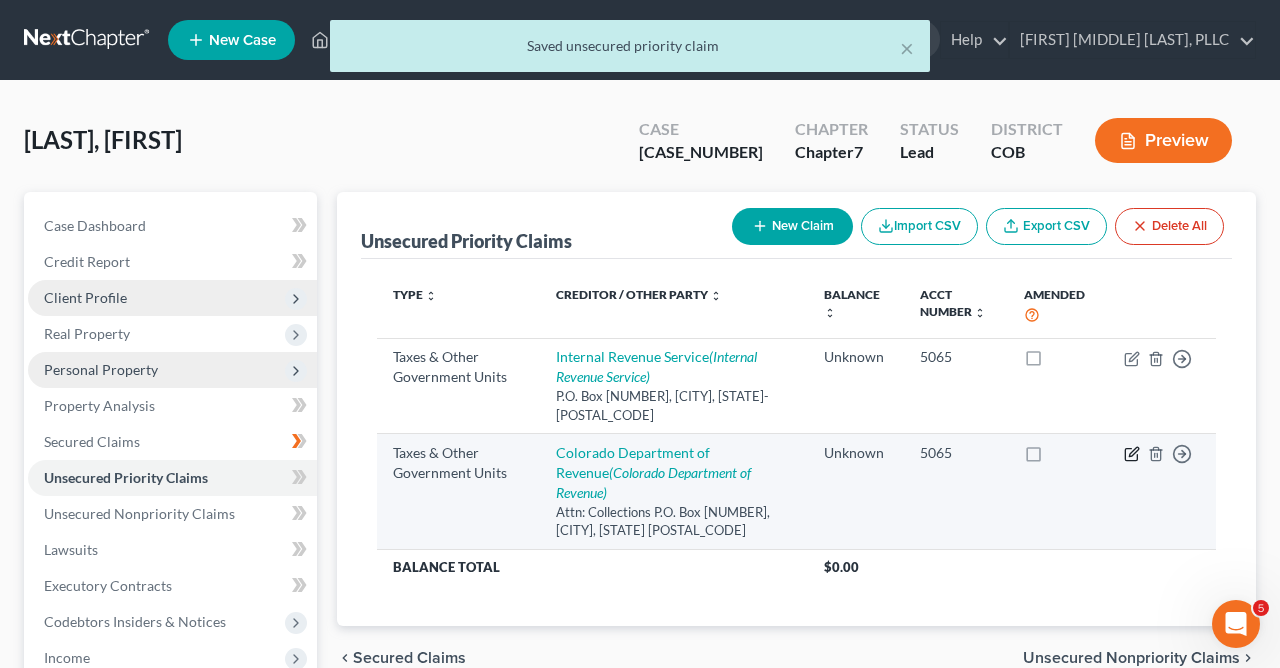 click 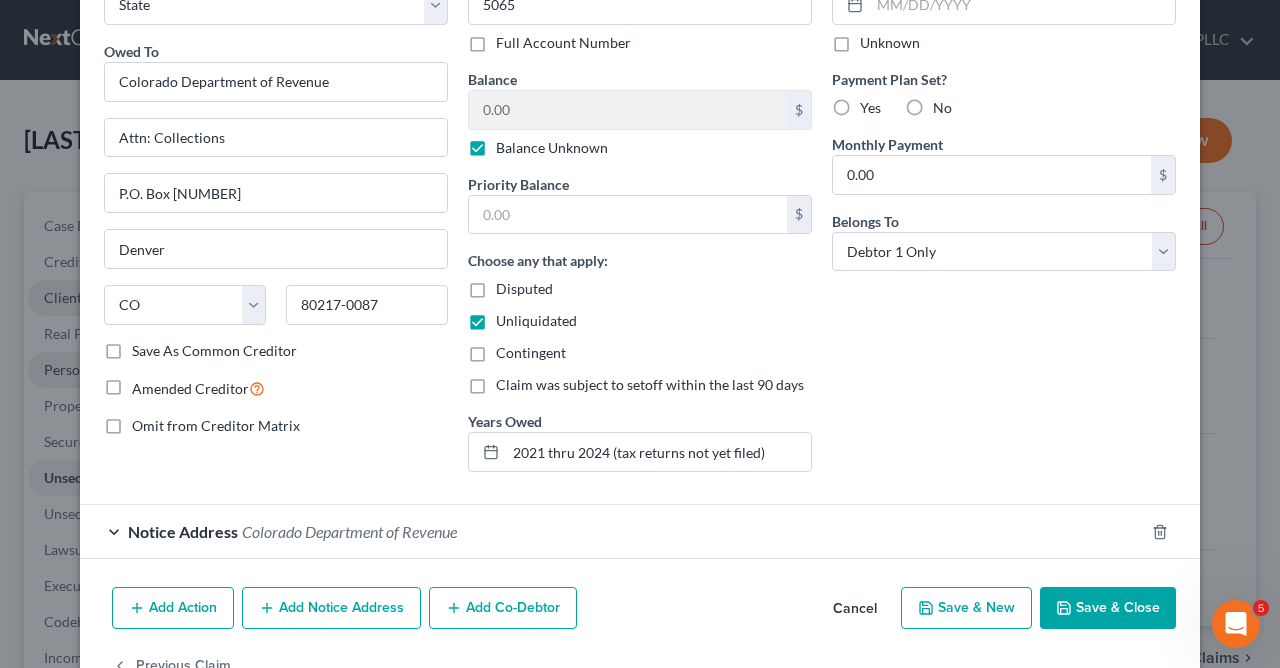 scroll, scrollTop: 127, scrollLeft: 0, axis: vertical 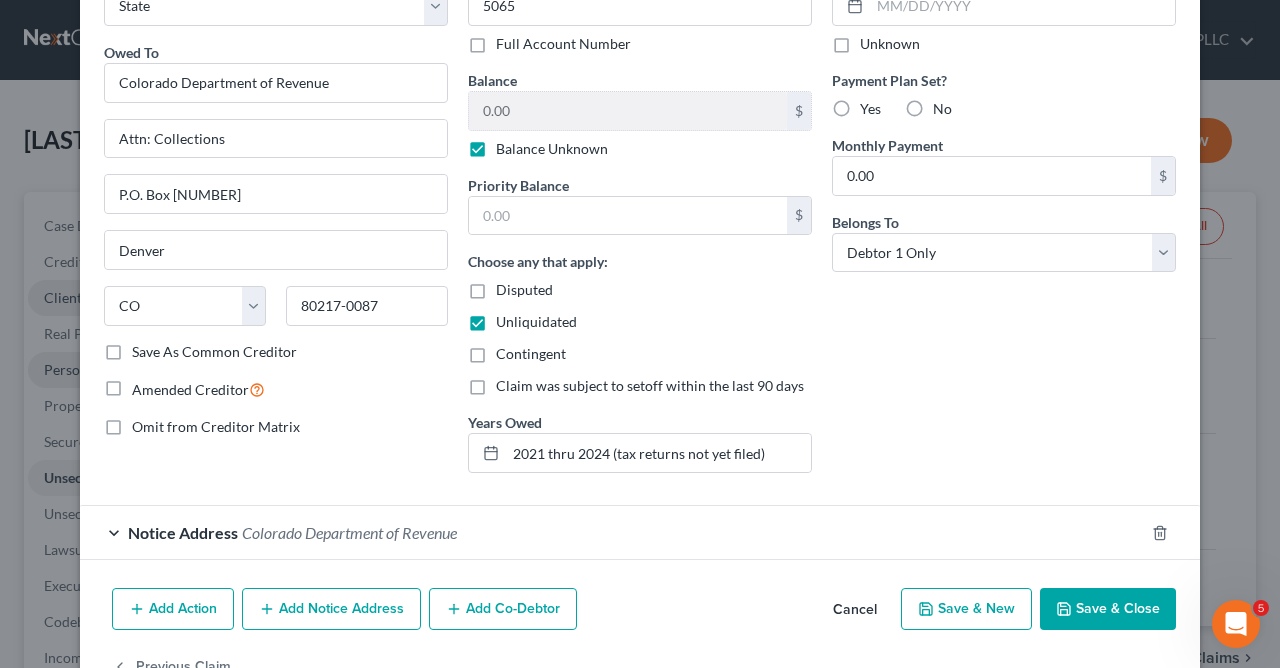 click on "Save & Close" at bounding box center [1108, 609] 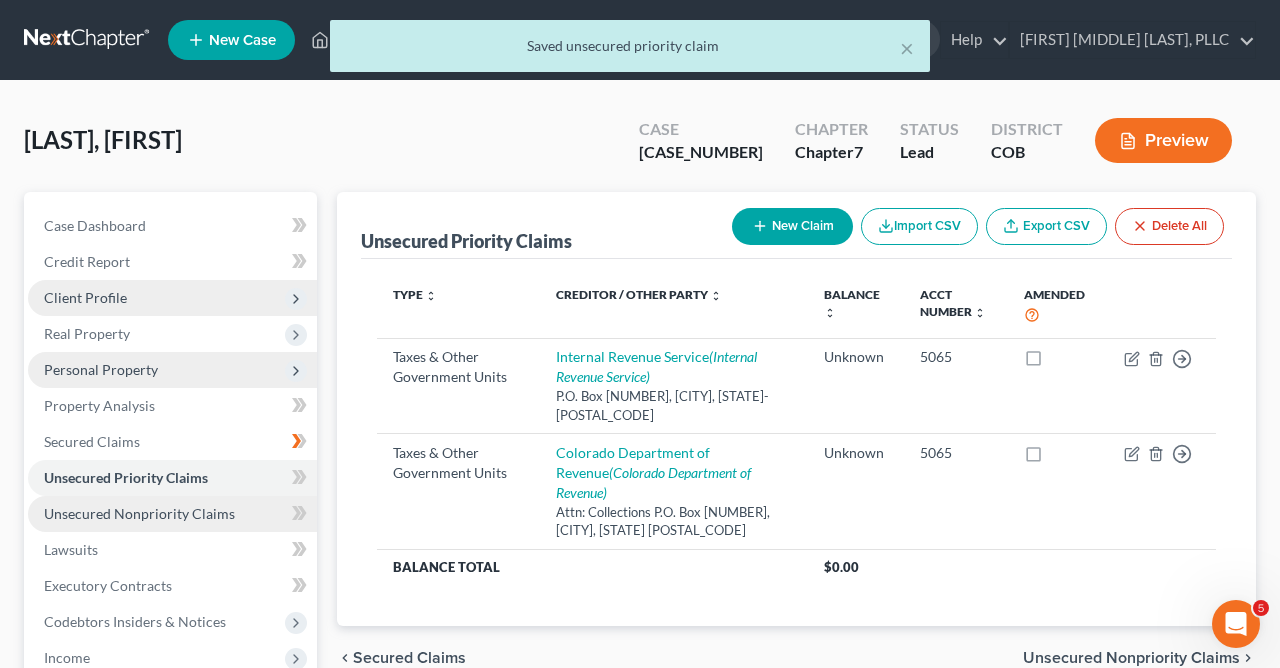 click on "Unsecured Nonpriority Claims" at bounding box center [172, 514] 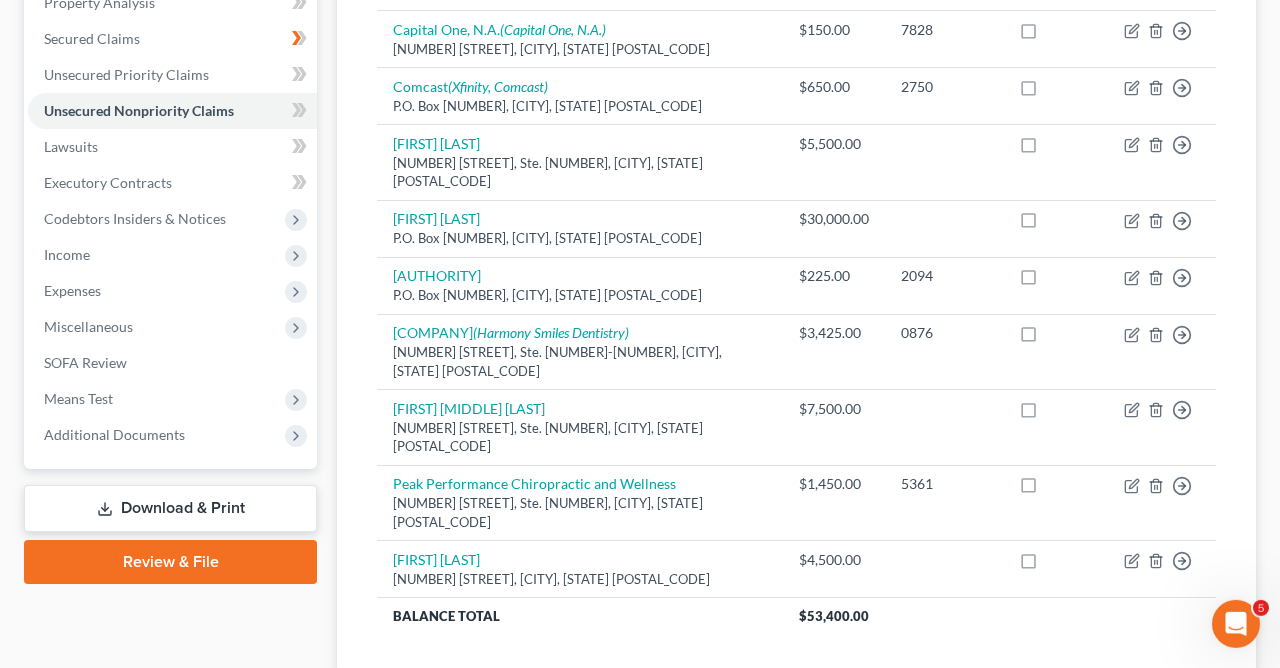 scroll, scrollTop: 413, scrollLeft: 0, axis: vertical 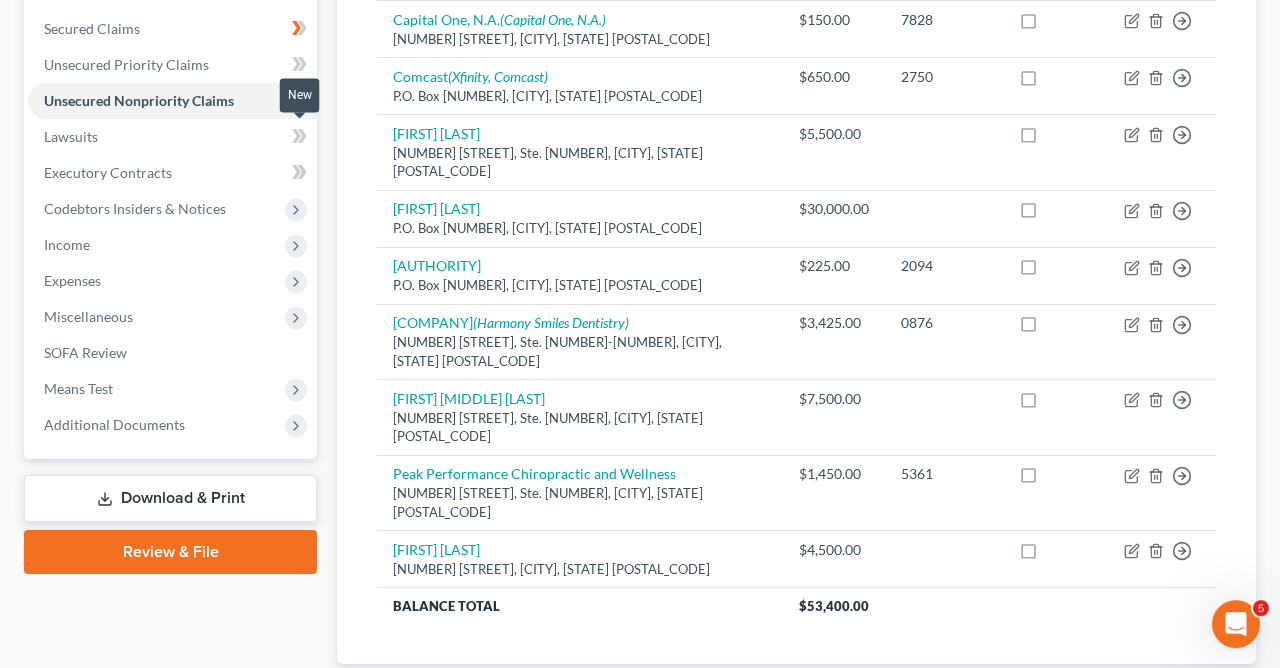click 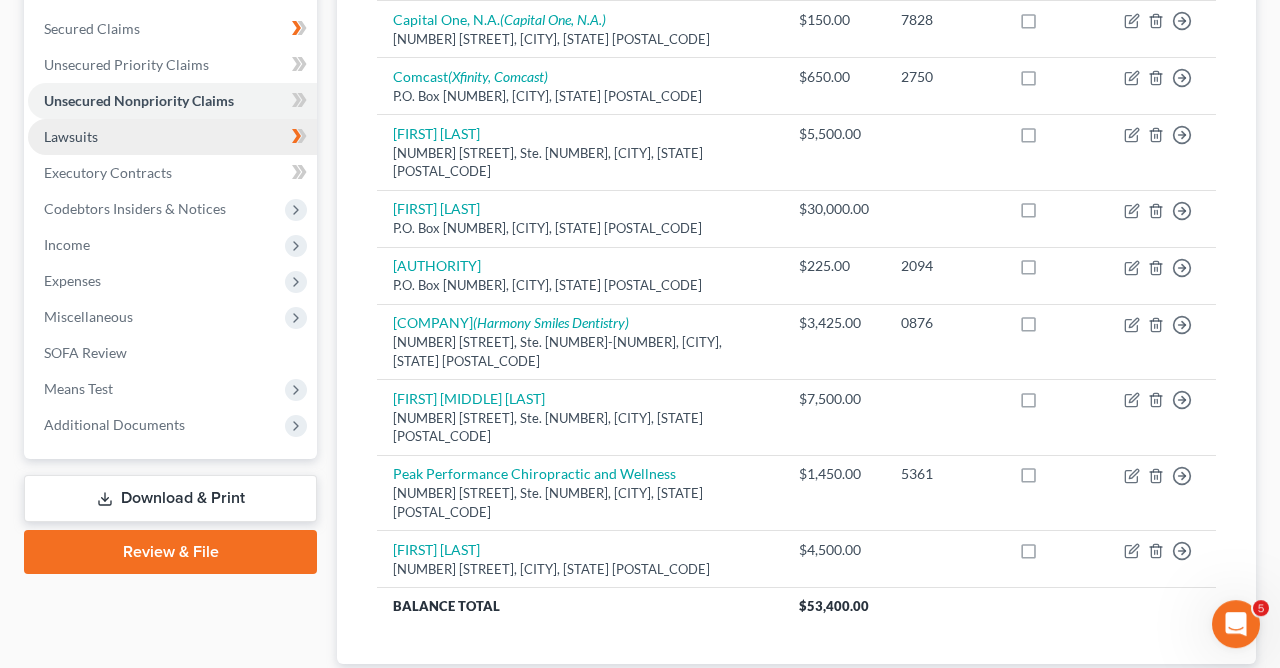 click on "Lawsuits" at bounding box center (71, 136) 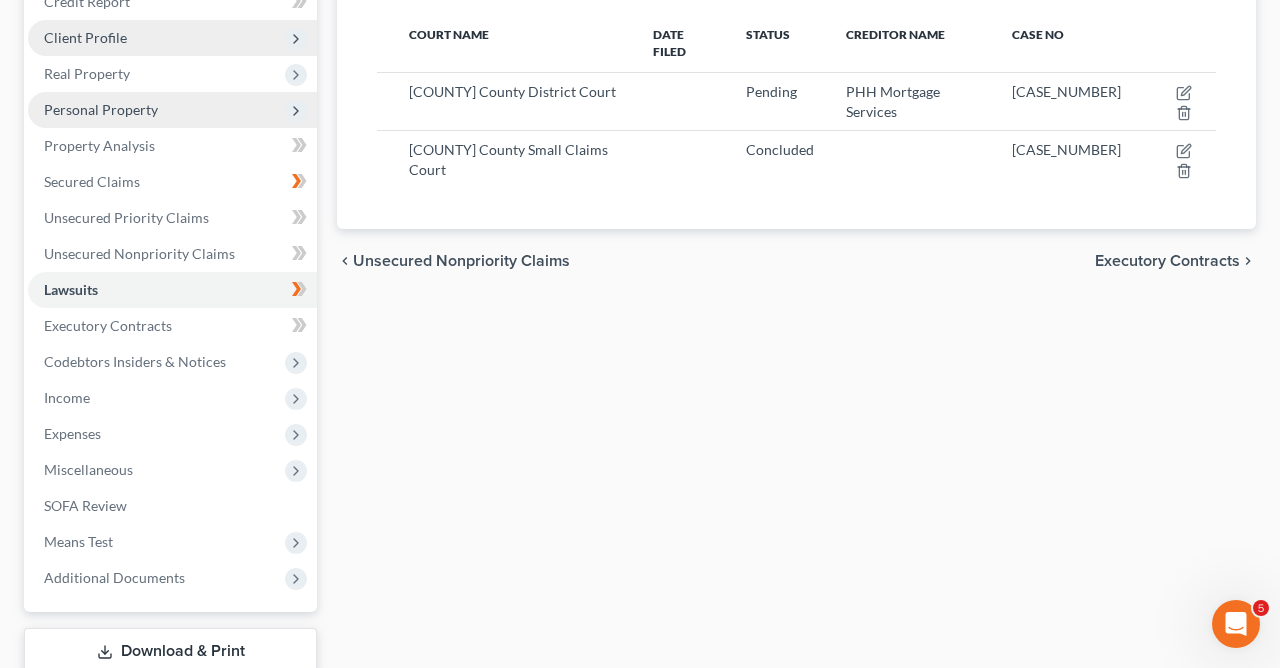scroll, scrollTop: 184, scrollLeft: 0, axis: vertical 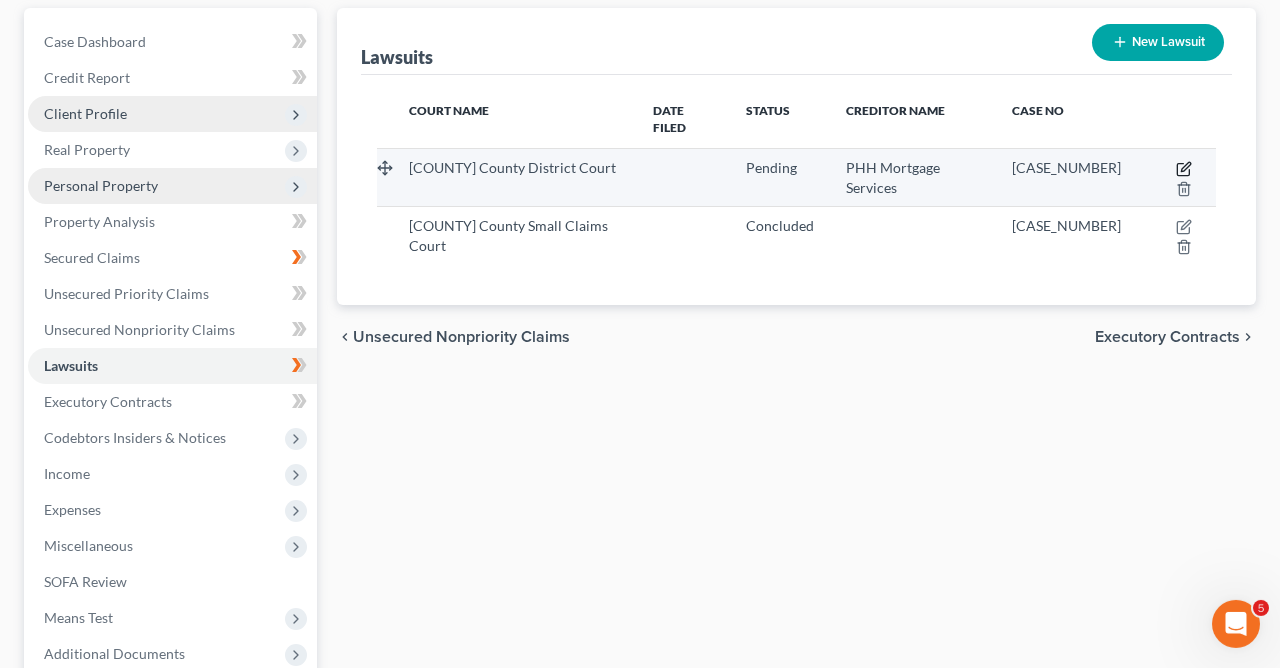 click 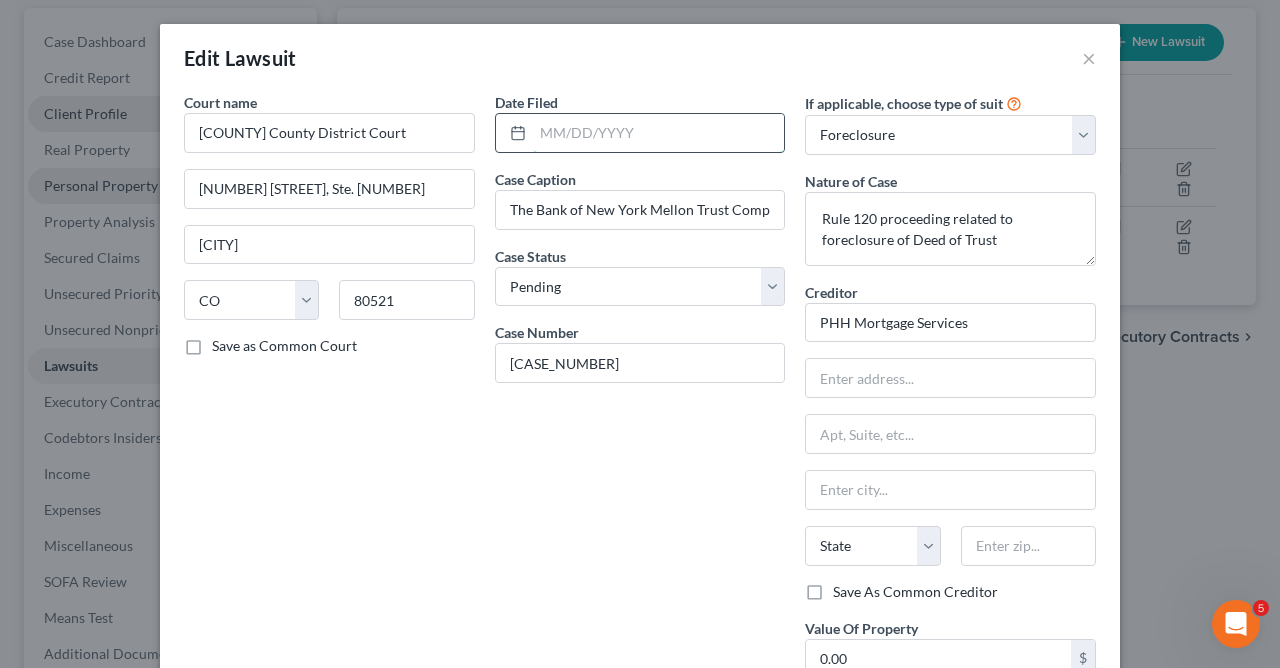 click at bounding box center [659, 133] 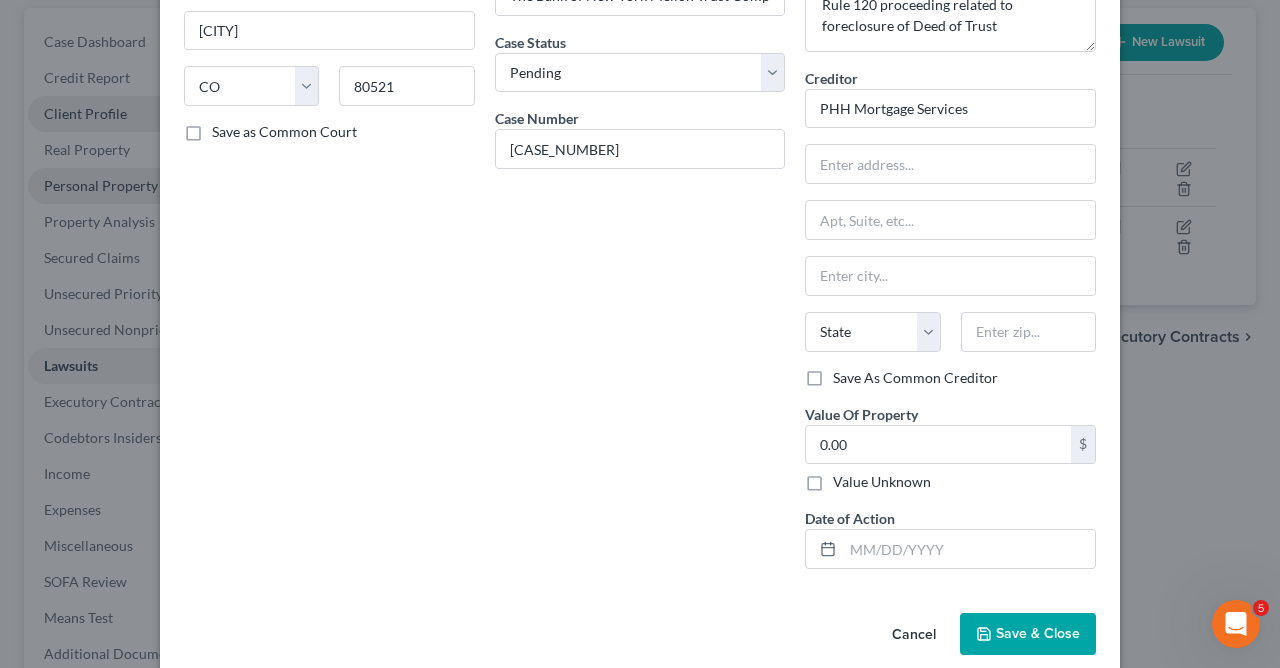 scroll, scrollTop: 242, scrollLeft: 0, axis: vertical 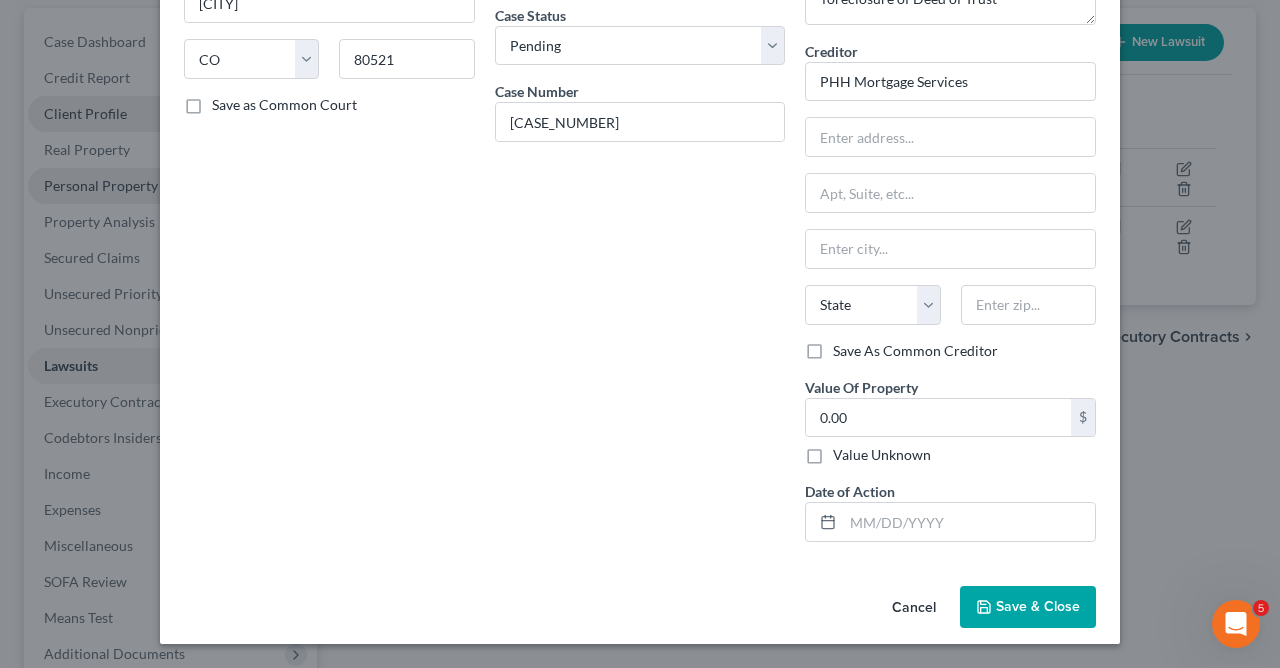 click on "Save & Close" at bounding box center (1038, 606) 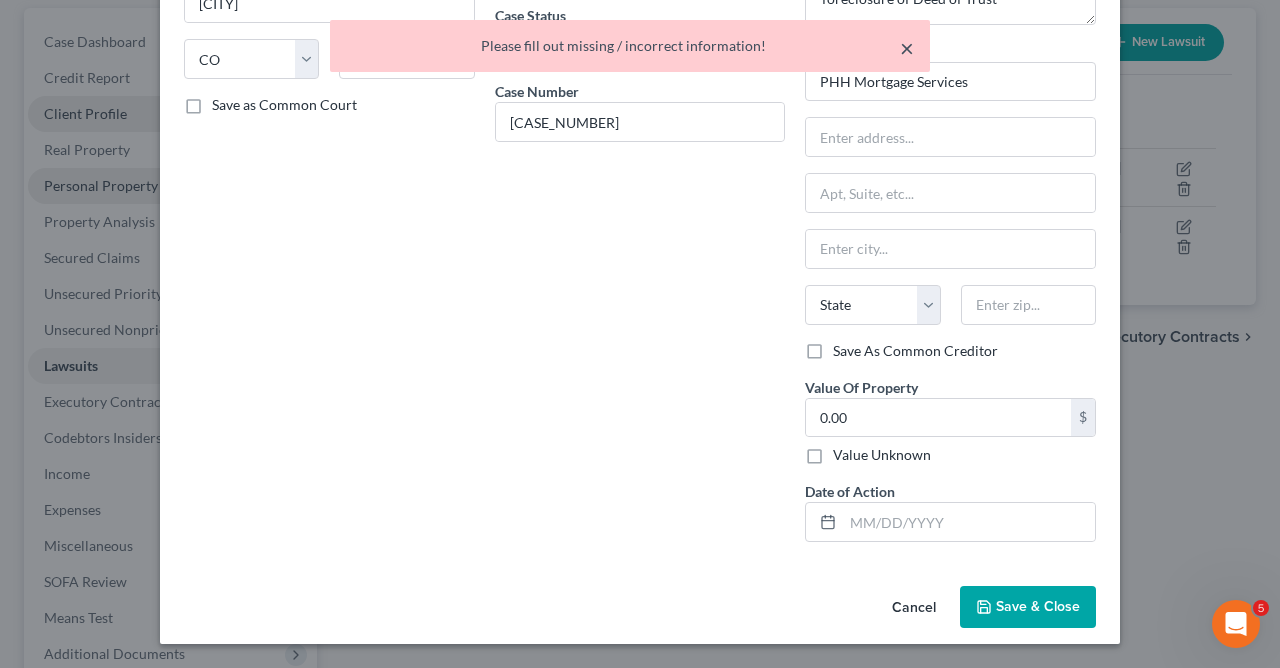 click on "×" at bounding box center (907, 48) 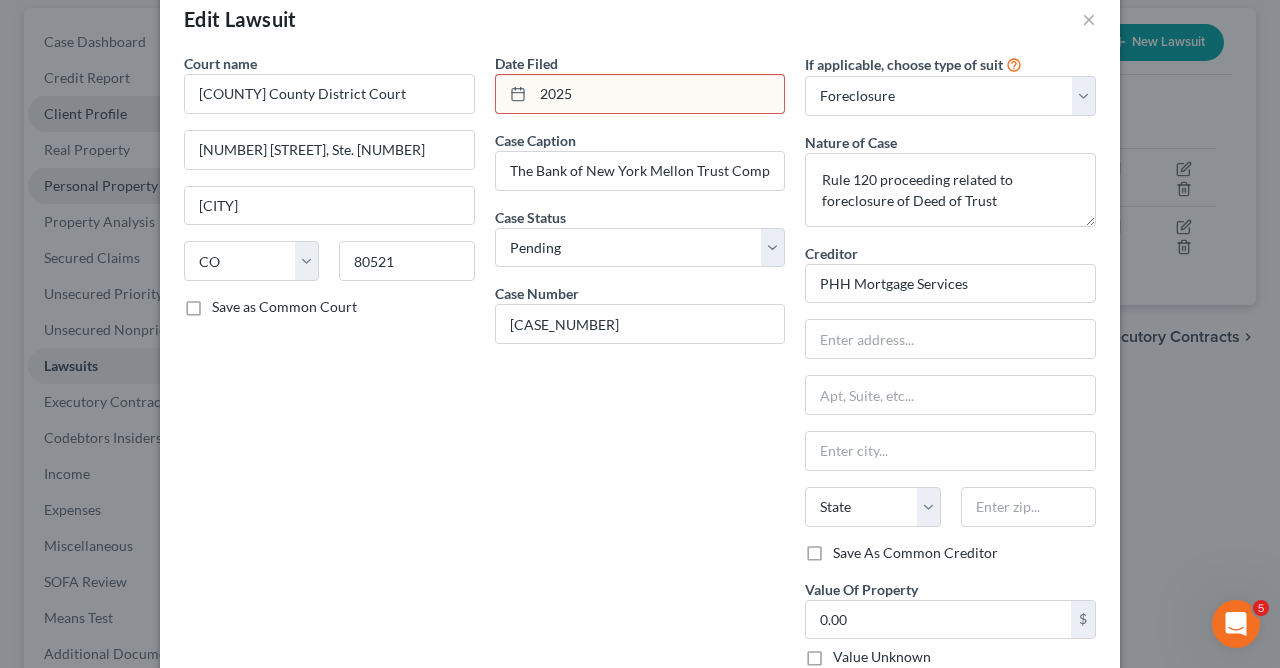 scroll, scrollTop: 37, scrollLeft: 0, axis: vertical 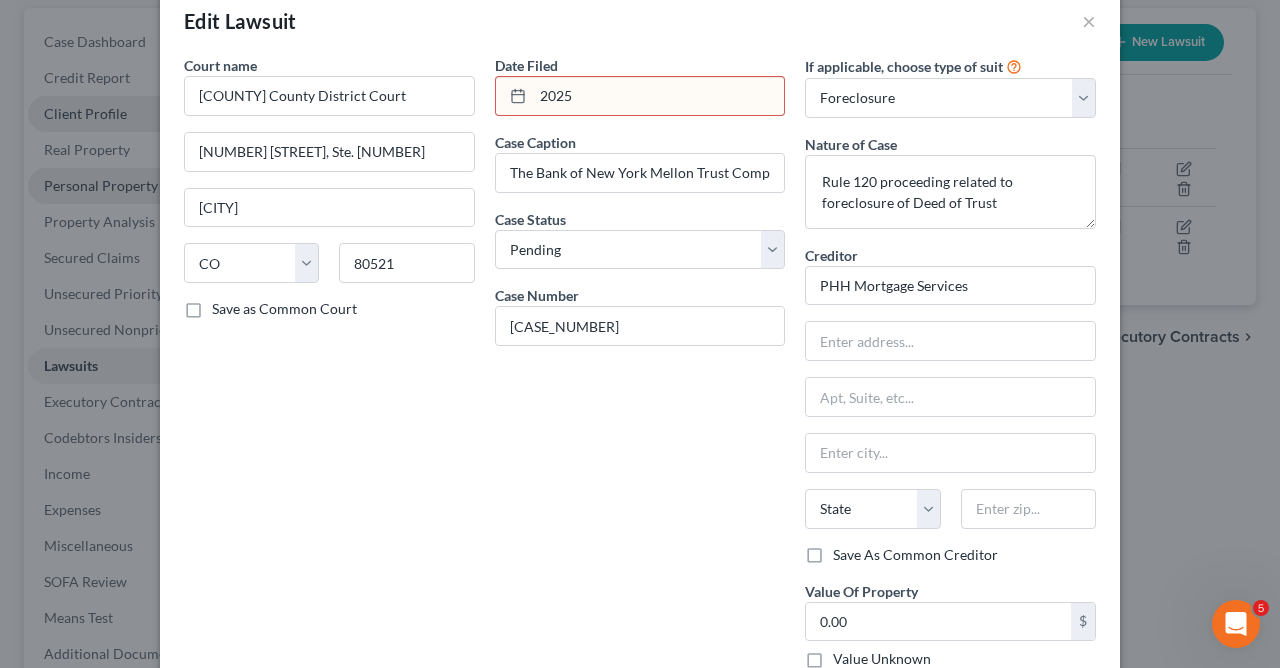 click on "2025" at bounding box center [659, 96] 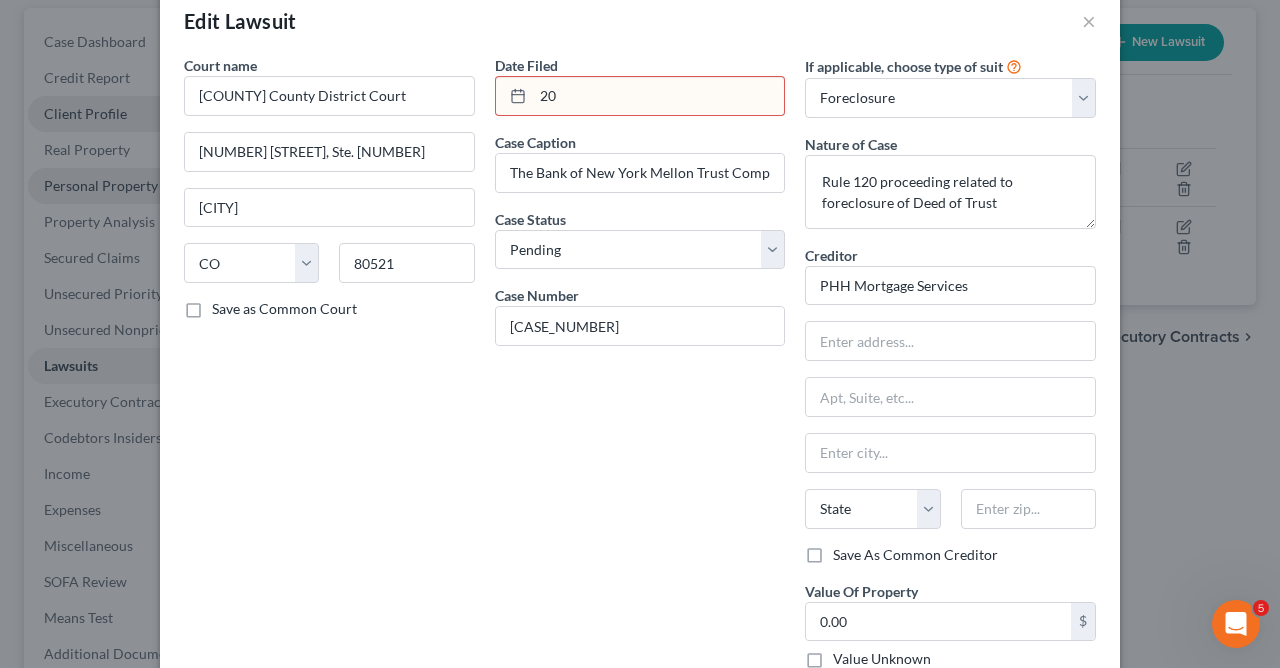 type on "2" 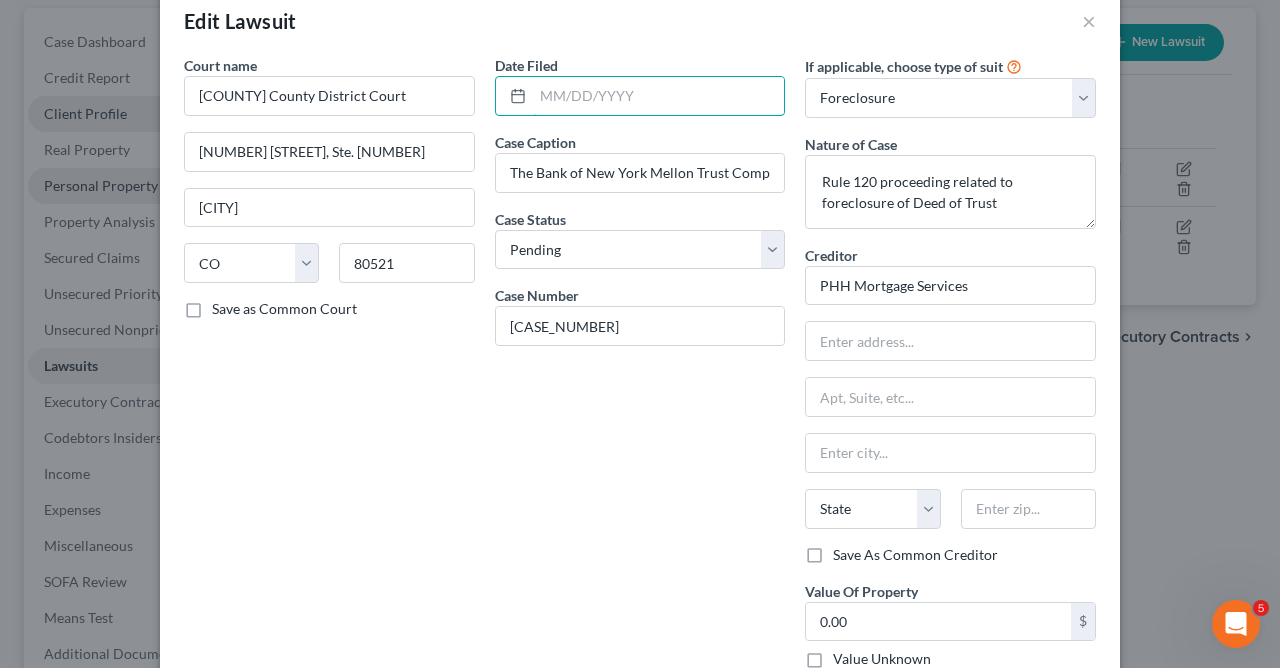 type 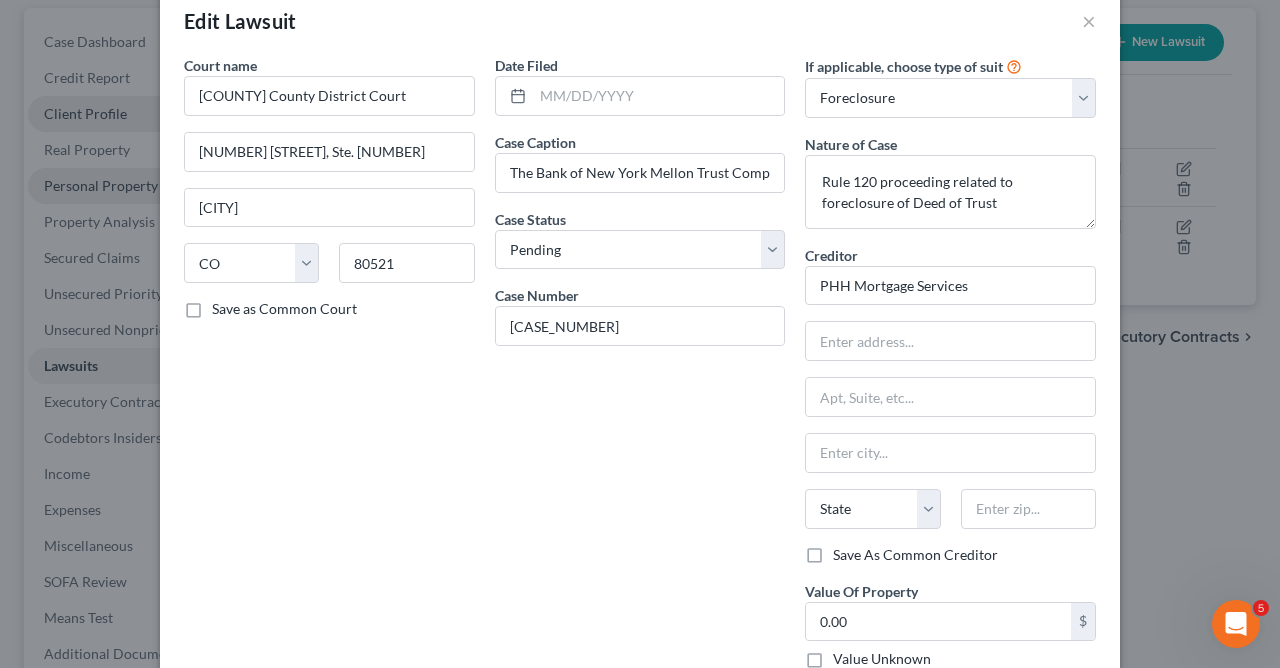 scroll, scrollTop: 242, scrollLeft: 0, axis: vertical 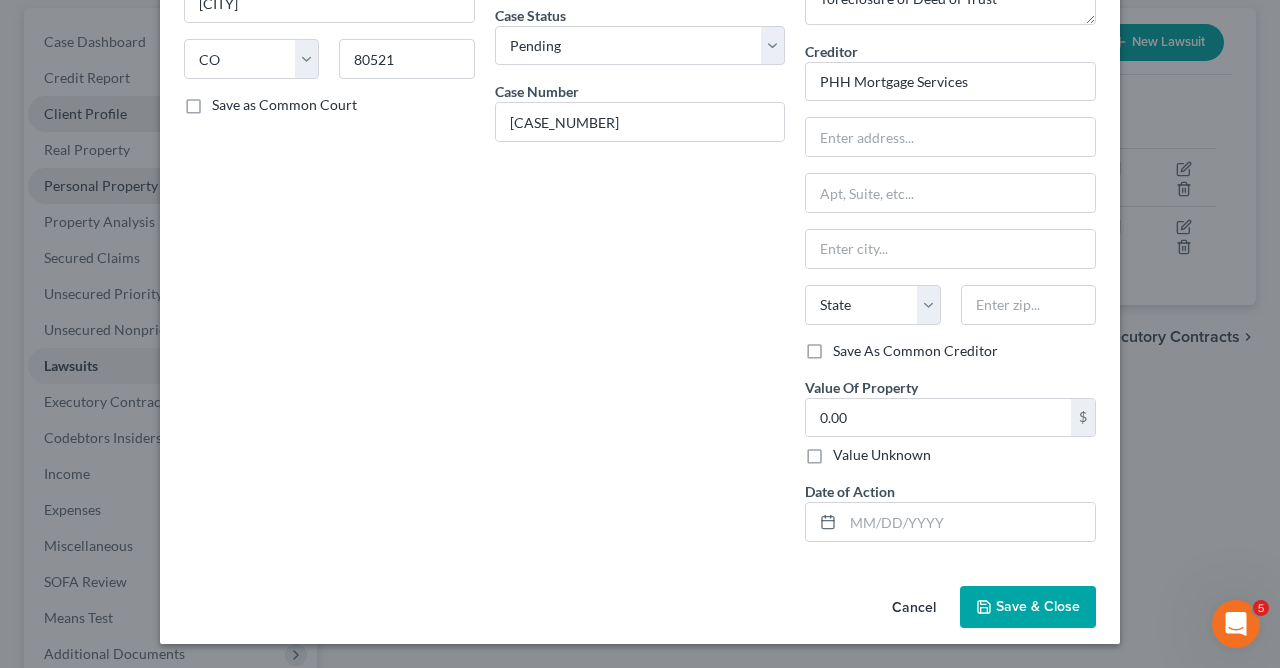 click on "Save & Close" at bounding box center [1028, 607] 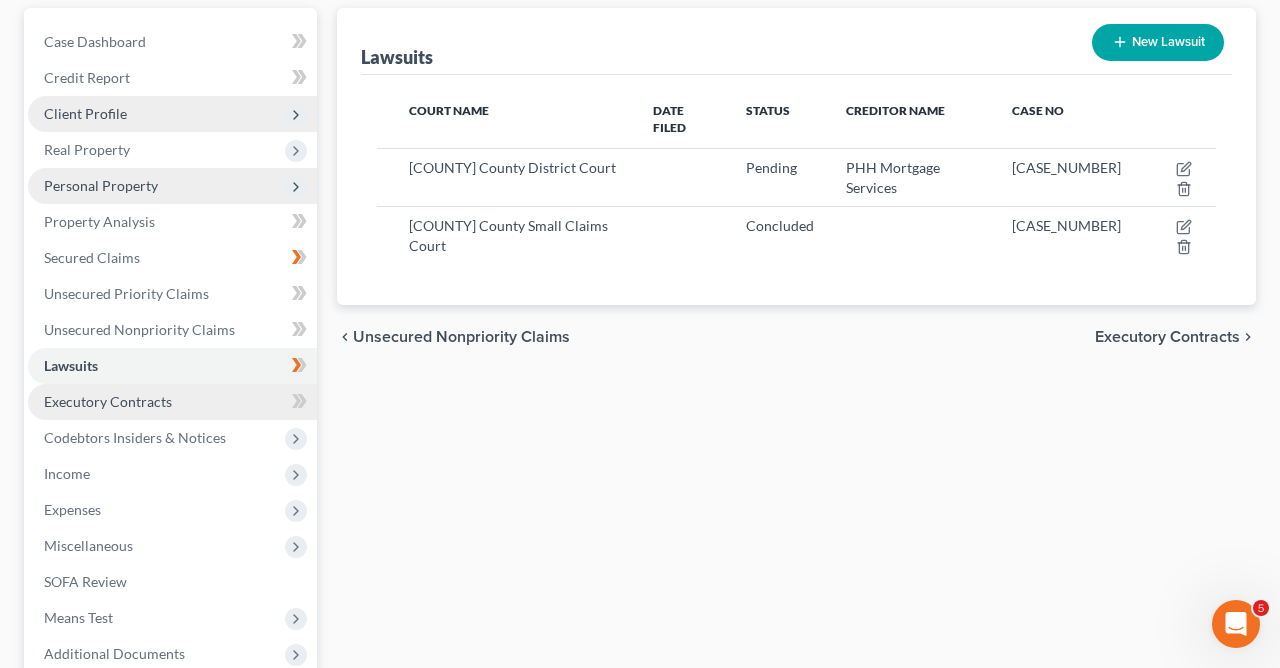click on "Executory Contracts" at bounding box center [172, 402] 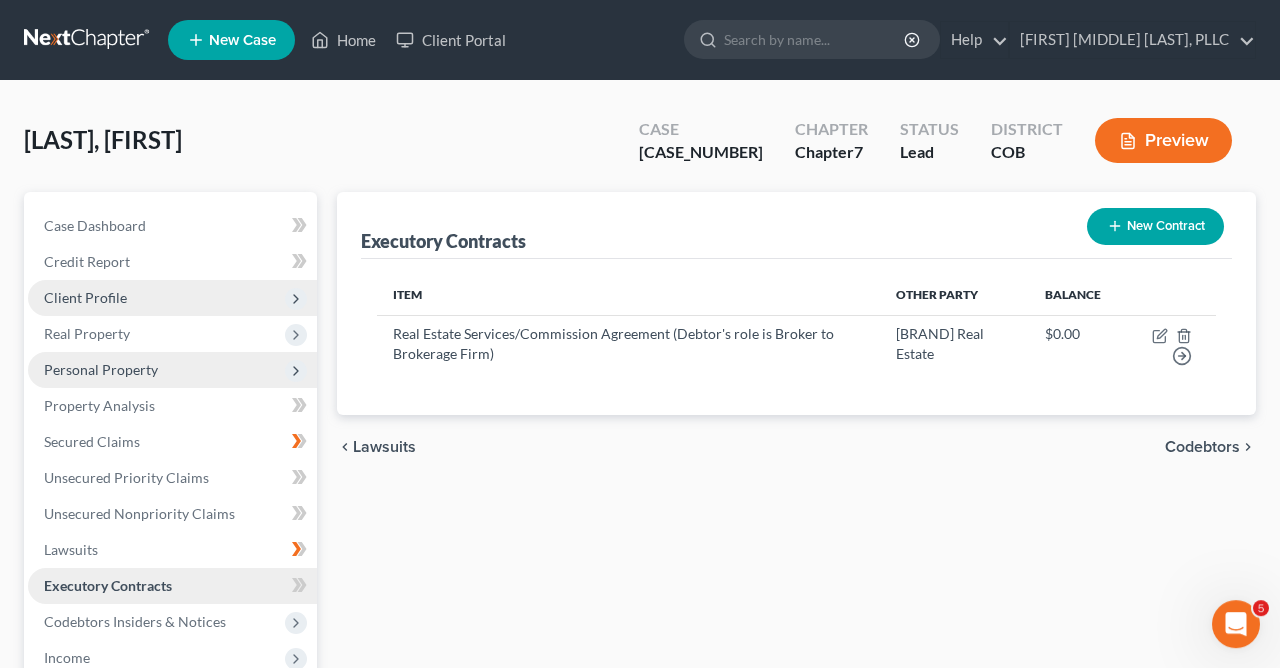 scroll, scrollTop: 0, scrollLeft: 0, axis: both 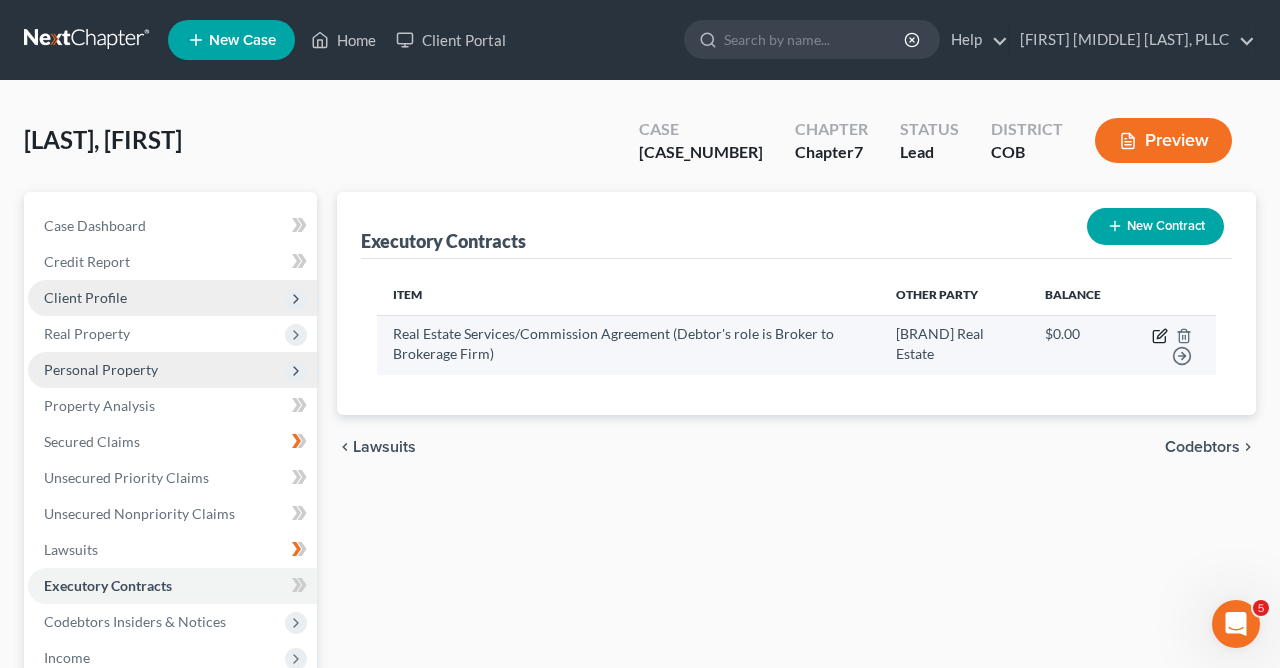 click 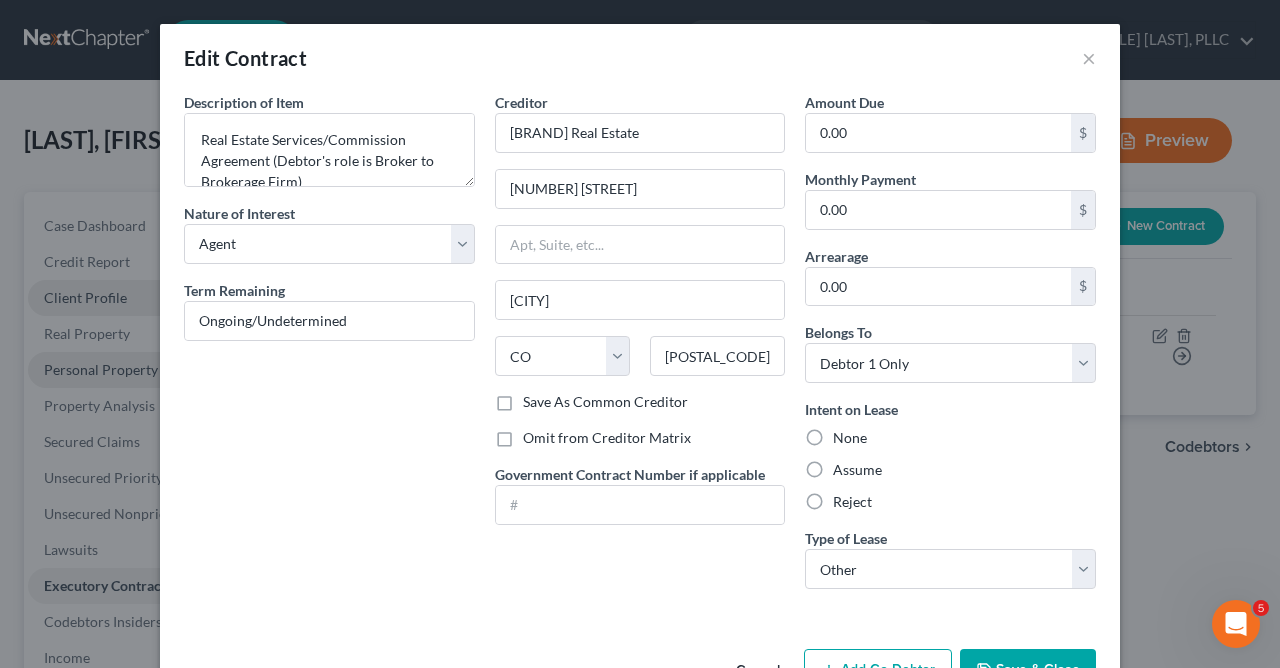 scroll, scrollTop: 63, scrollLeft: 0, axis: vertical 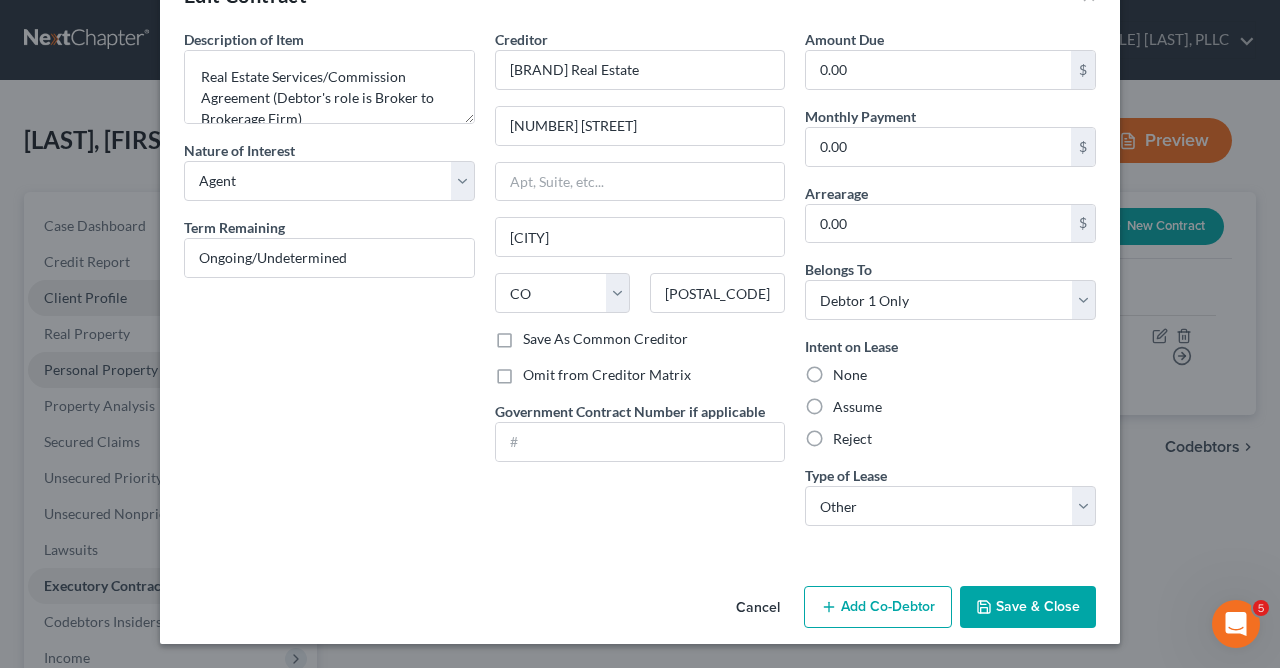 click on "Save & Close" at bounding box center (1028, 607) 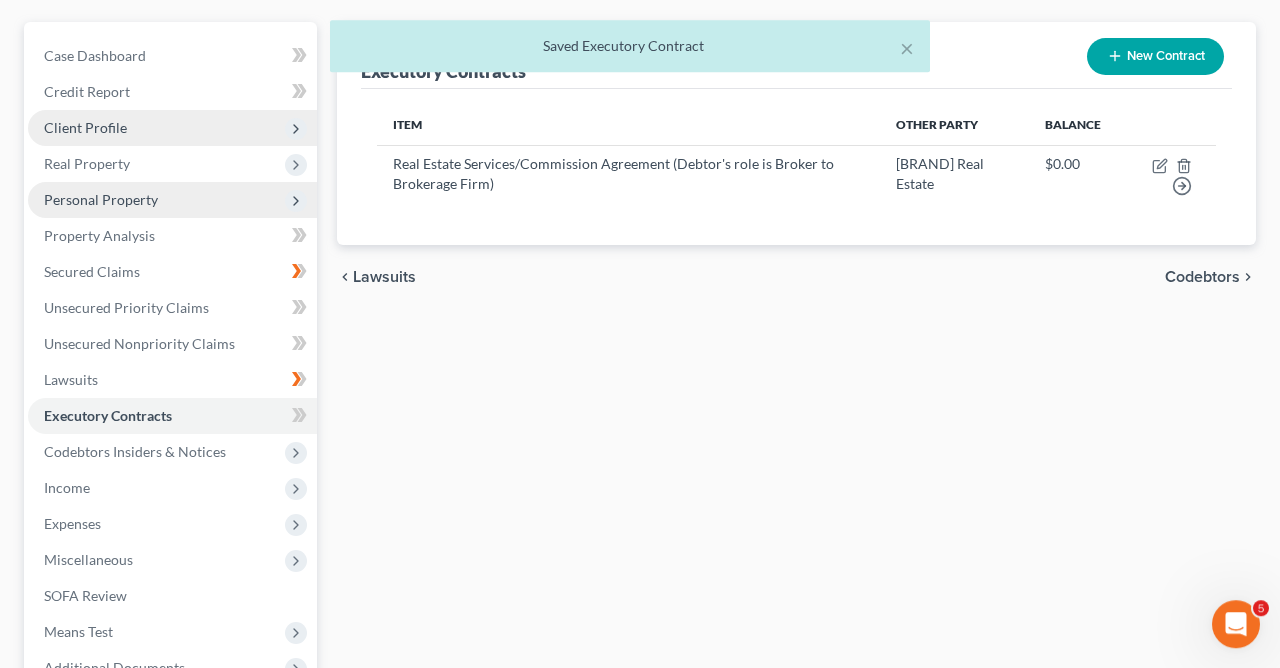 scroll, scrollTop: 314, scrollLeft: 0, axis: vertical 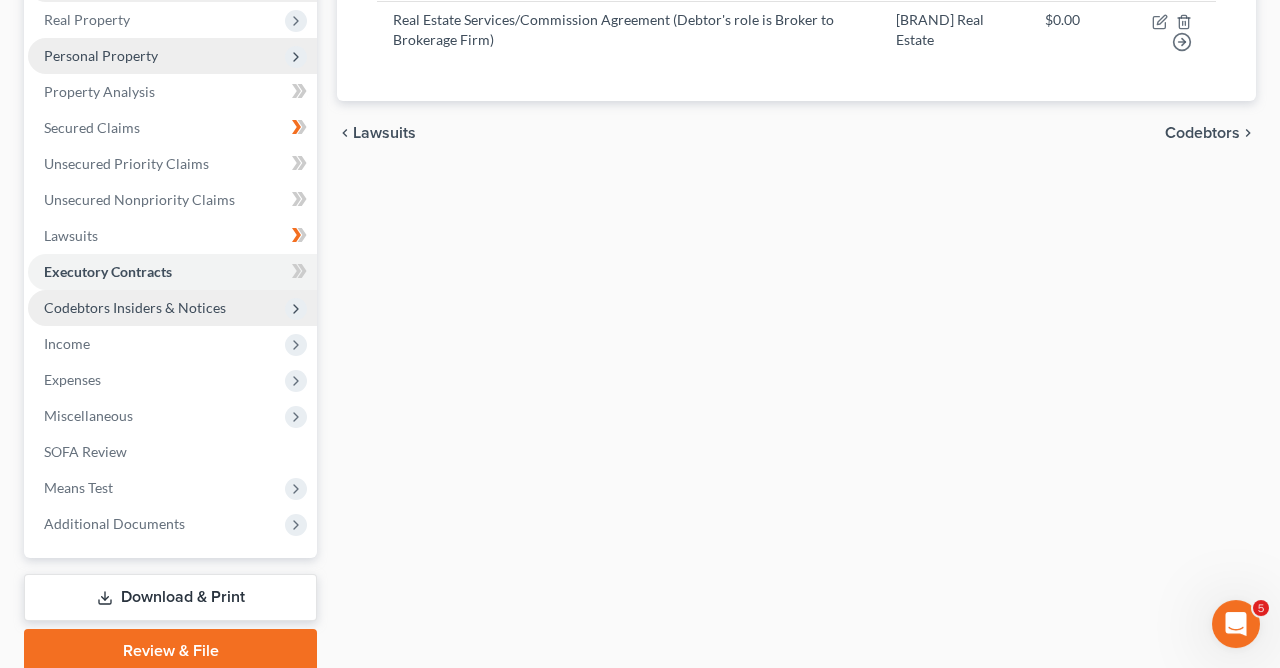 click on "Codebtors Insiders & Notices" at bounding box center (135, 307) 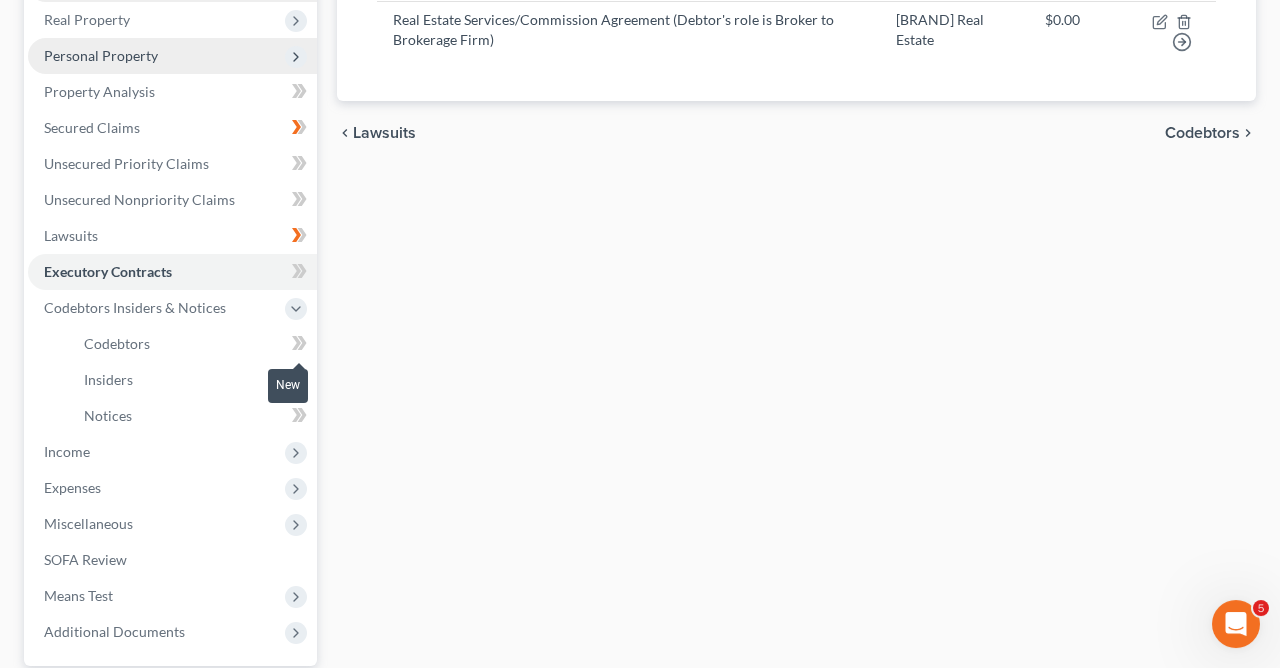 click at bounding box center [299, 346] 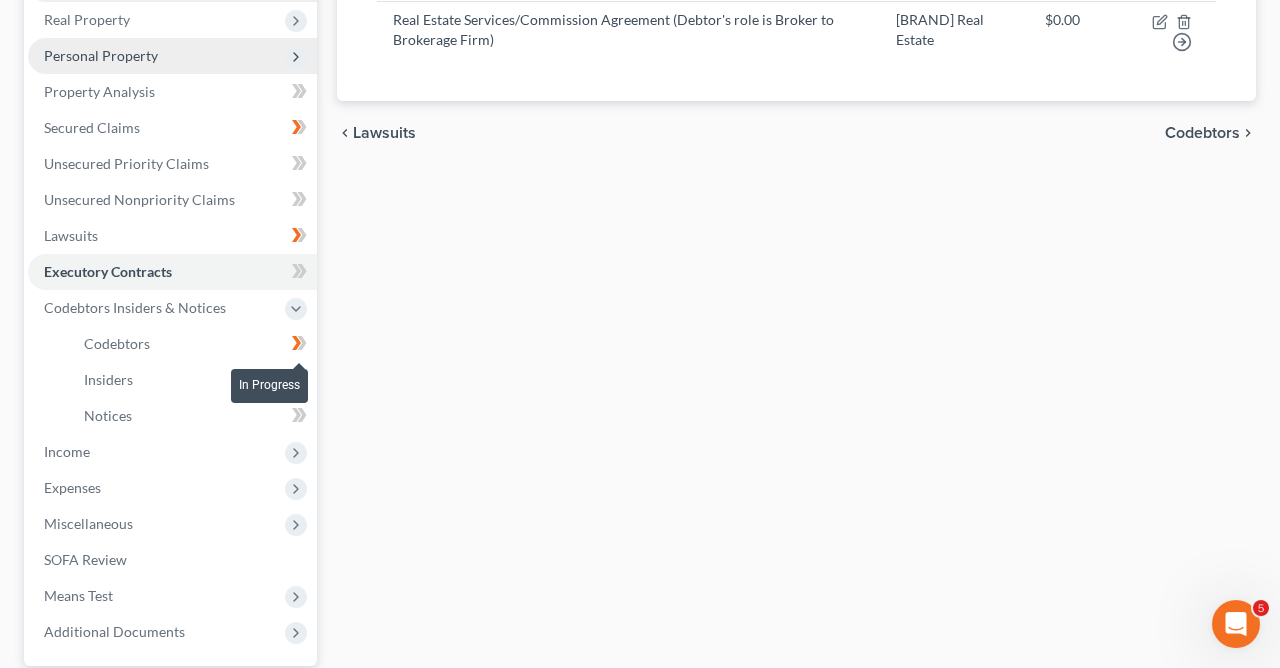click 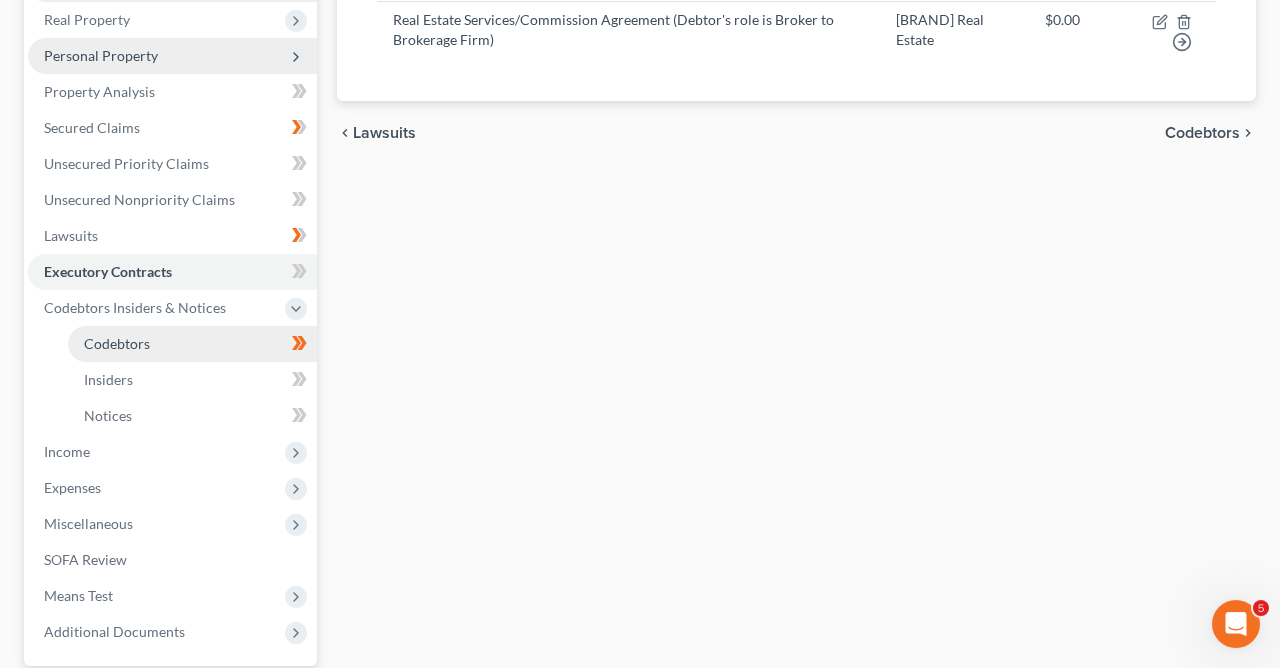 click on "Codebtors" at bounding box center (117, 343) 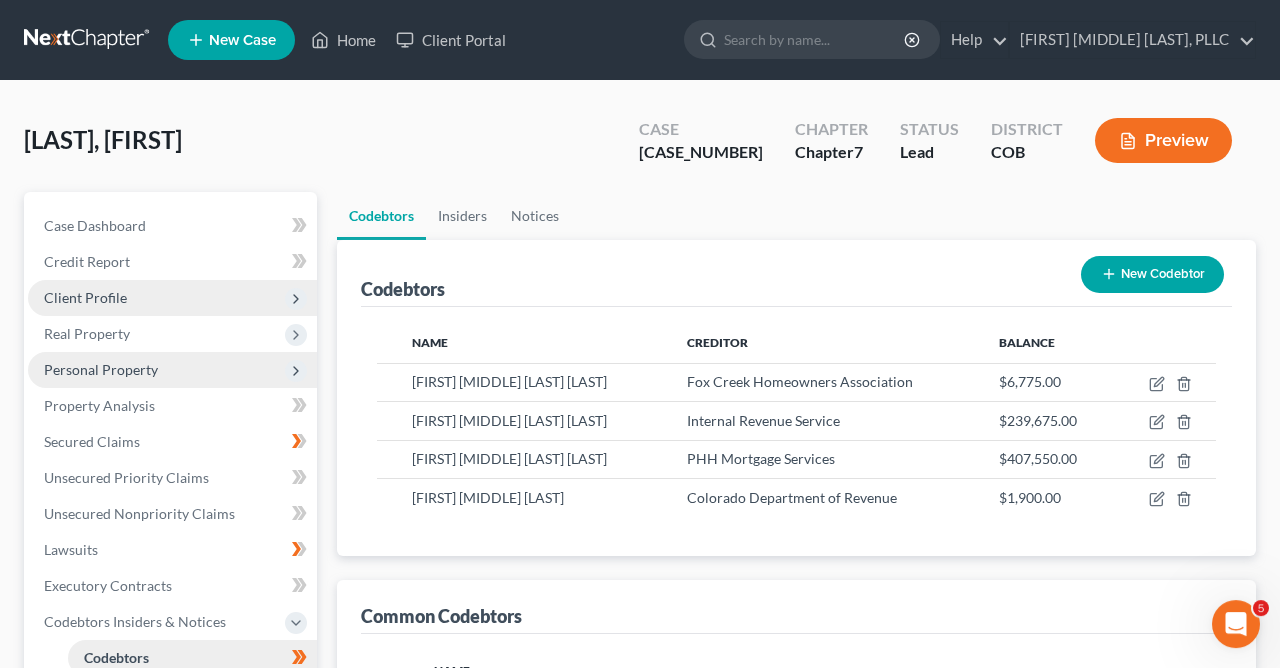 scroll, scrollTop: 0, scrollLeft: 0, axis: both 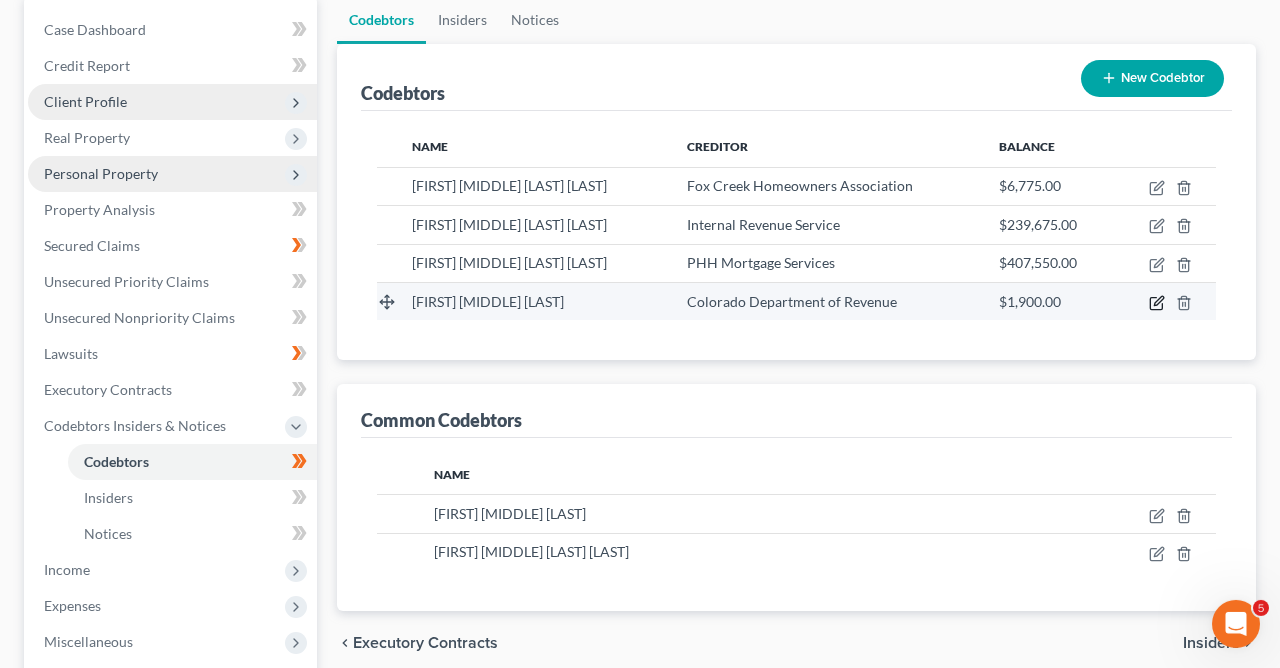 click 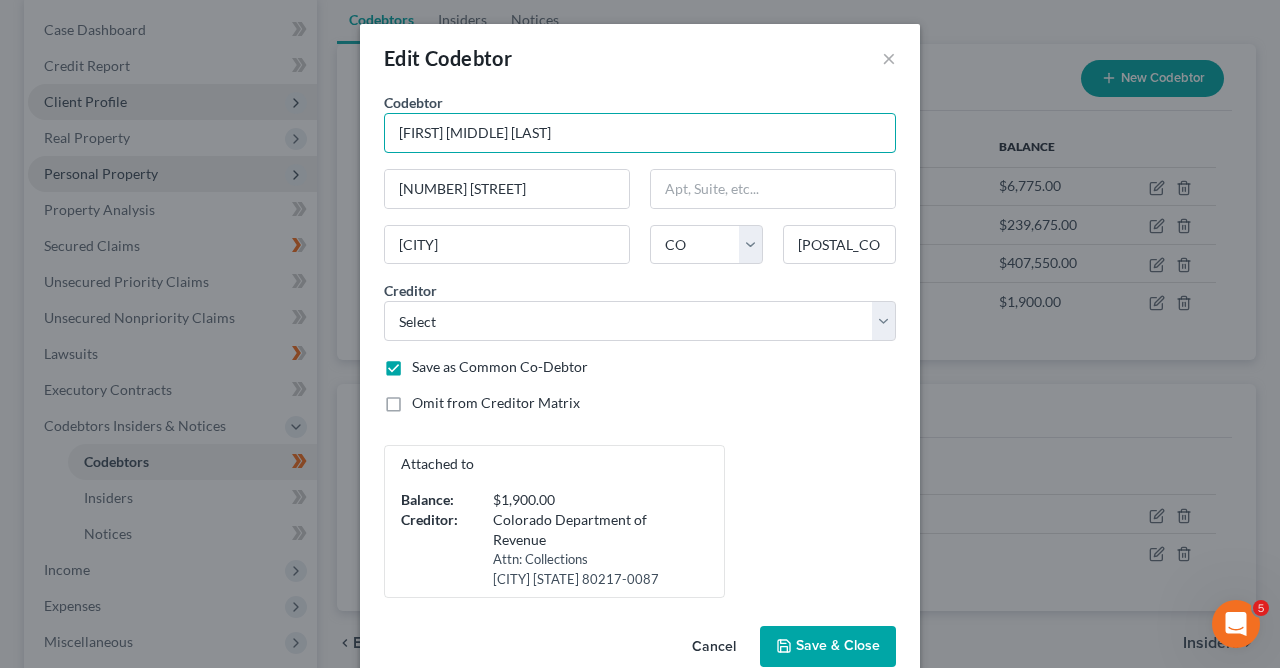 click on "[FIRST] [MIDDLE] [LAST]" at bounding box center (640, 133) 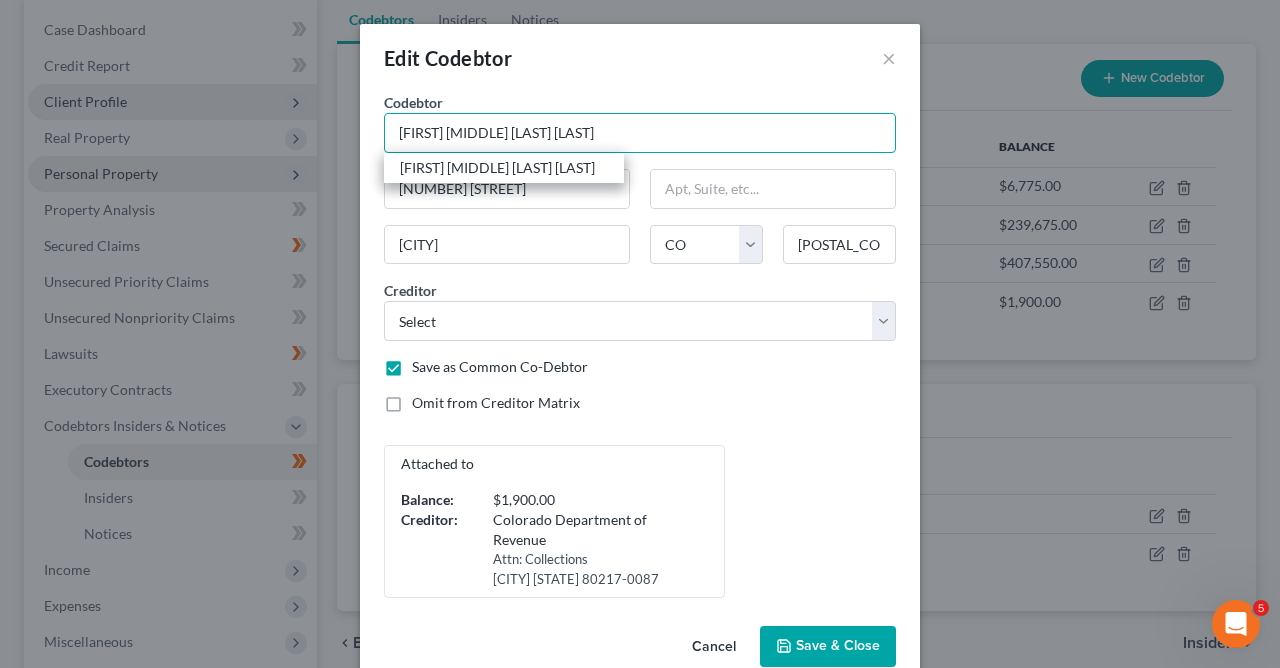 type on "[FIRST] [MIDDLE] [LAST] [LAST]" 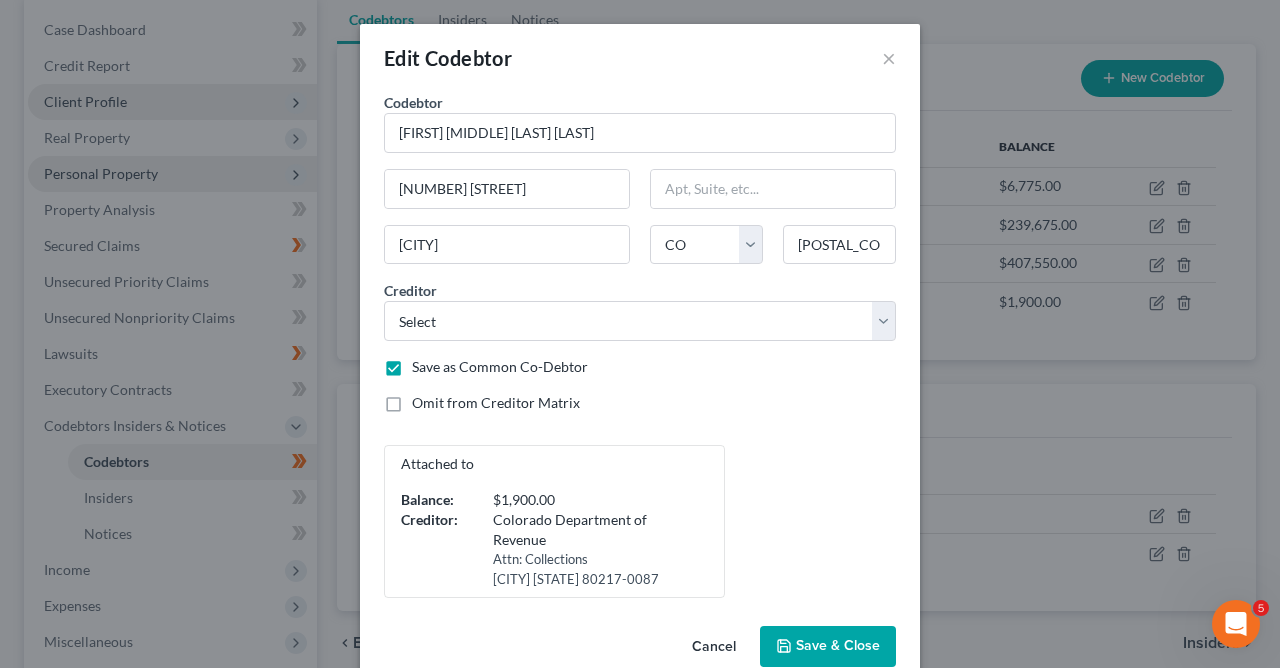 click on "Save & Close" at bounding box center (838, 646) 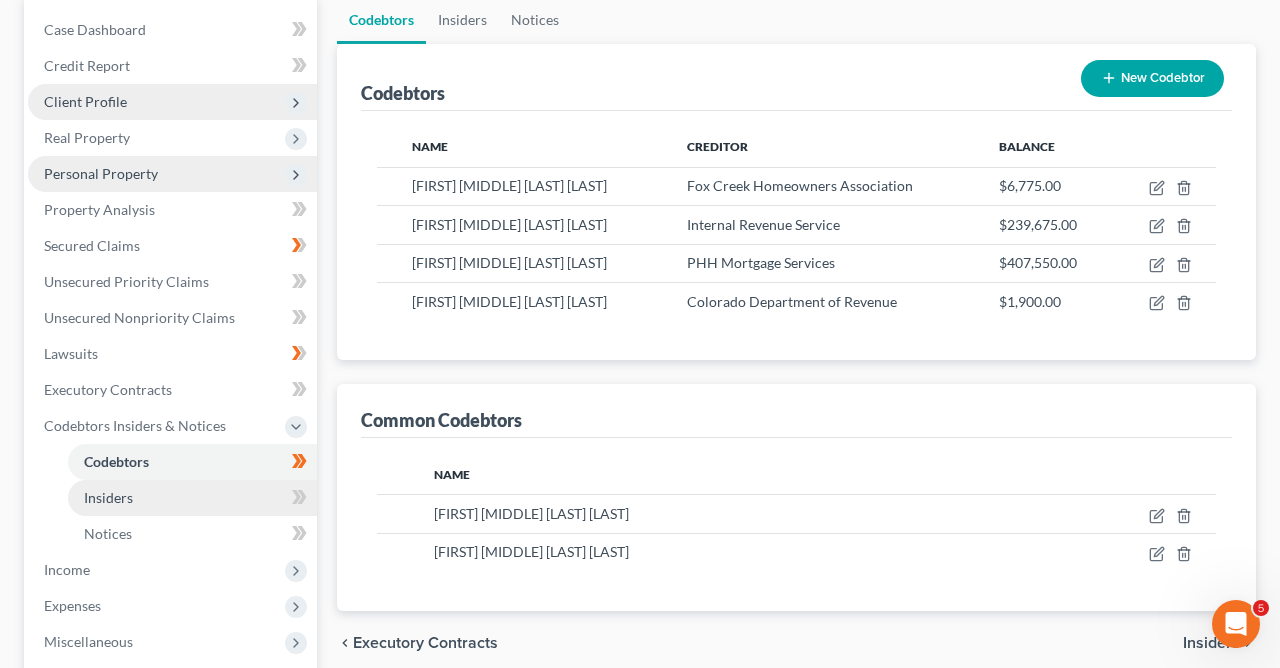 click on "Insiders" at bounding box center [108, 497] 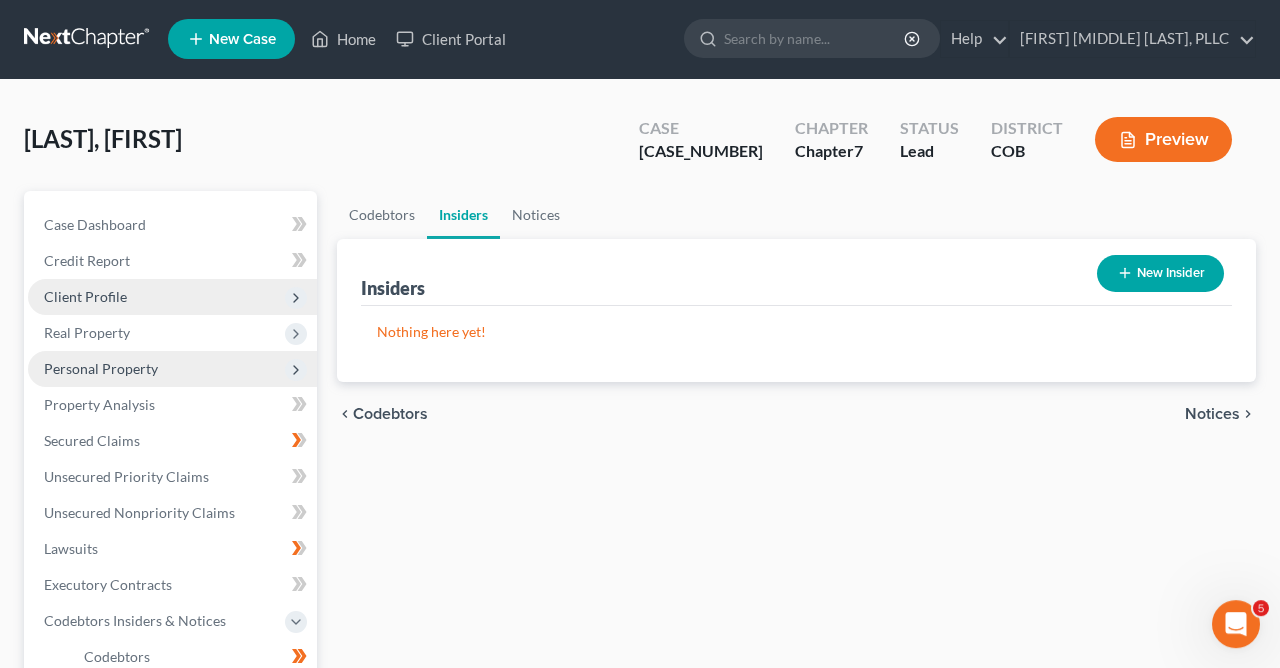 scroll, scrollTop: 0, scrollLeft: 0, axis: both 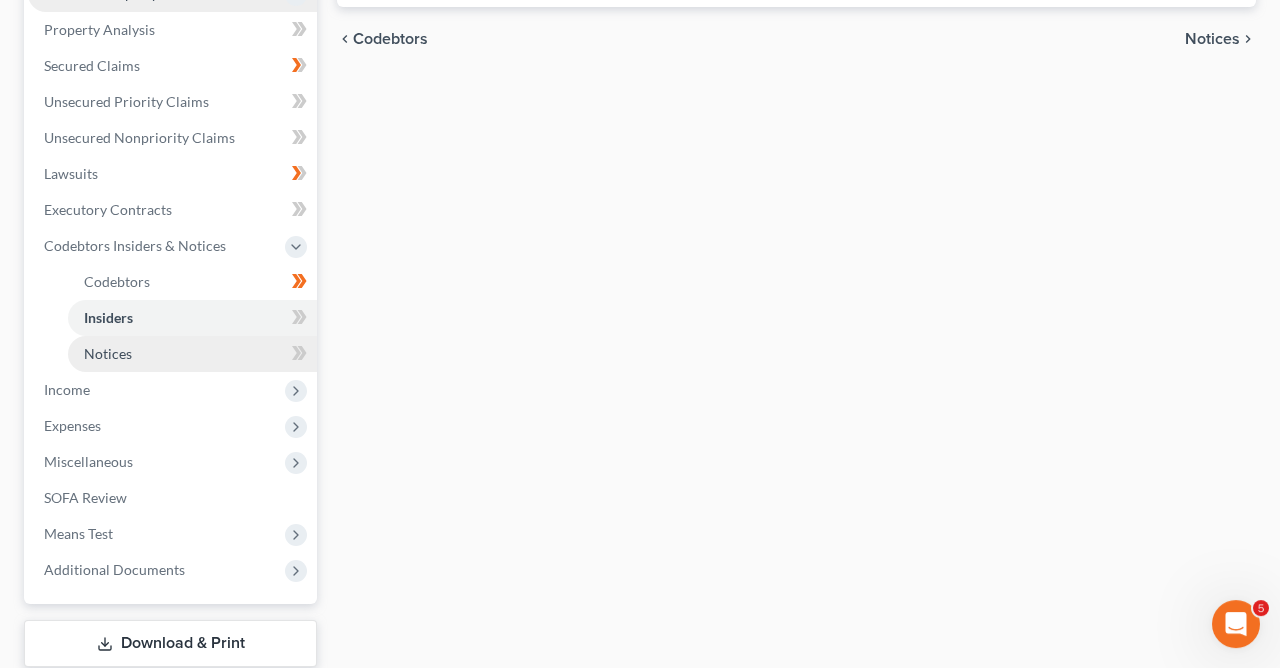click on "Notices" at bounding box center [108, 353] 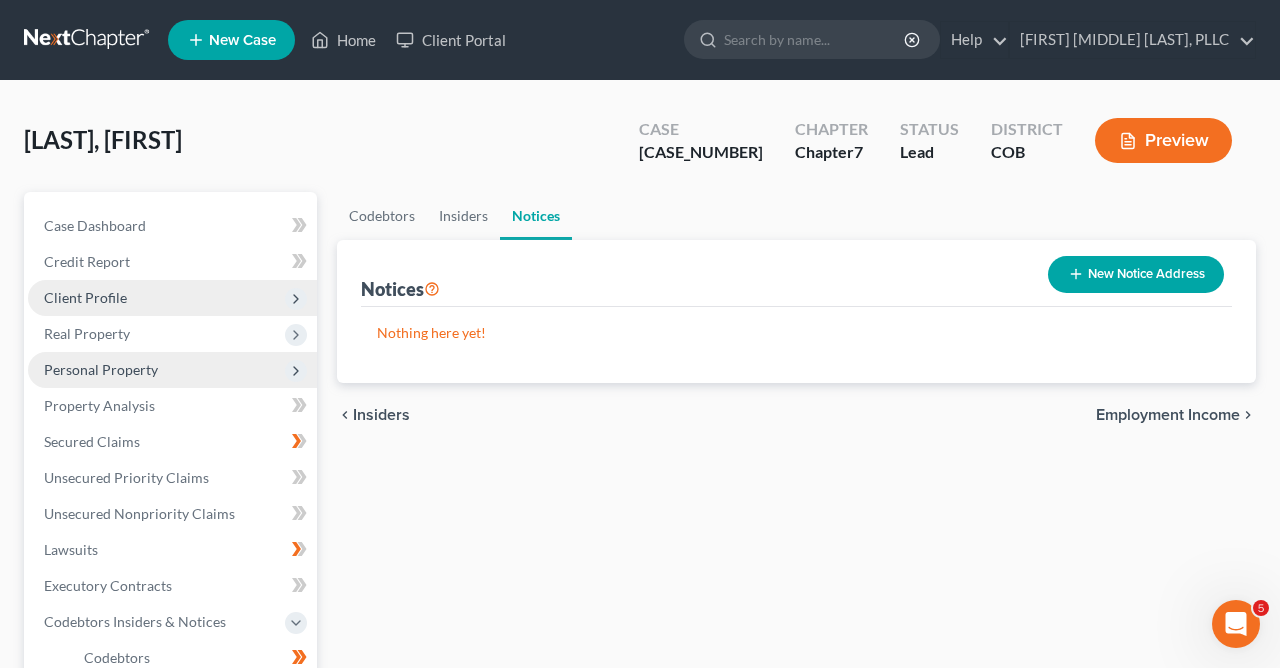 scroll, scrollTop: 0, scrollLeft: 0, axis: both 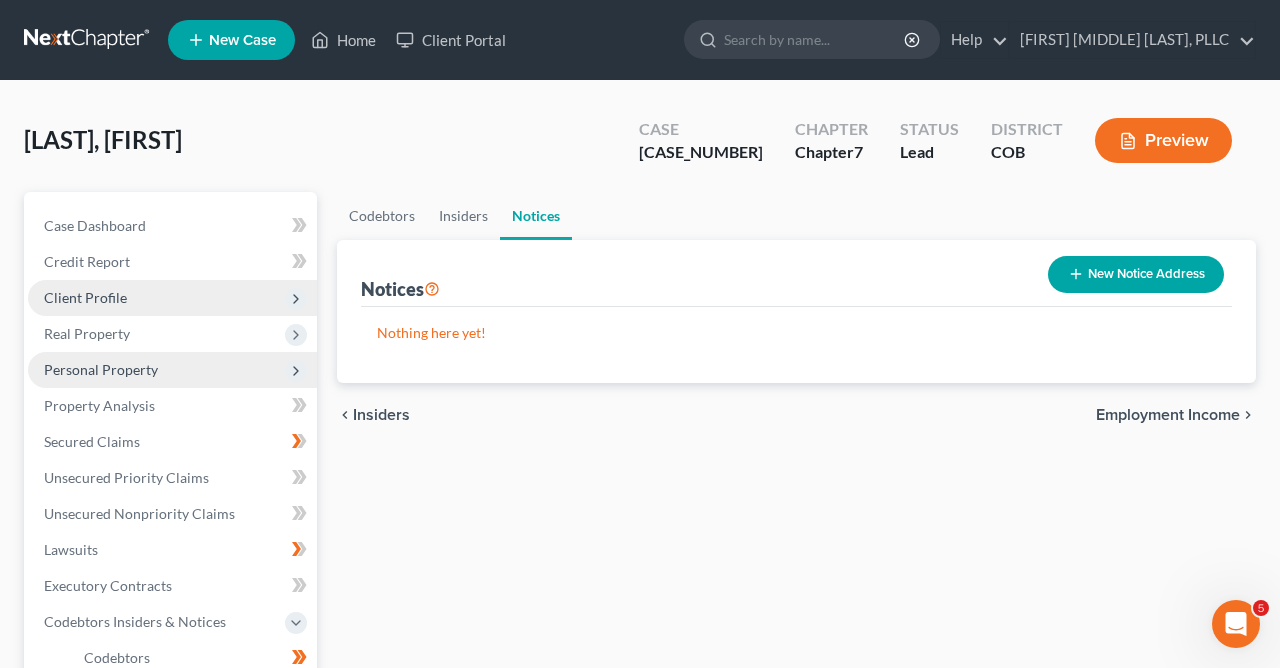 click 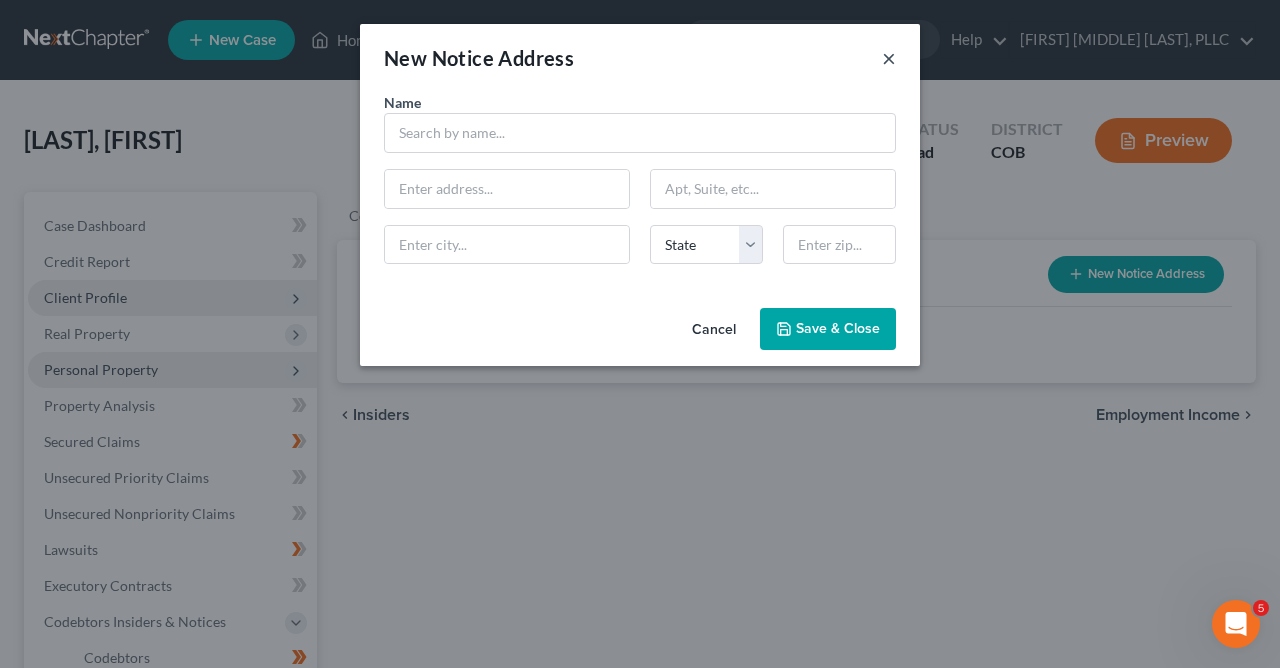 click on "×" at bounding box center [889, 58] 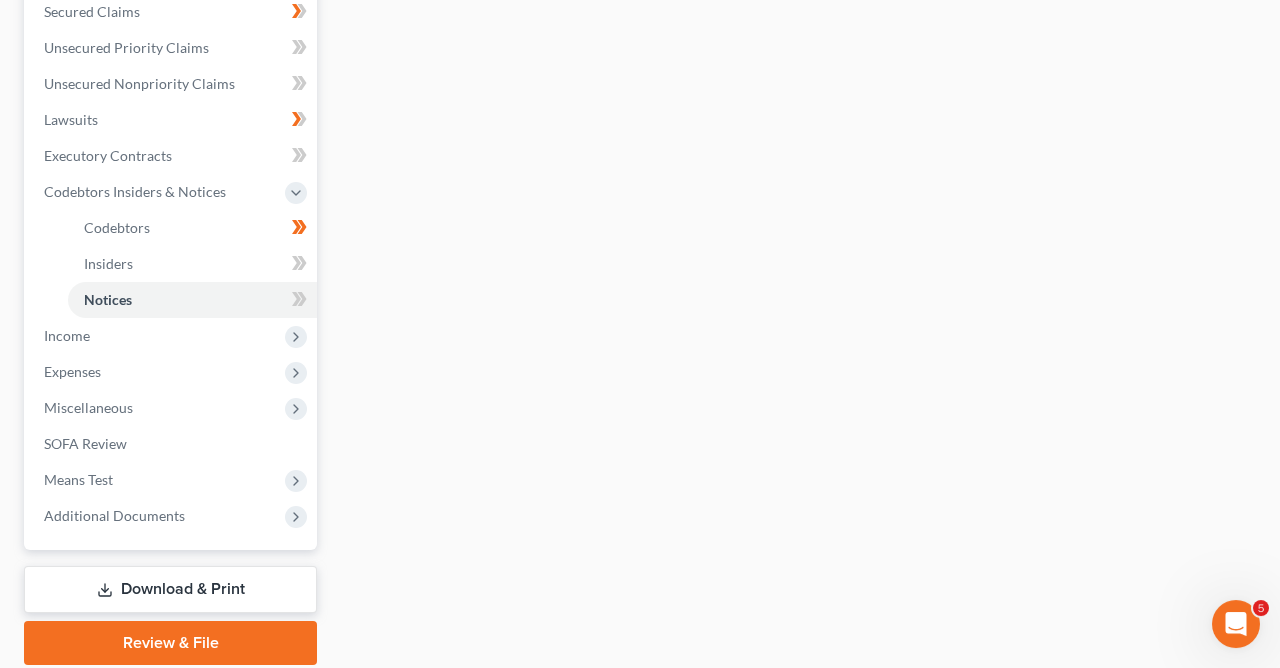 scroll, scrollTop: 501, scrollLeft: 0, axis: vertical 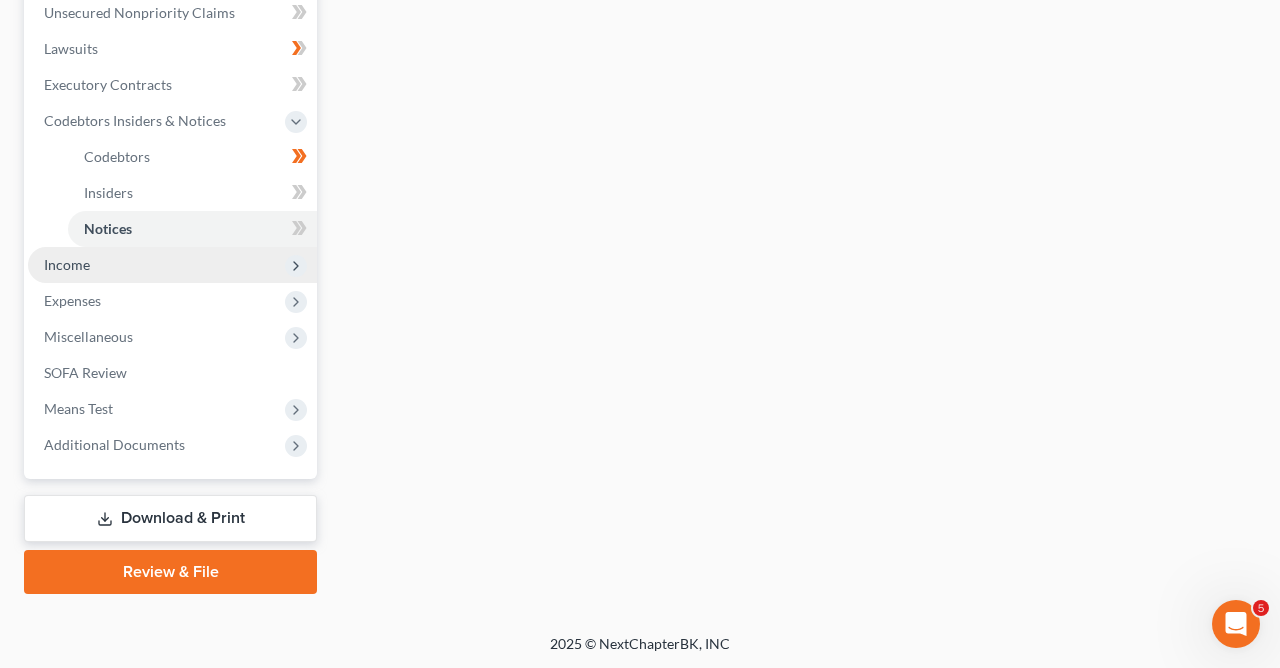 click on "Income" at bounding box center (172, 265) 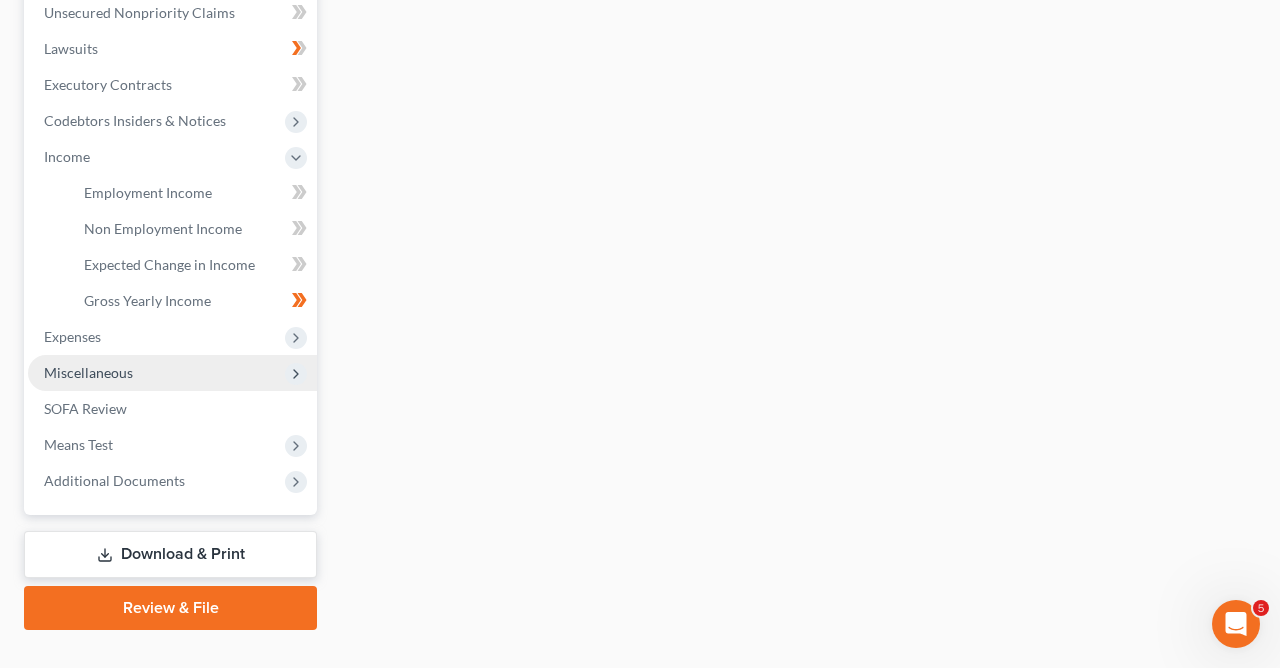 click on "Miscellaneous" at bounding box center (172, 373) 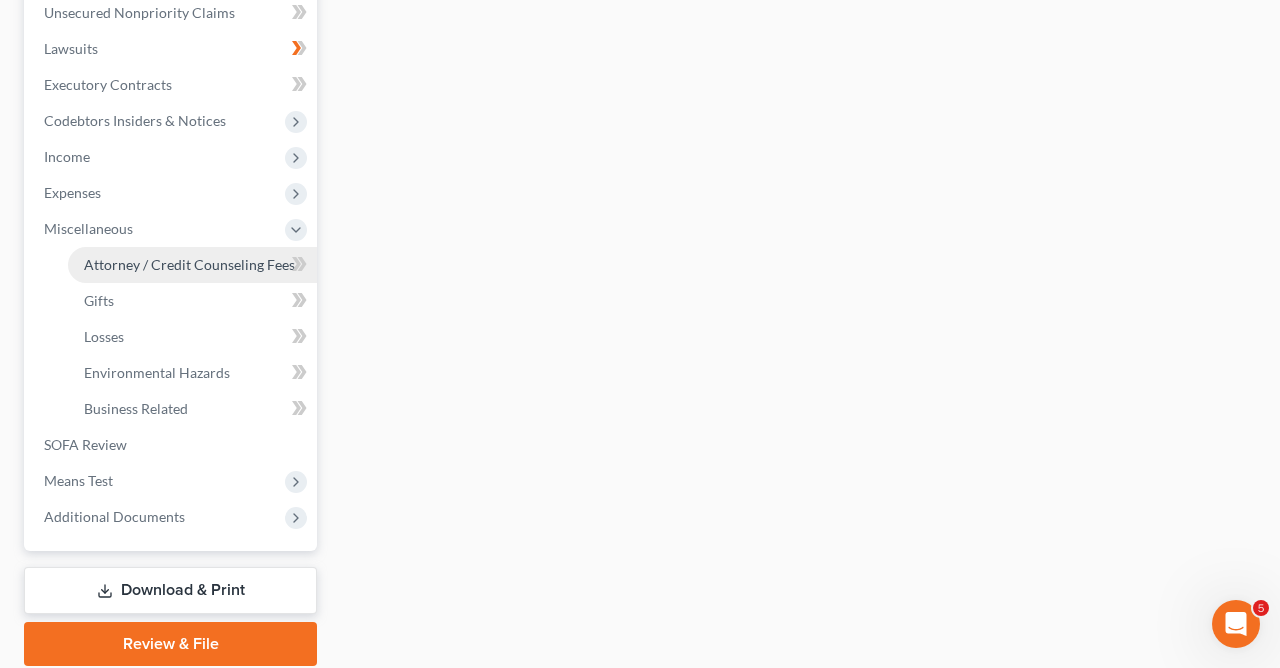 click on "Attorney / Credit Counseling Fees" at bounding box center [189, 264] 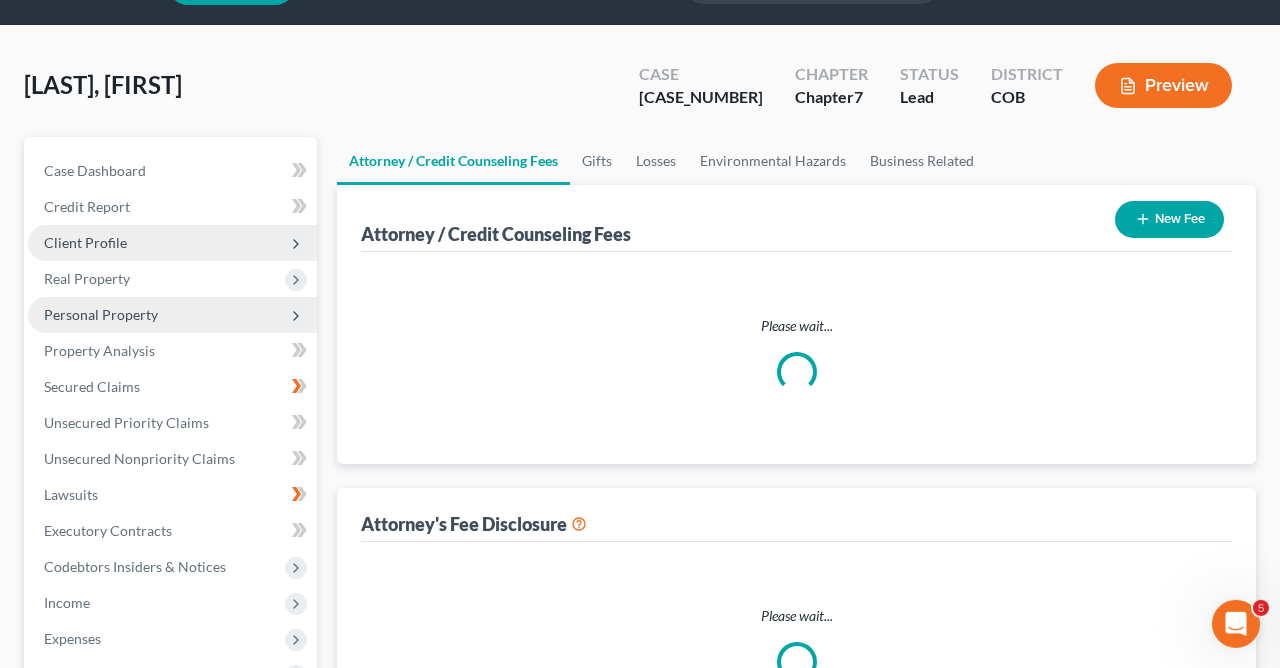 select on "0" 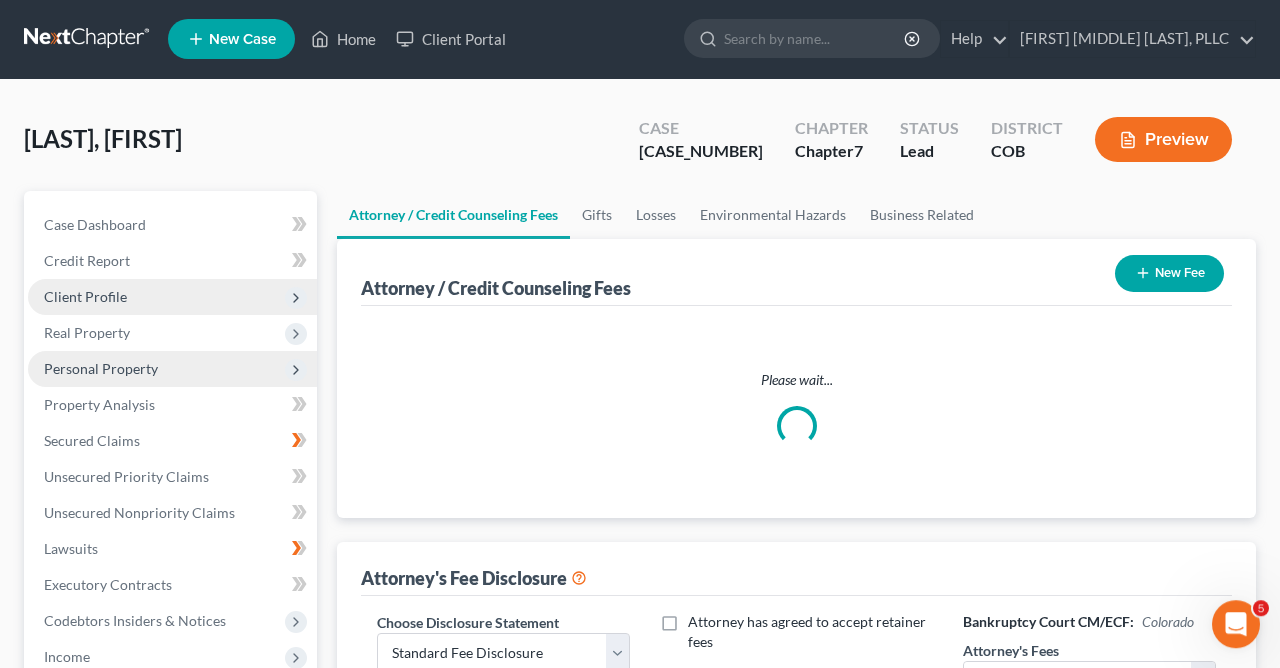 scroll, scrollTop: 0, scrollLeft: 0, axis: both 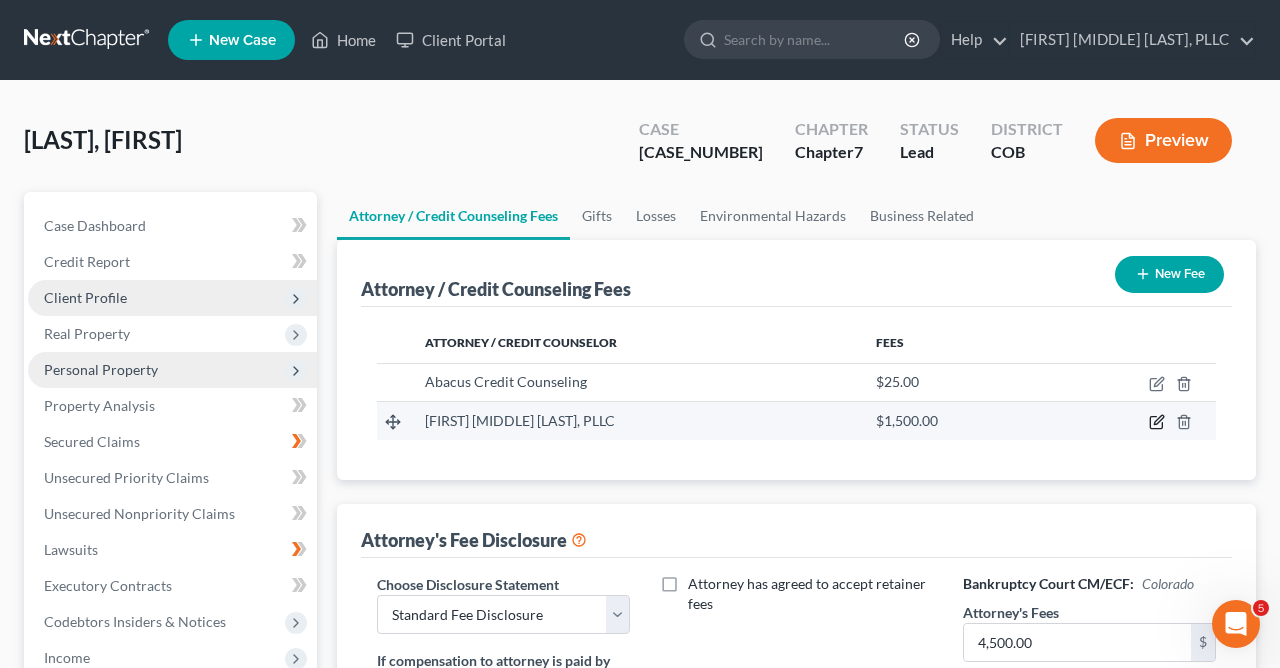 click 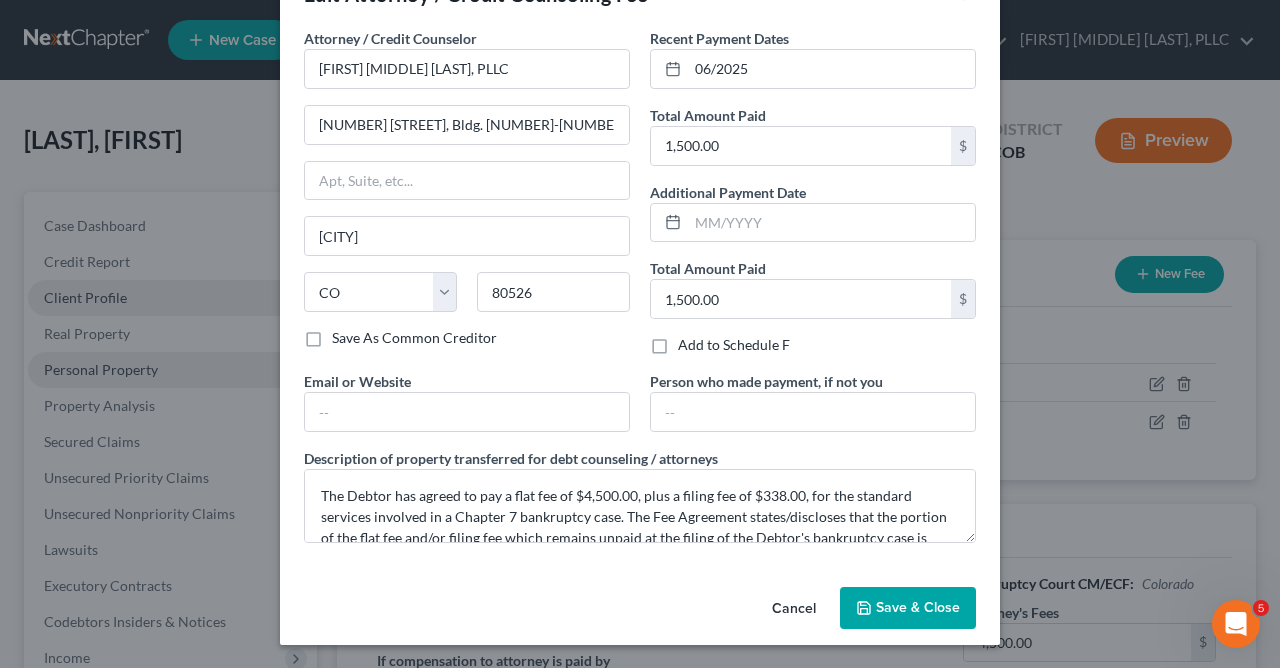 scroll, scrollTop: 65, scrollLeft: 0, axis: vertical 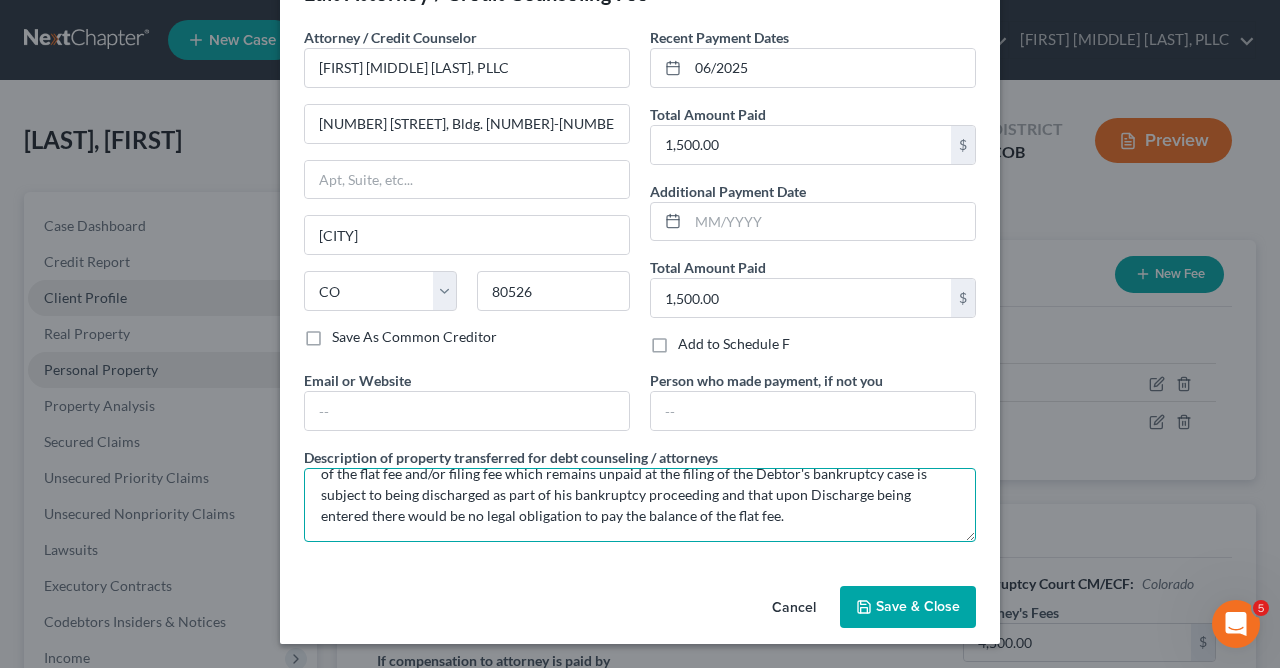 drag, startPoint x: 321, startPoint y: 490, endPoint x: 959, endPoint y: 551, distance: 640.9095 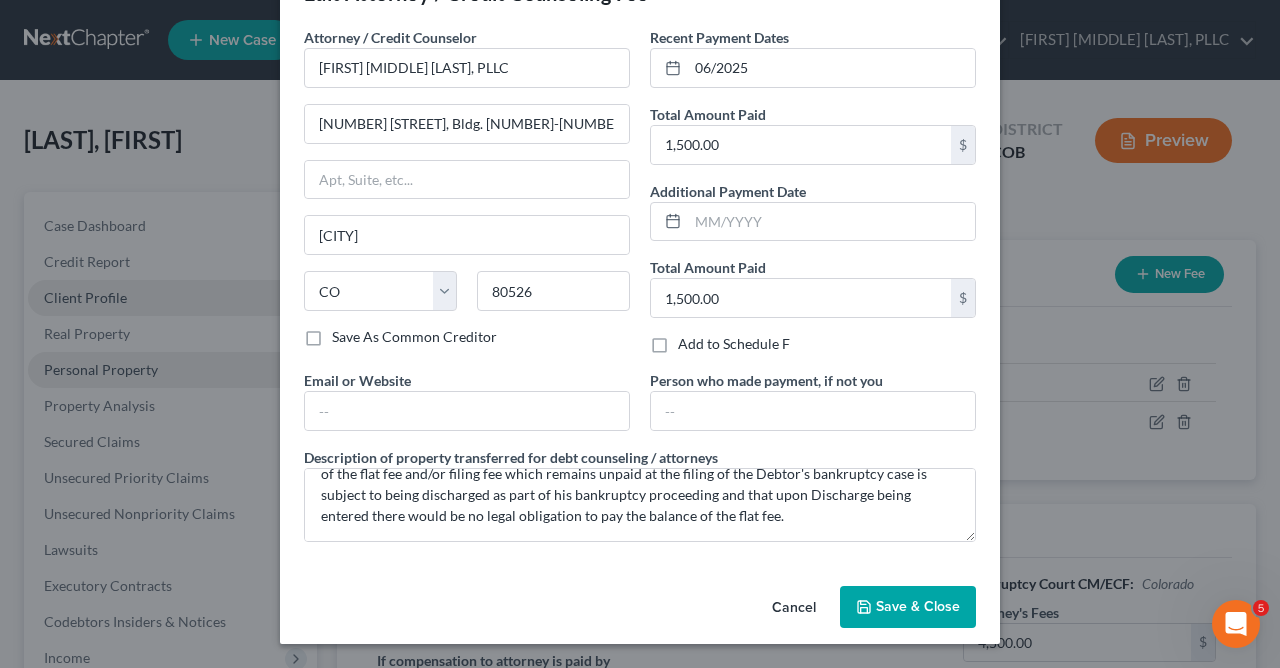 click on "Save & Close" at bounding box center [918, 606] 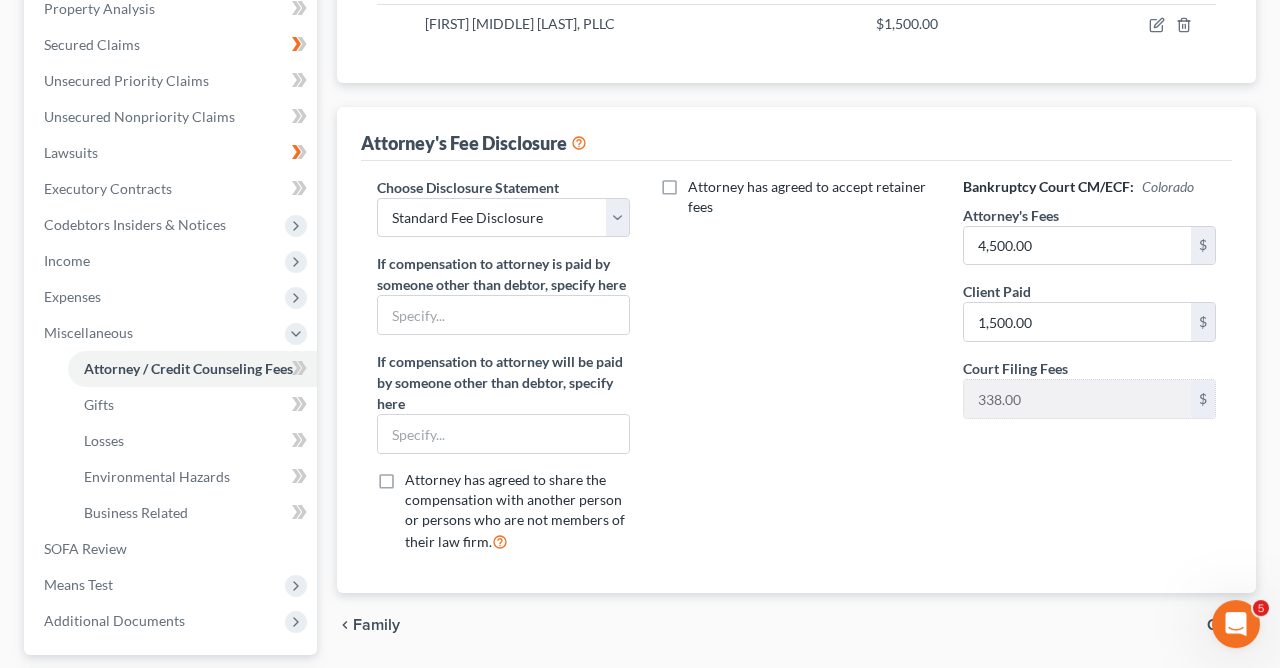 scroll, scrollTop: 447, scrollLeft: 0, axis: vertical 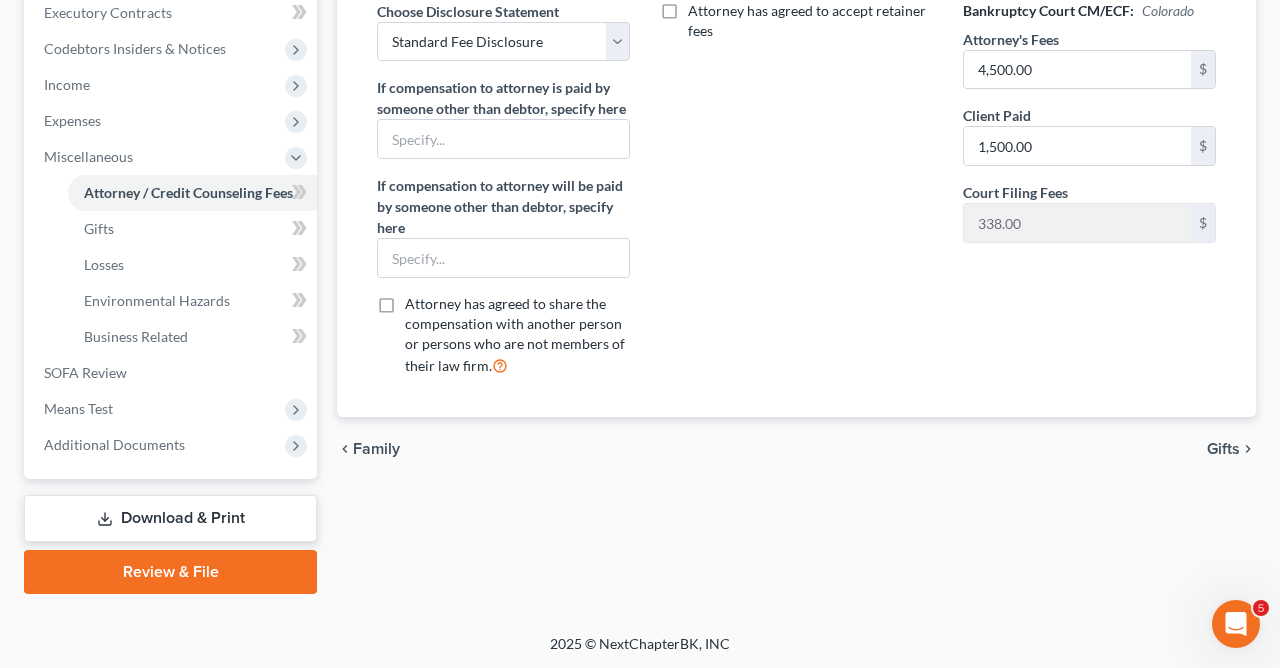 click on "Gifts" at bounding box center [1223, 449] 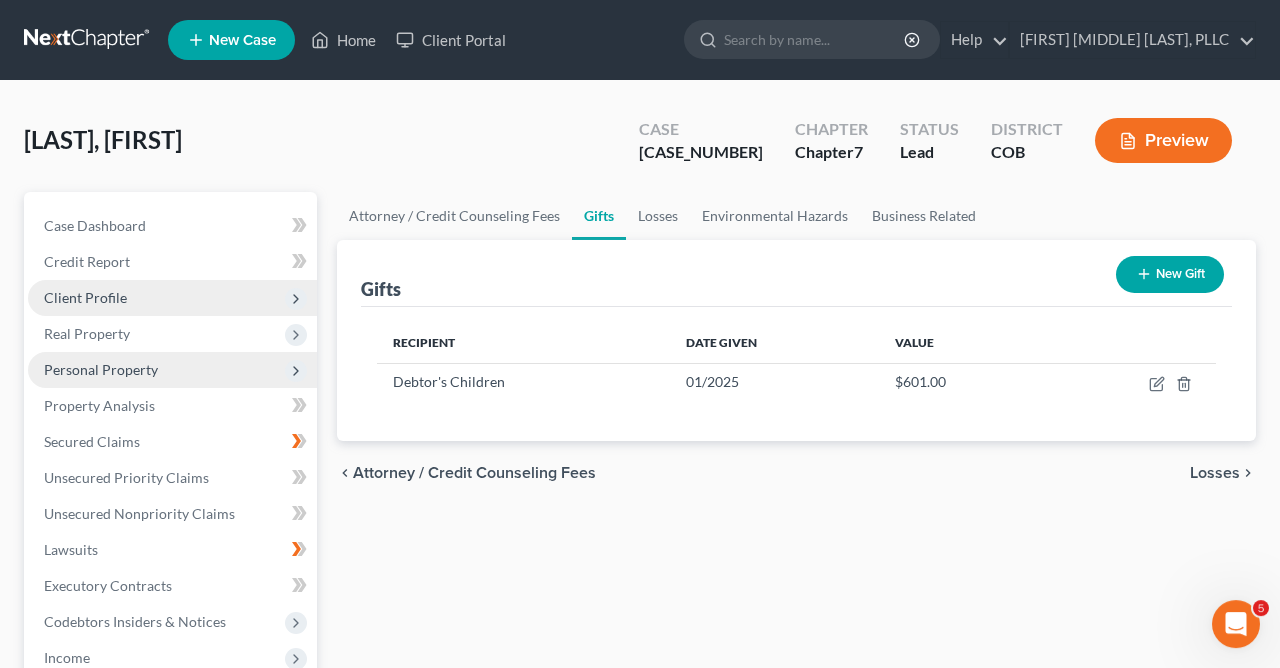 scroll, scrollTop: 0, scrollLeft: 0, axis: both 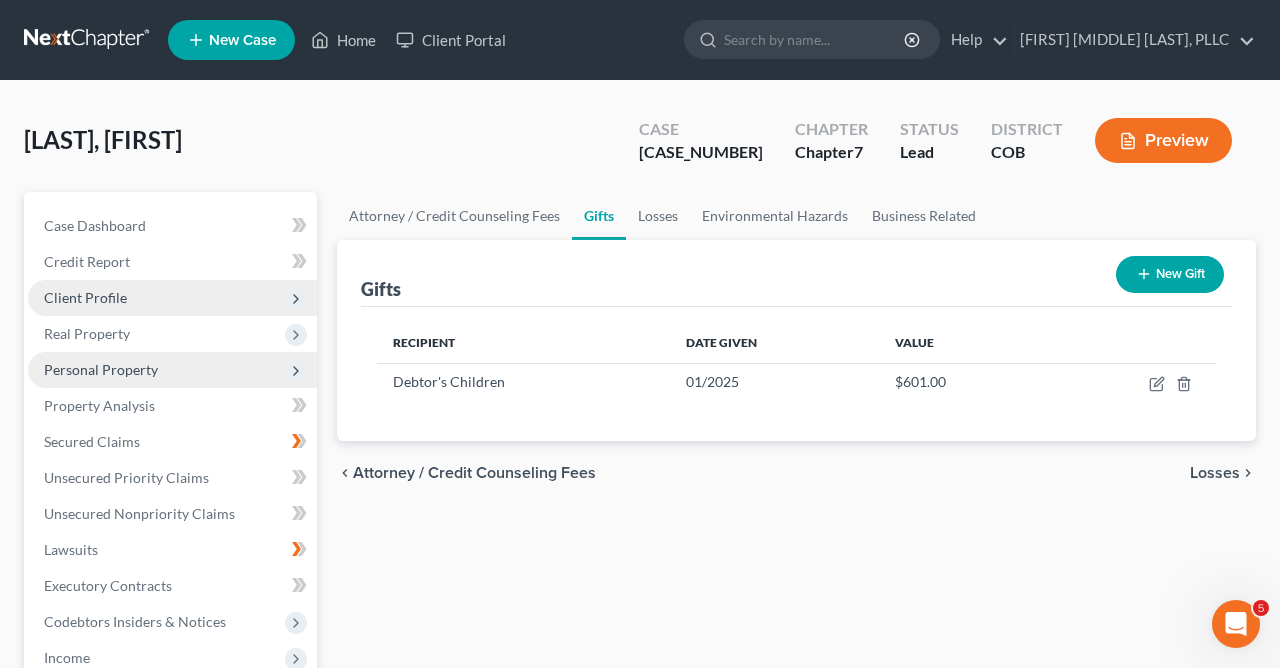 click on "Losses" at bounding box center (1215, 473) 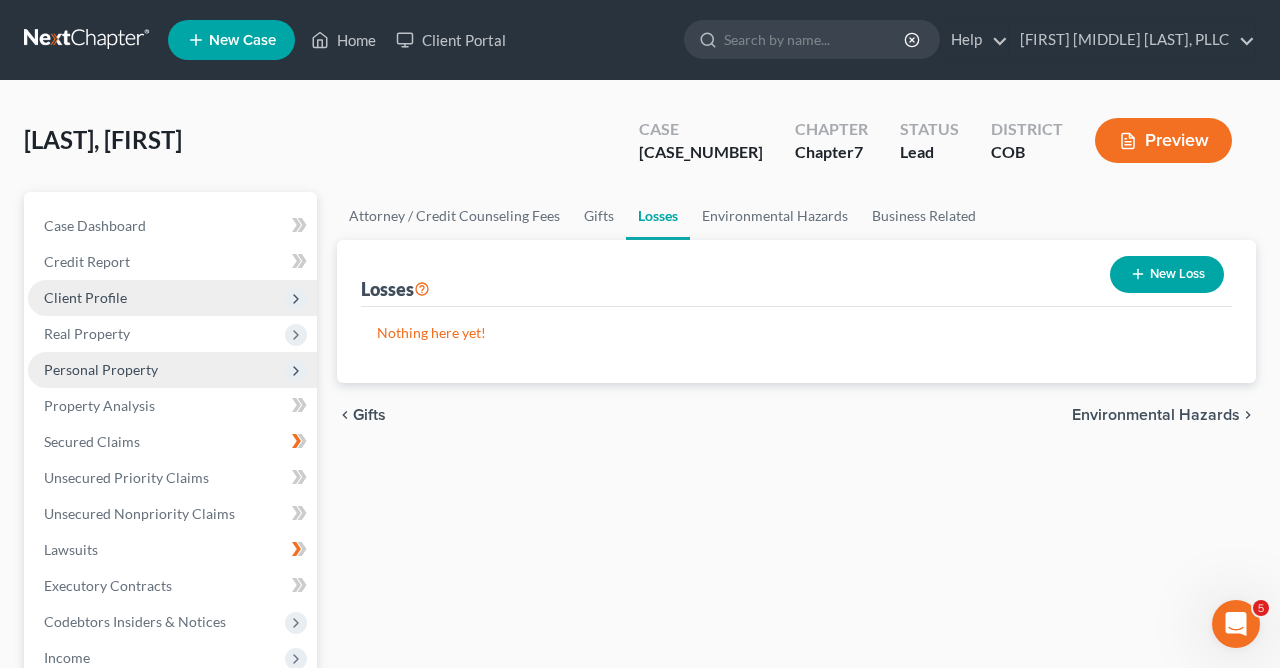 click on "Environmental Hazards" at bounding box center [1156, 415] 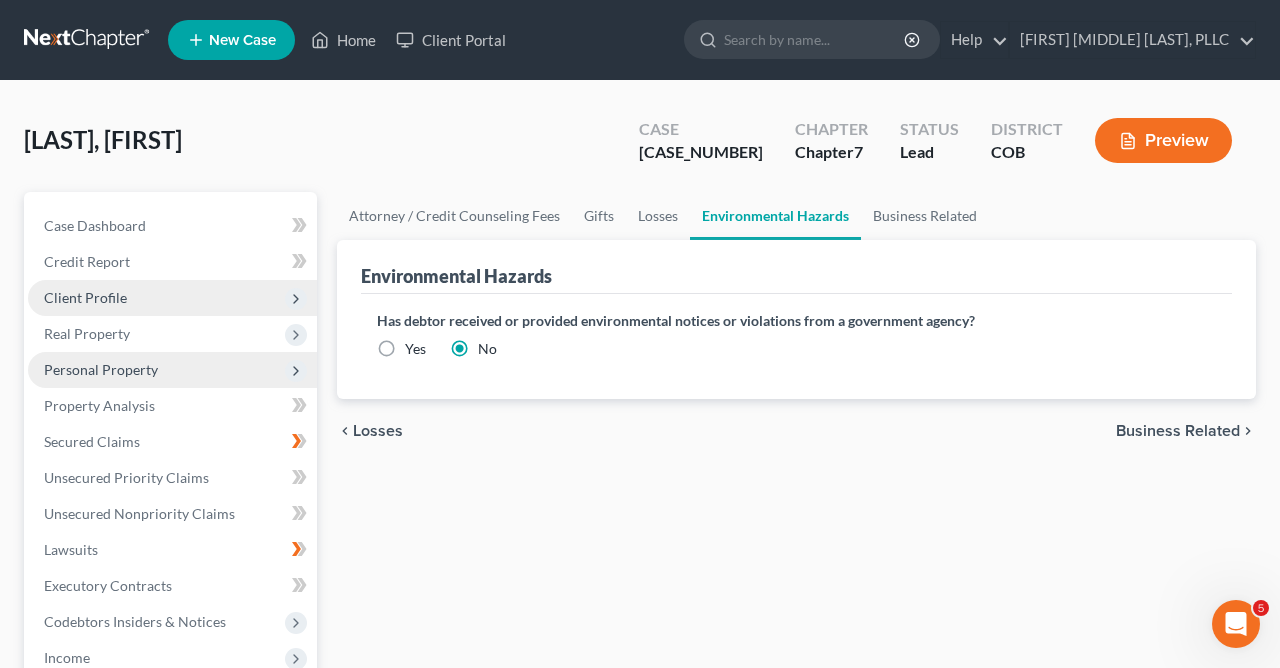 click on "Business Related" at bounding box center [1178, 431] 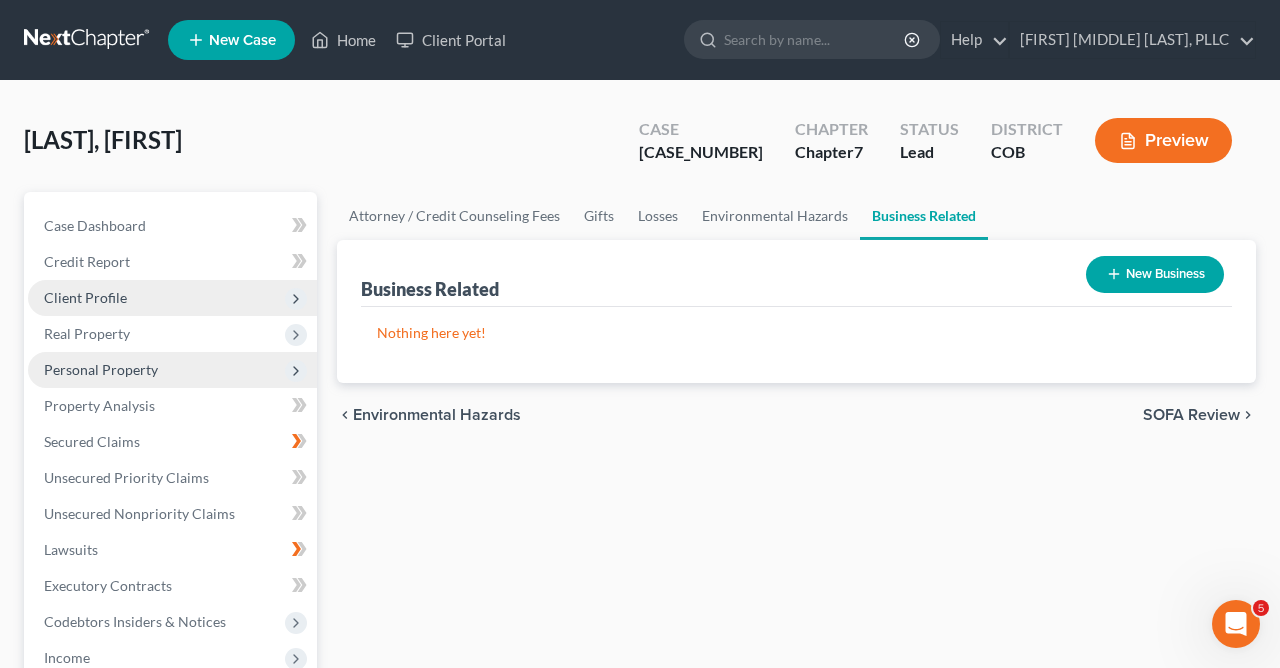 click on "SOFA Review" at bounding box center [1191, 415] 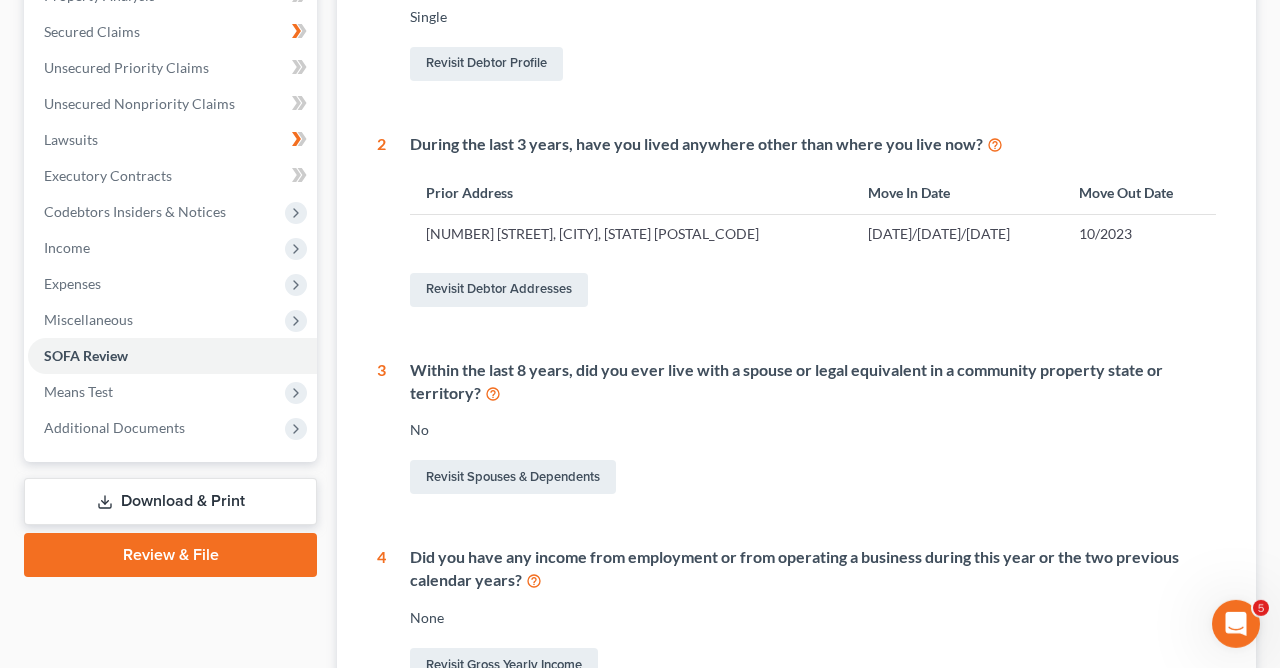 scroll, scrollTop: 412, scrollLeft: 0, axis: vertical 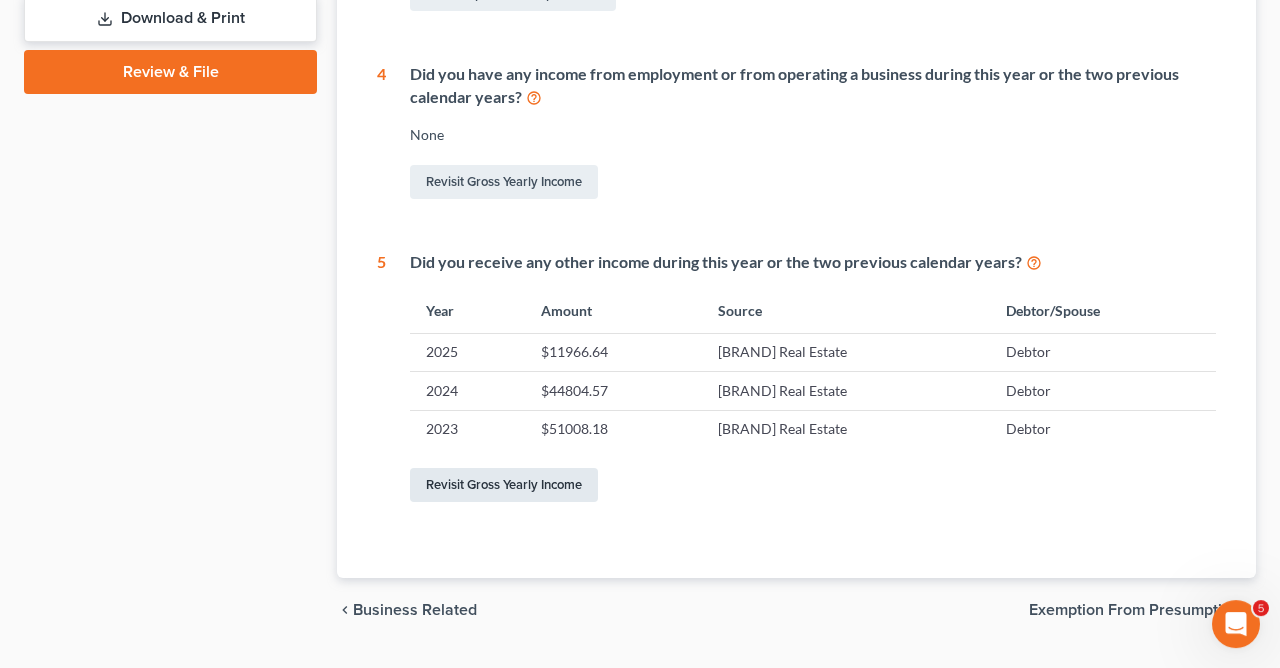 click on "Revisit Gross Yearly Income" at bounding box center (504, 485) 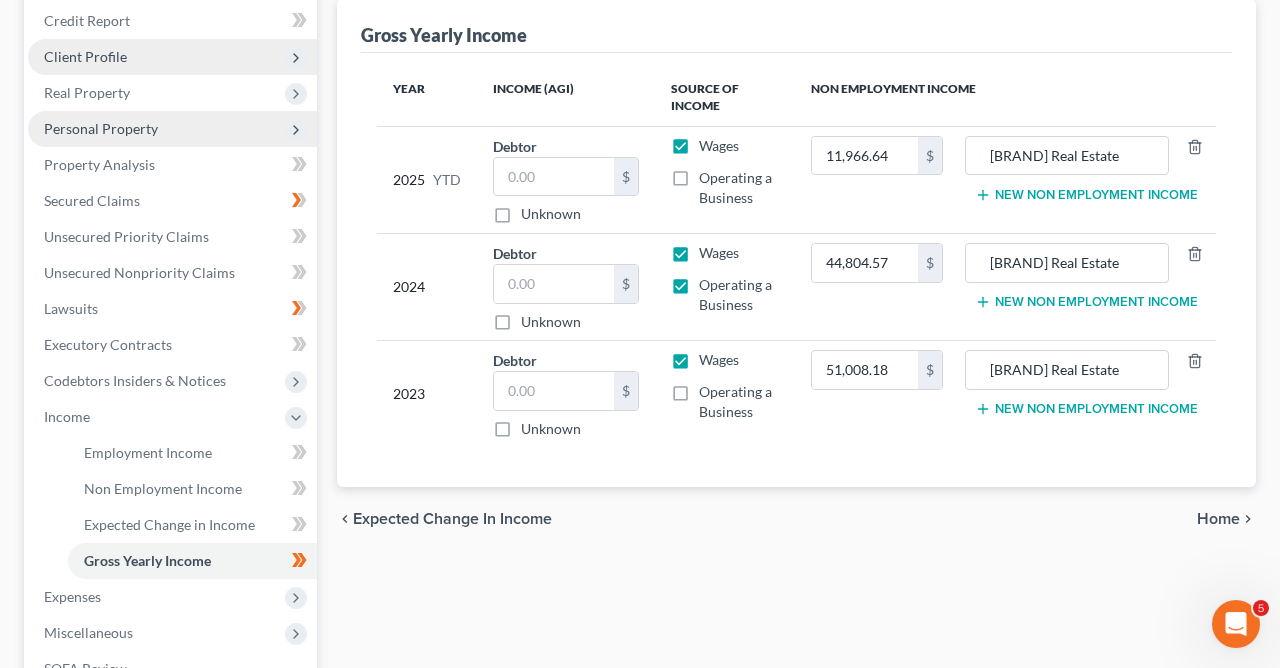 scroll, scrollTop: 213, scrollLeft: 0, axis: vertical 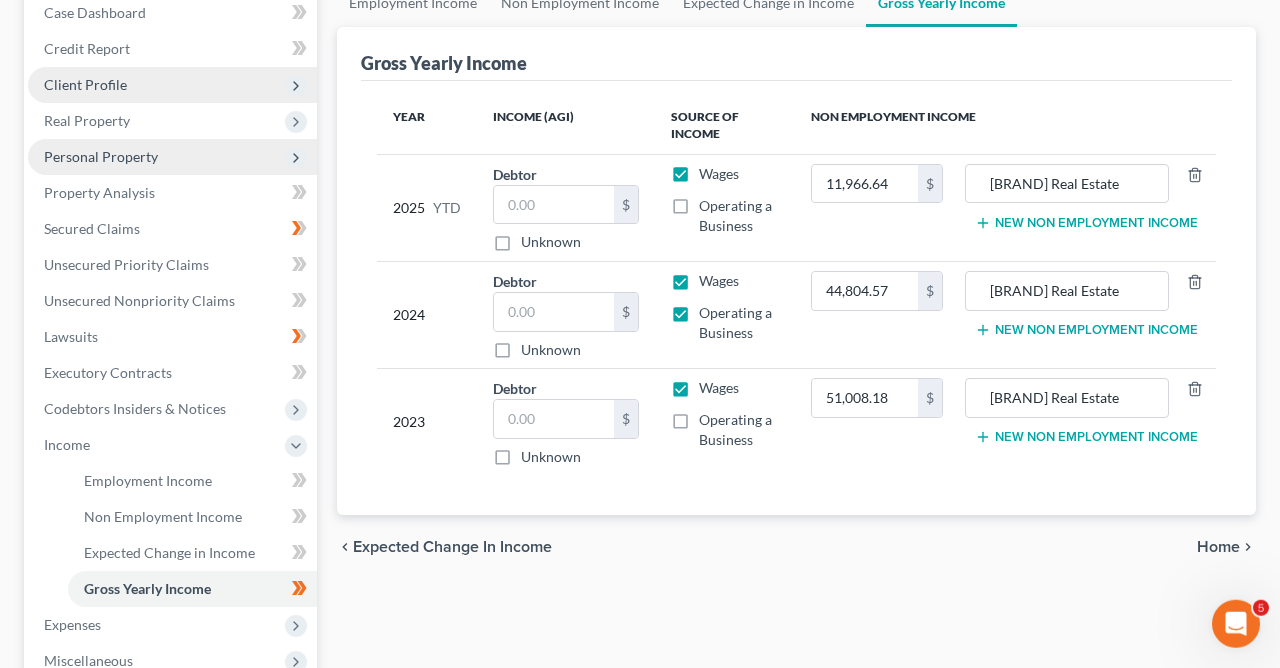 click on "Operating a Business" at bounding box center (739, 323) 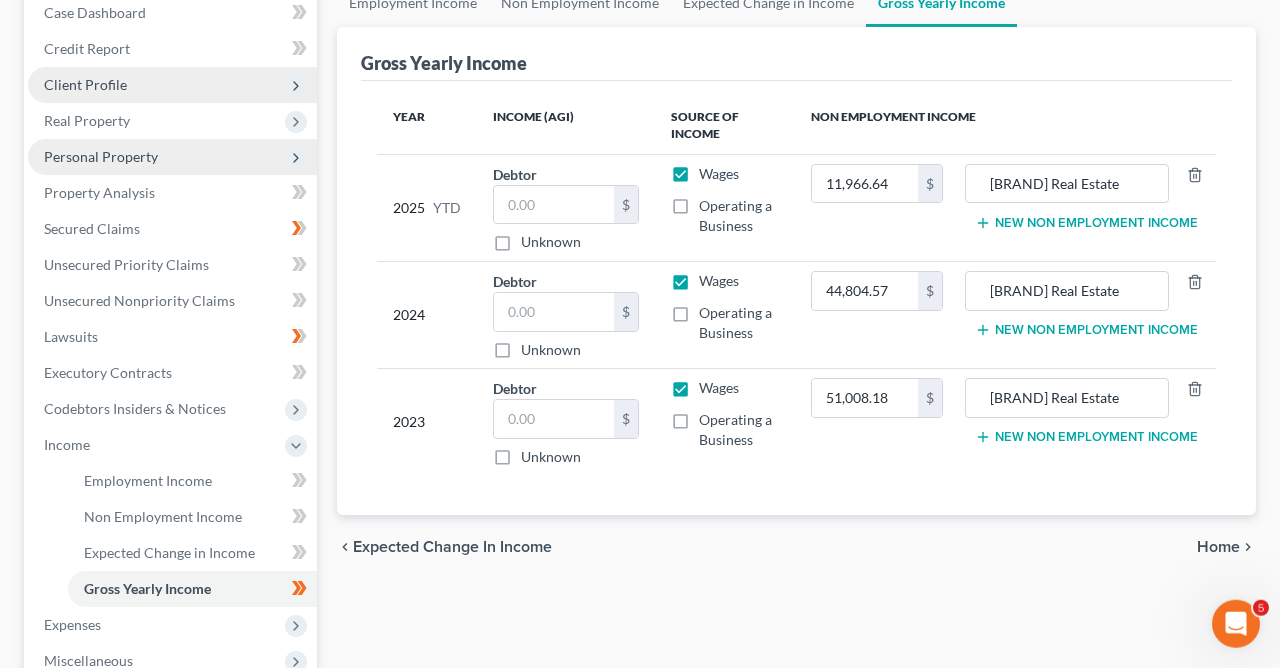 click on "Wages" at bounding box center [719, 174] 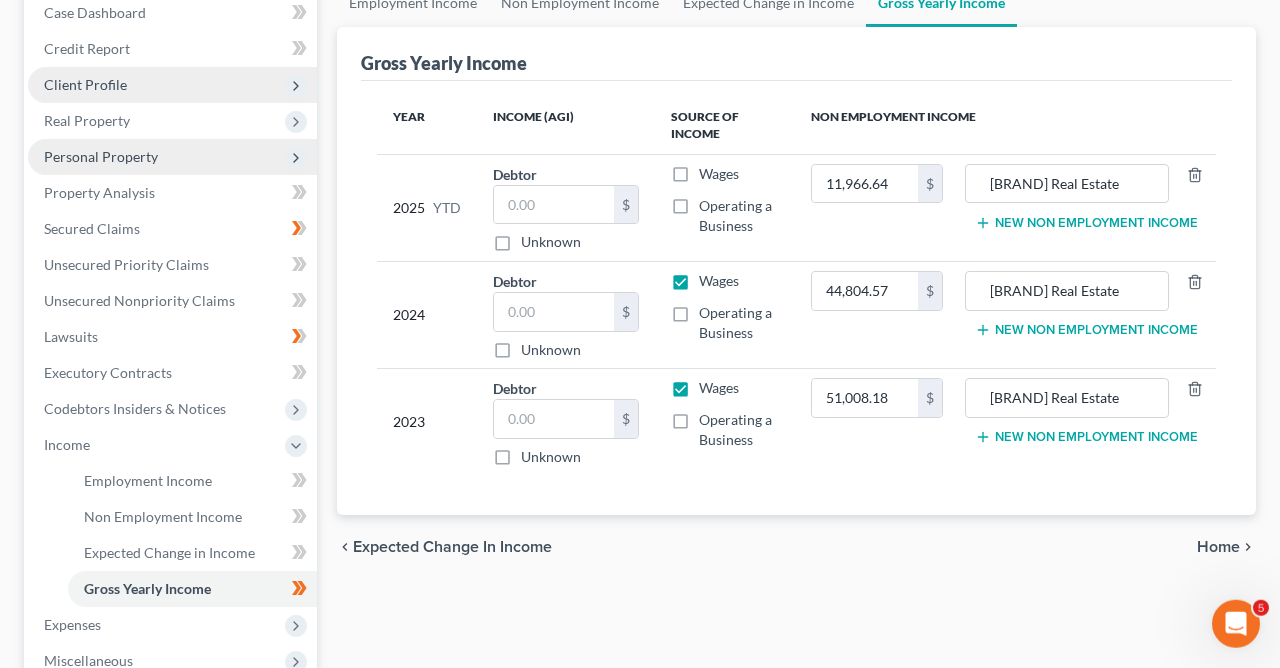 click on "Wages" at bounding box center [719, 281] 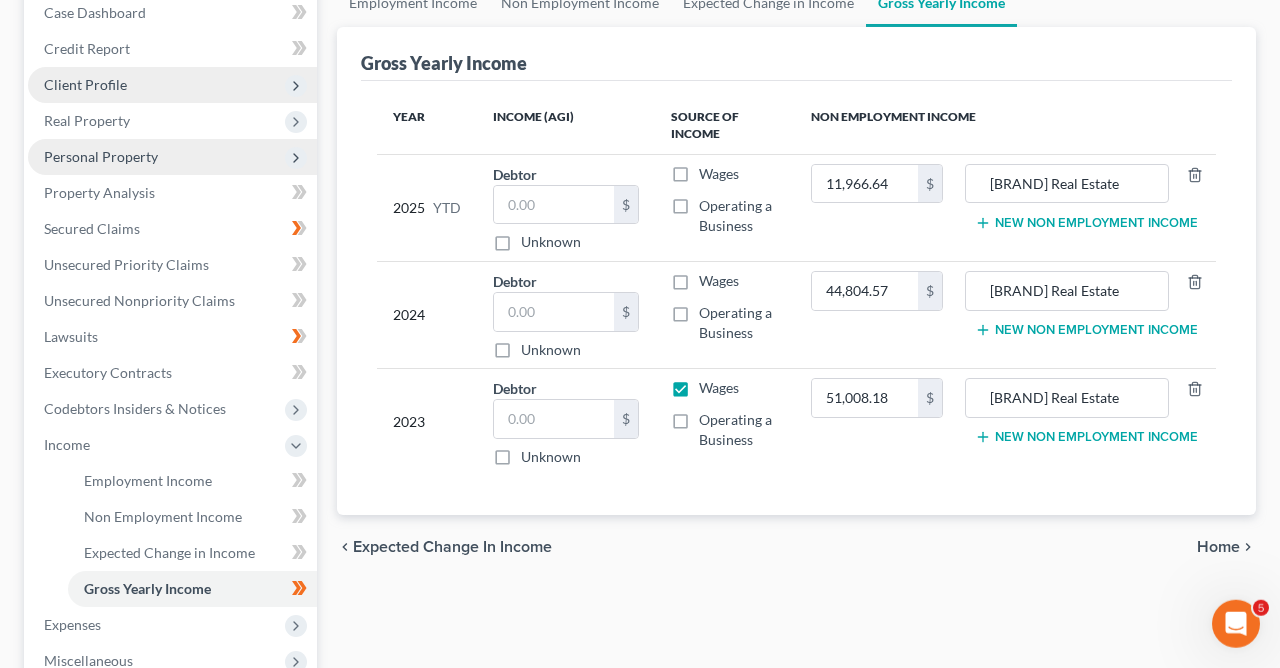 click on "Wages" at bounding box center (719, 388) 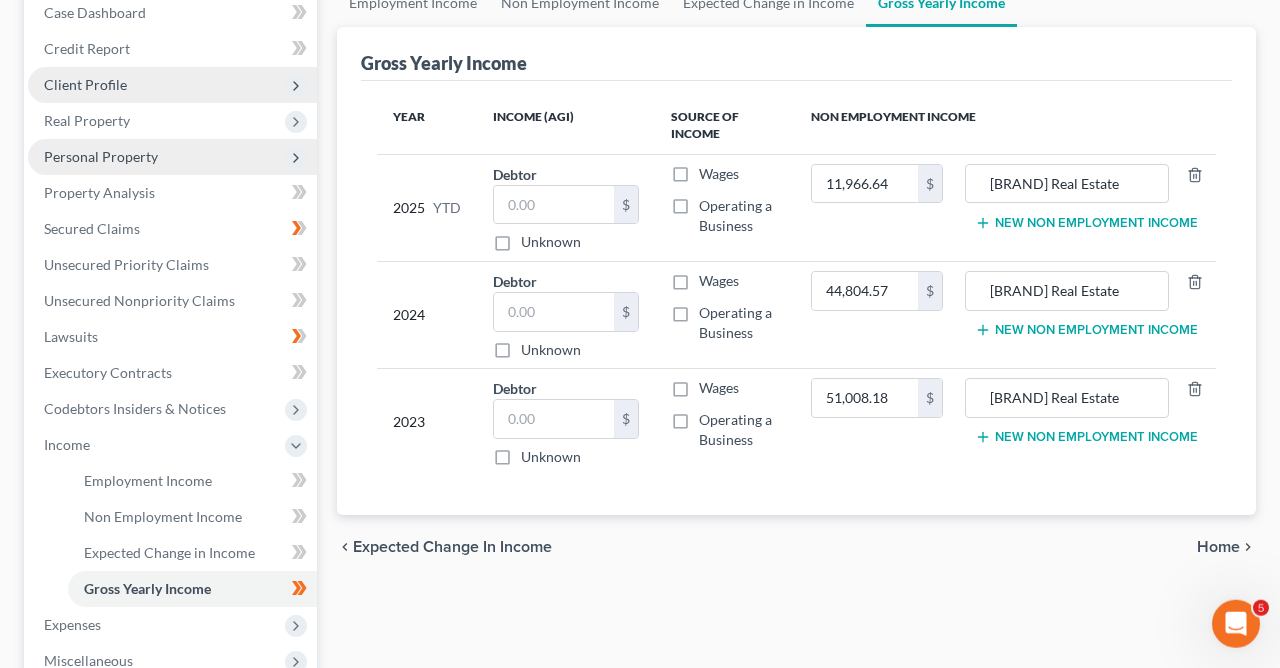 drag, startPoint x: 663, startPoint y: 319, endPoint x: 660, endPoint y: 298, distance: 21.213203 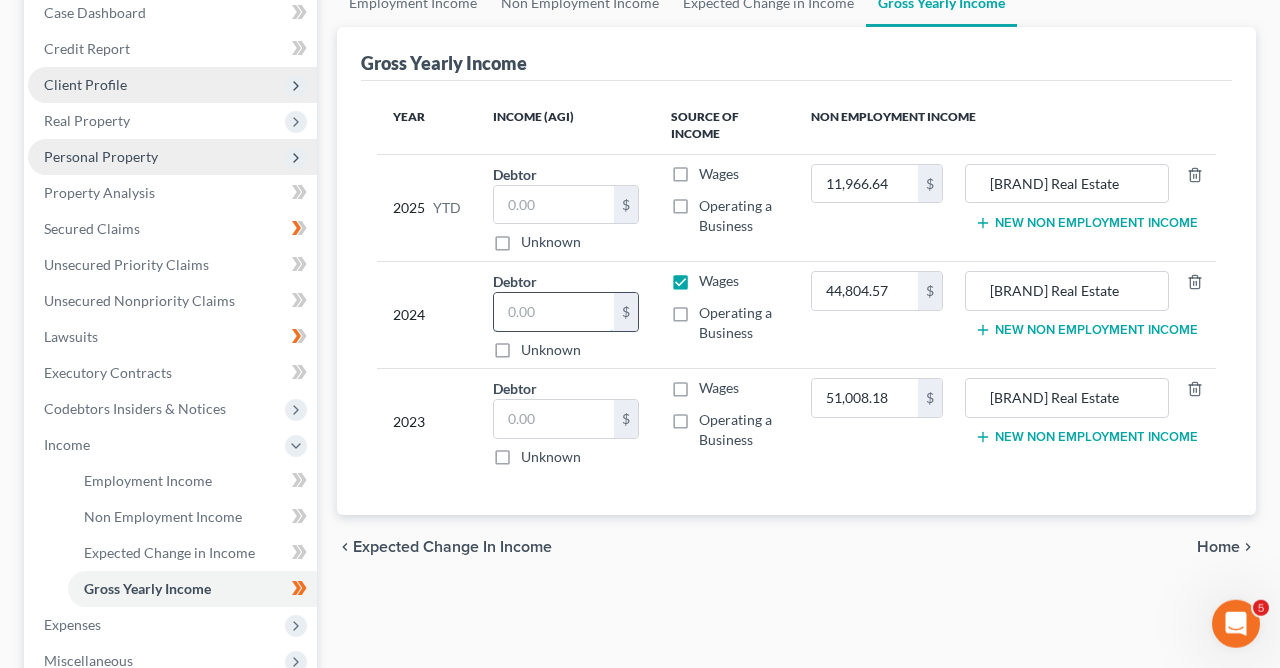 click at bounding box center [554, 312] 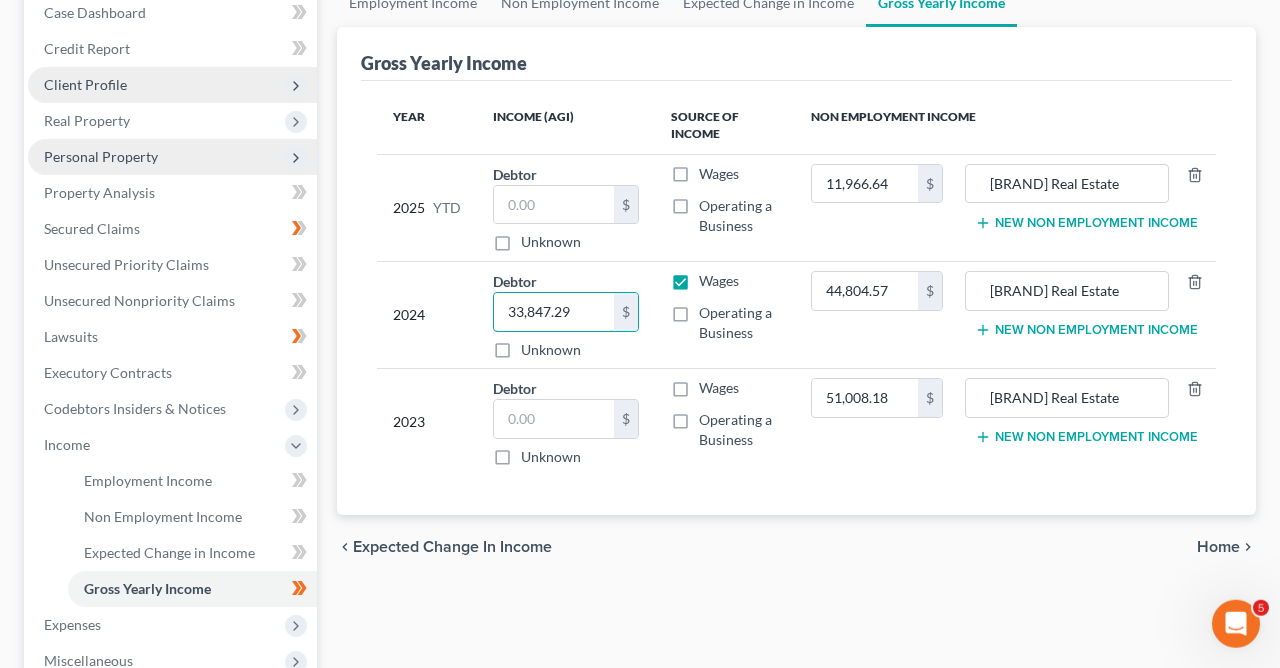 type on "33,847.29" 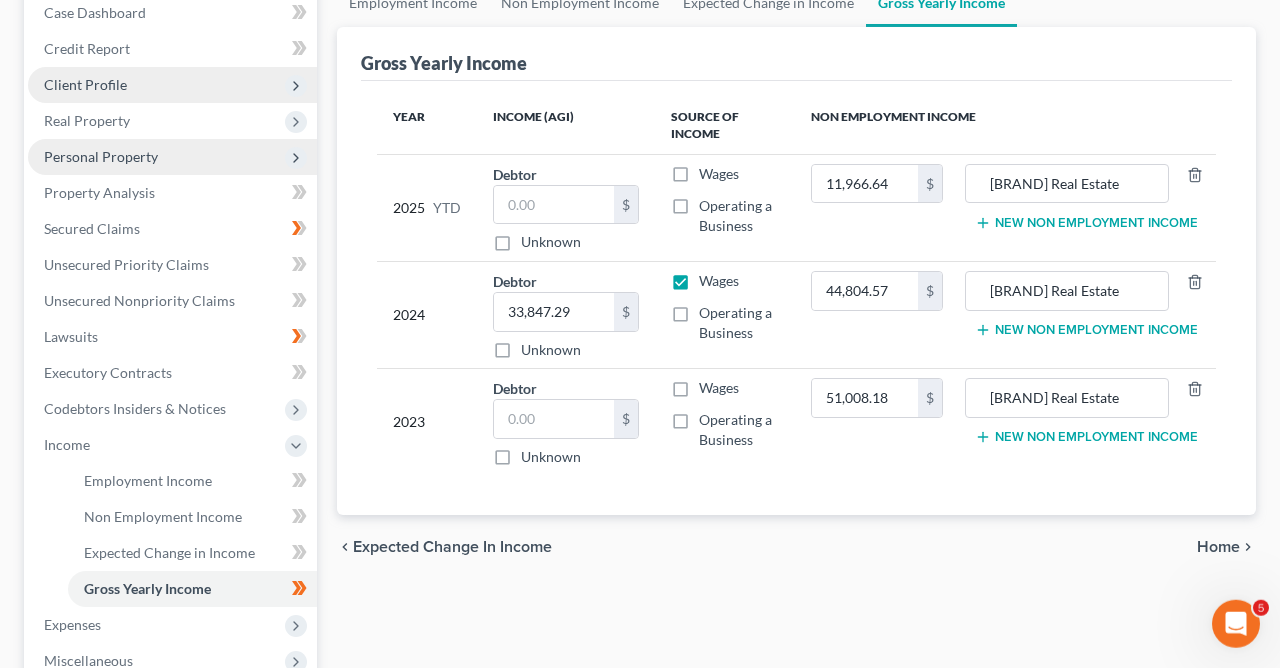 click on "44,804.57 $" at bounding box center (877, 315) 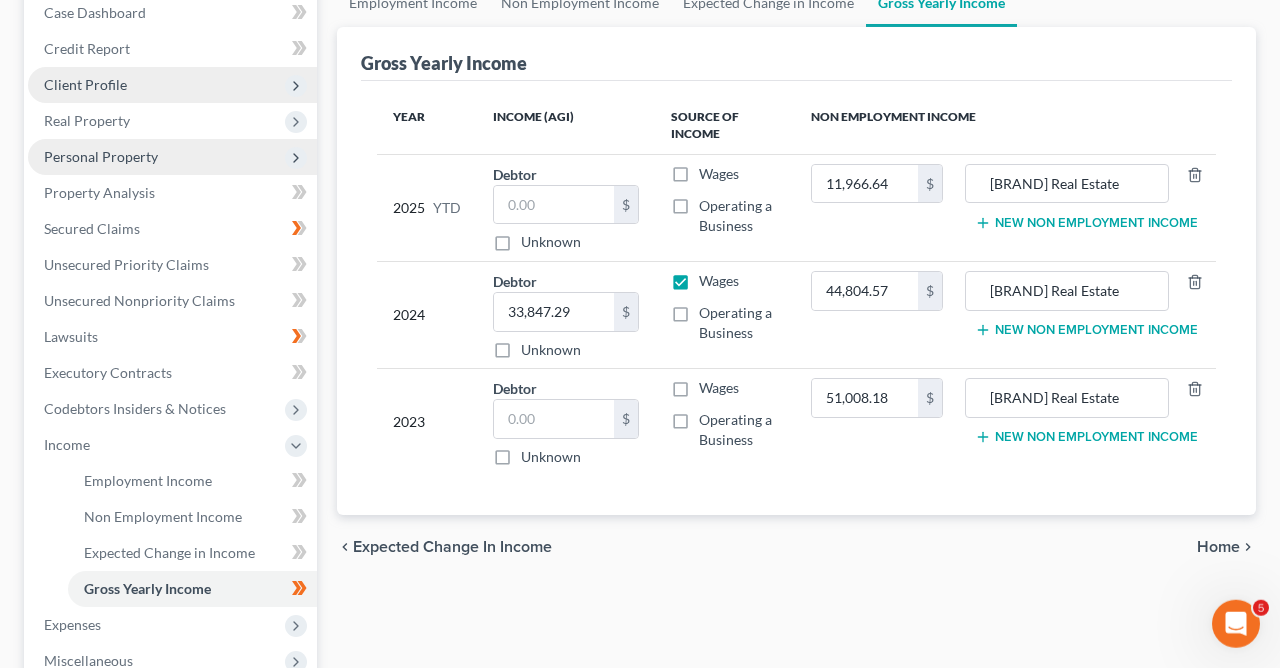 click on "Wages Operating a Business" at bounding box center (725, 315) 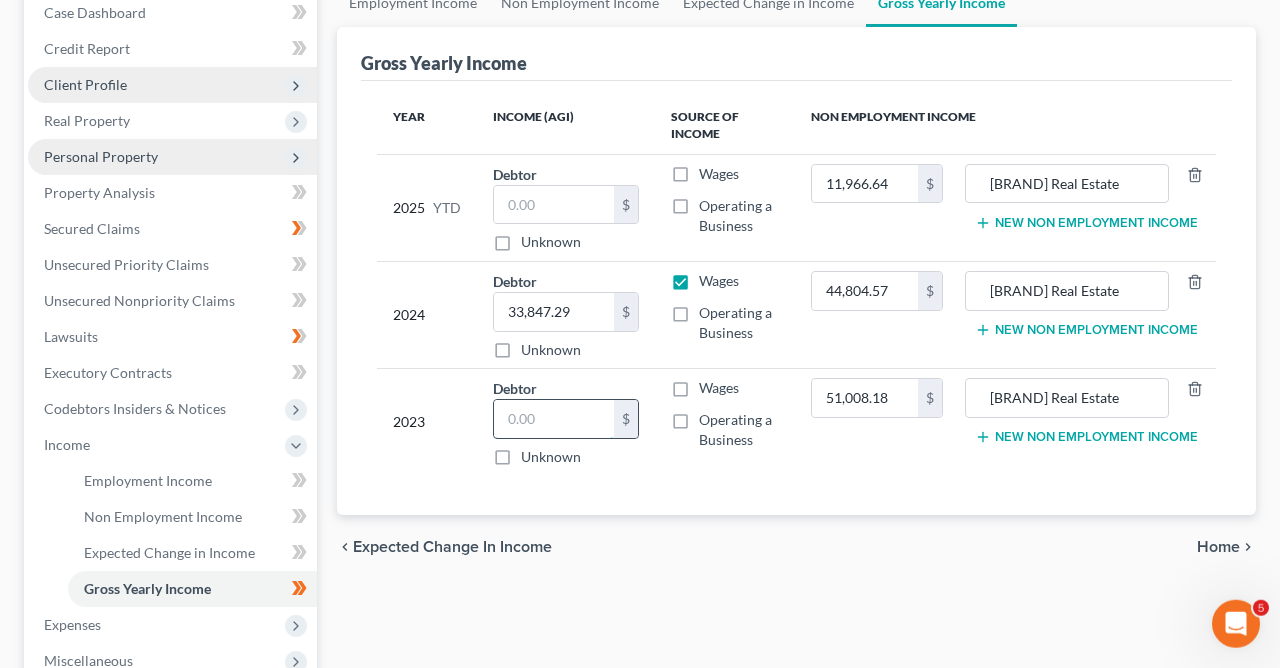 click at bounding box center (554, 419) 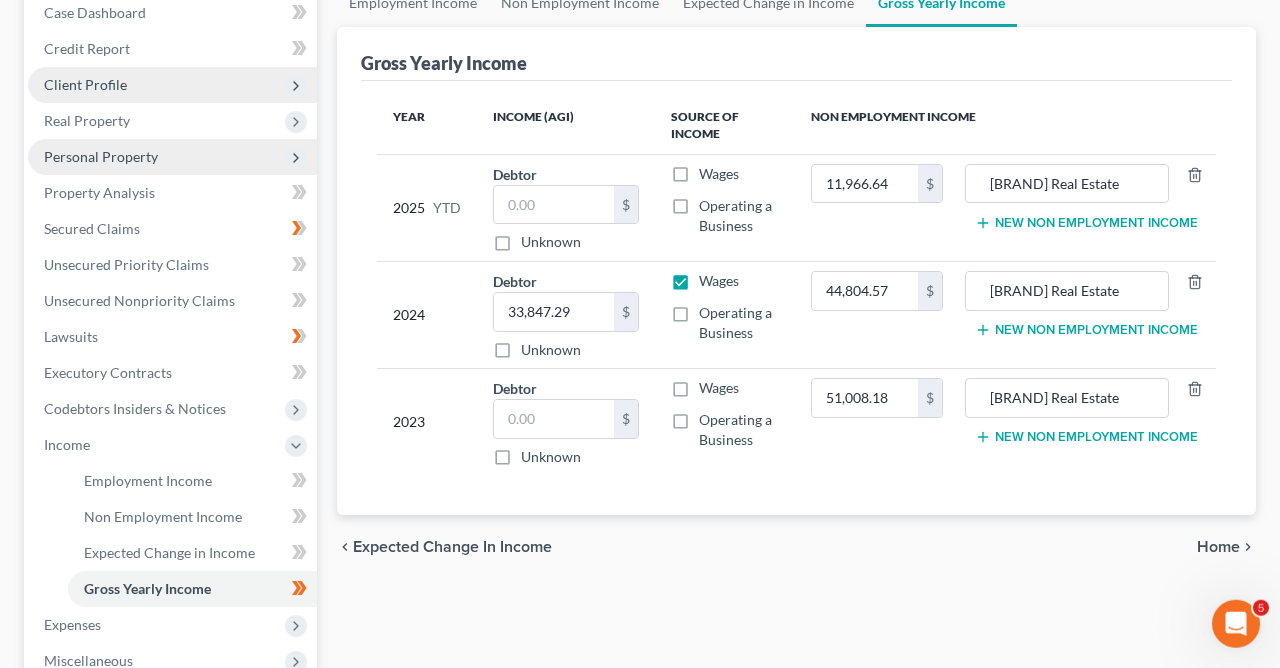 click on "New Non Employment Income" at bounding box center [1086, 223] 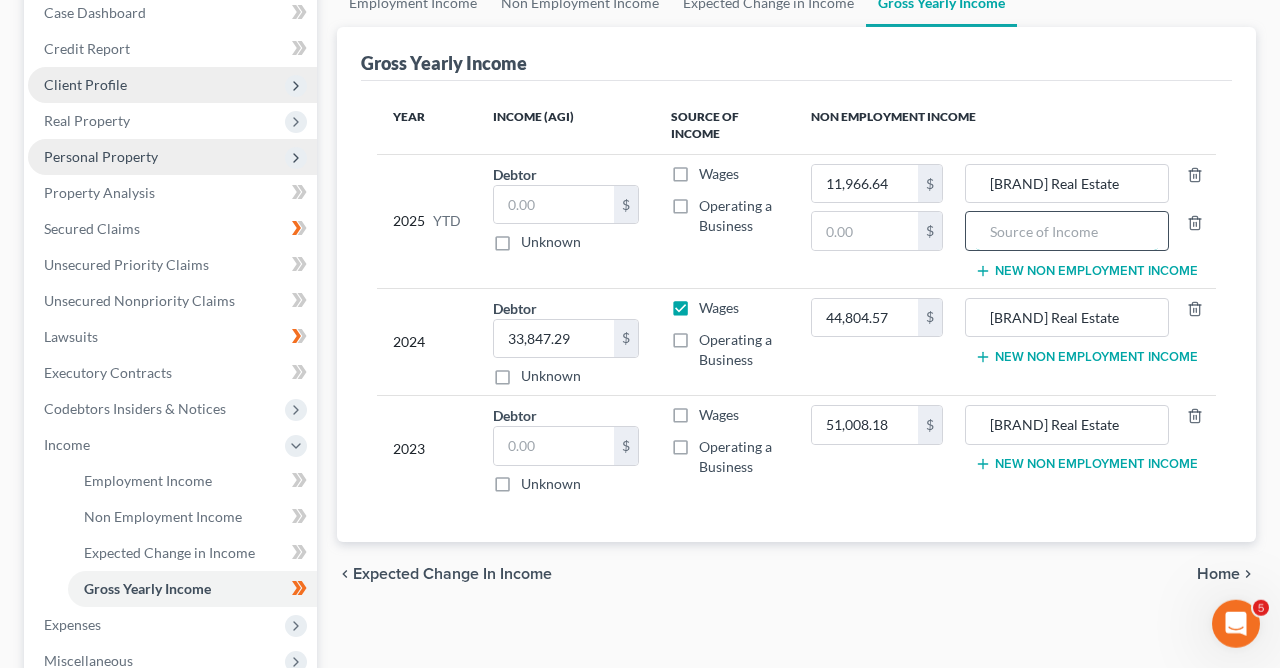 click at bounding box center [1067, 231] 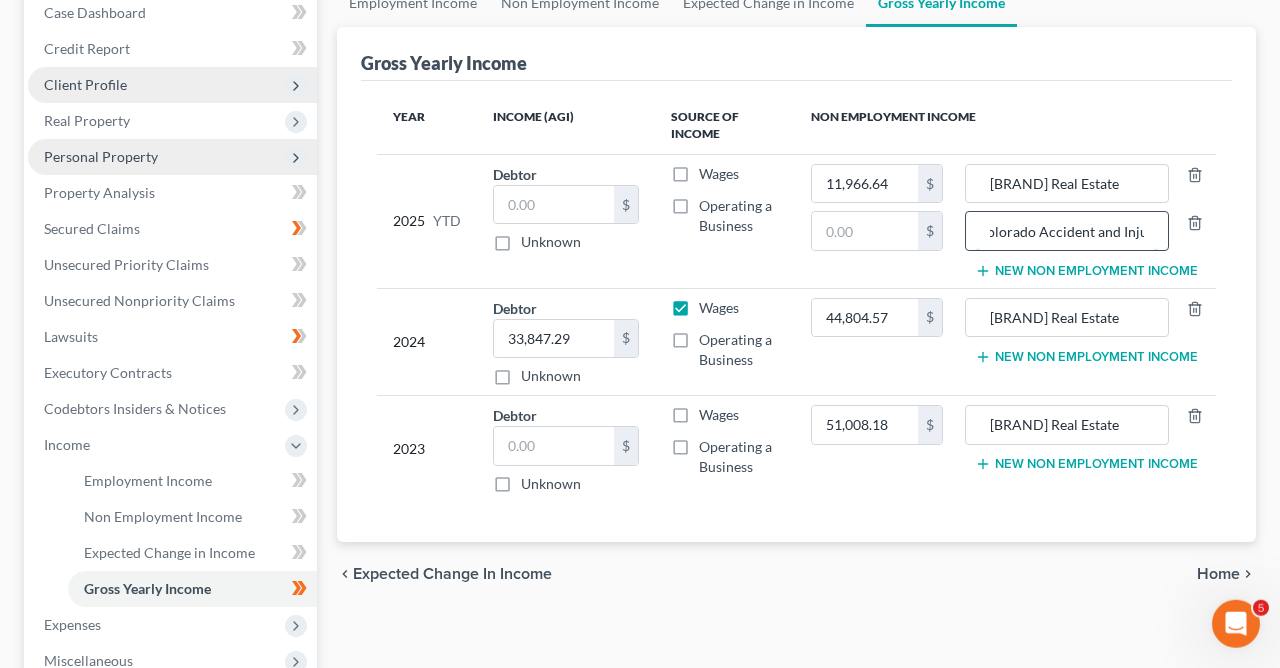 scroll, scrollTop: 0, scrollLeft: 102, axis: horizontal 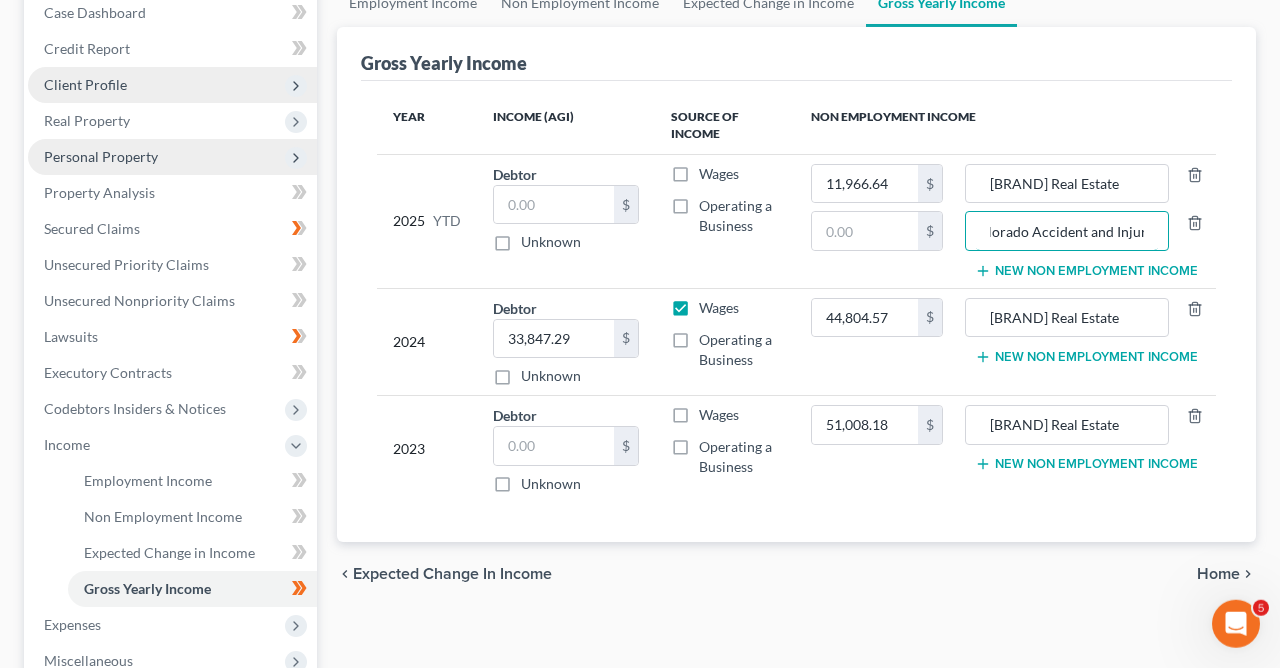 type on "Hero Health/Colorado Accident and Injury" 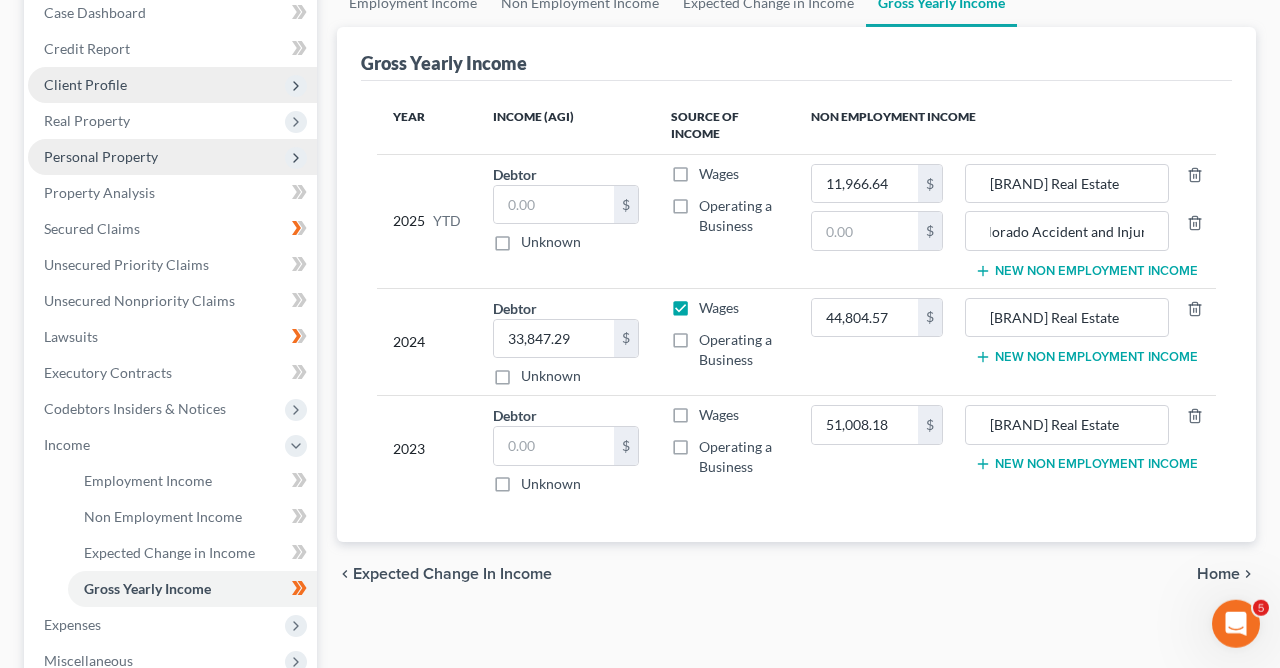 click on "New Non Employment Income" at bounding box center [1086, 271] 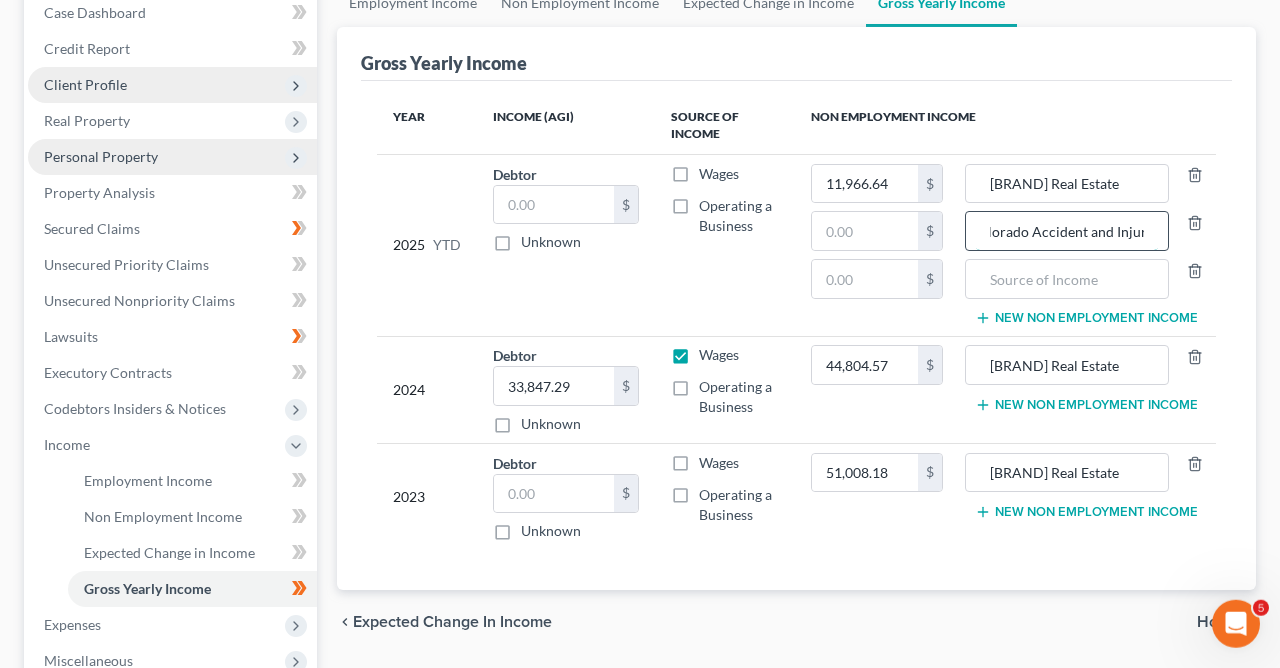 click on "Hero Health/Colorado Accident and Injury" at bounding box center (1067, 231) 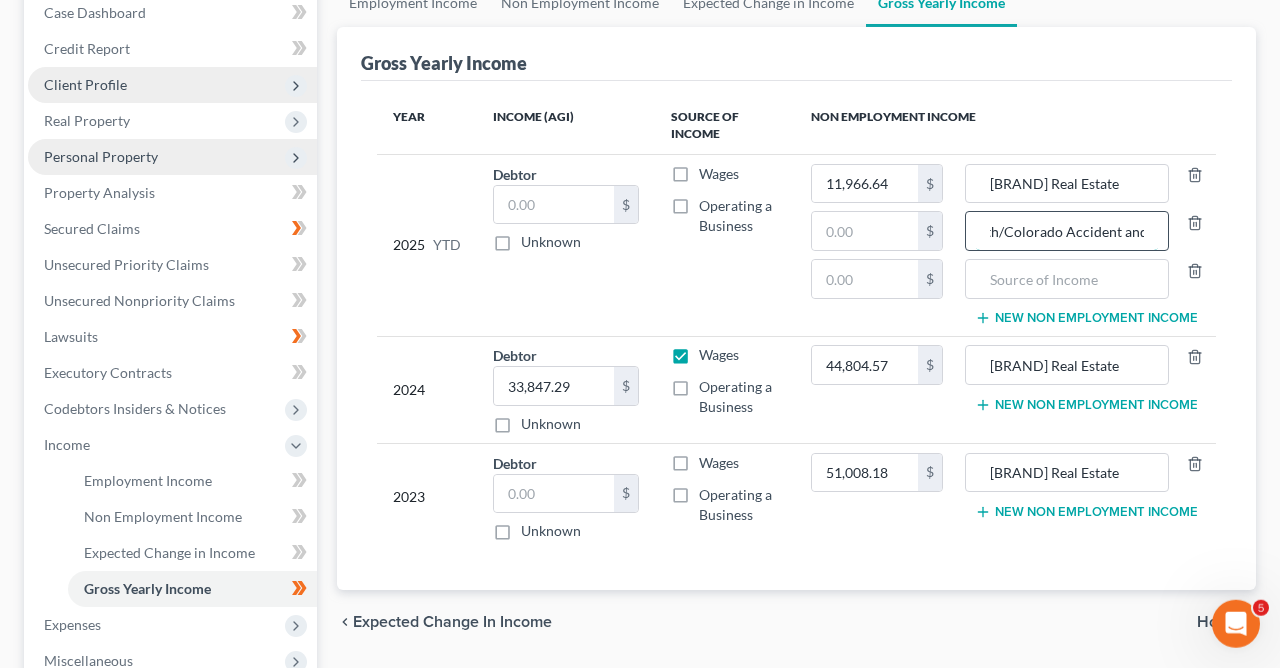 scroll, scrollTop: 0, scrollLeft: 63, axis: horizontal 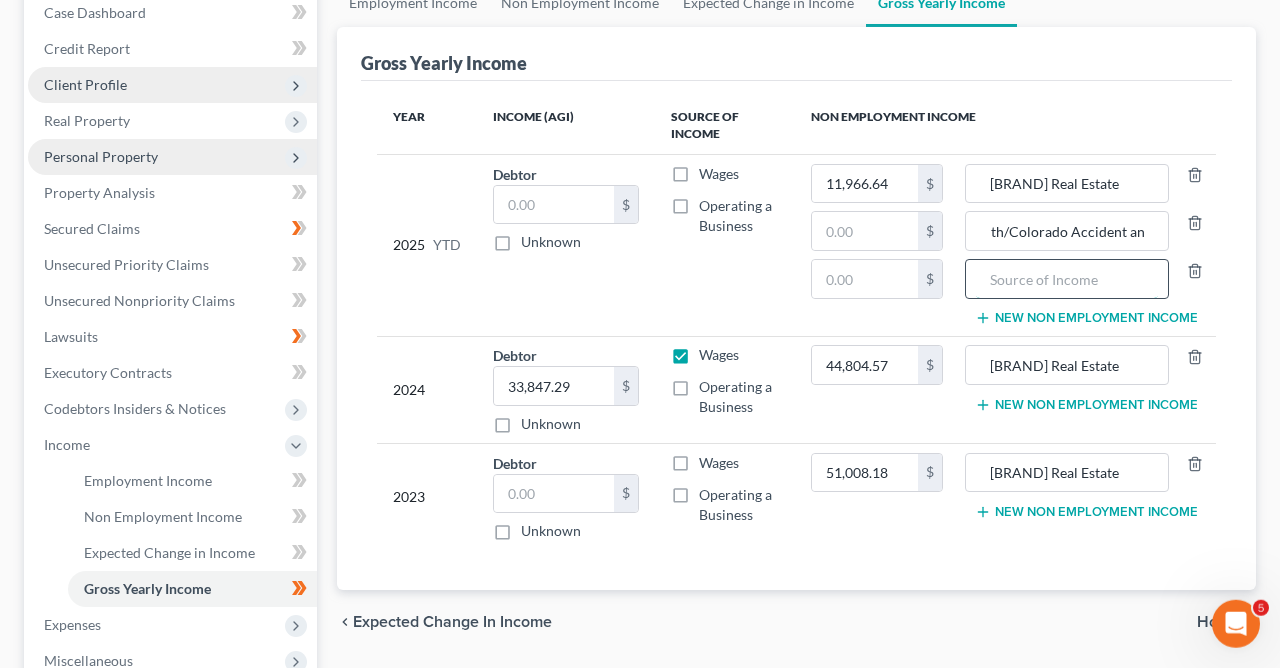 click at bounding box center (1067, 279) 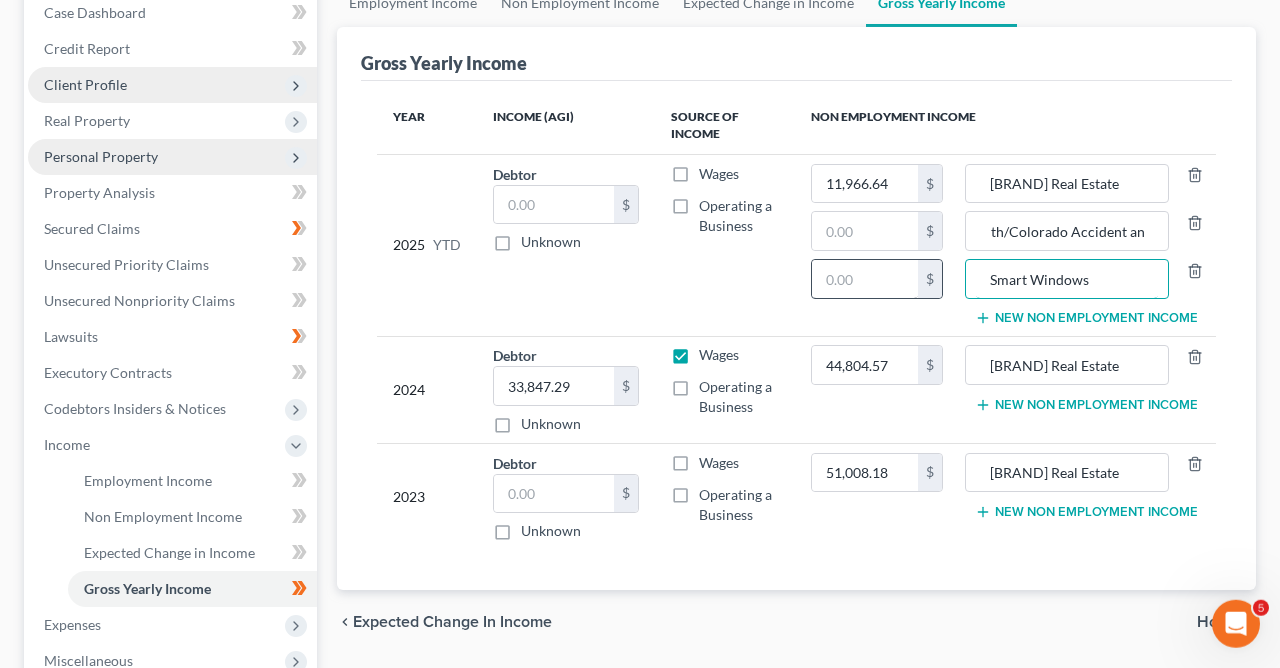 type on "Smart Windows" 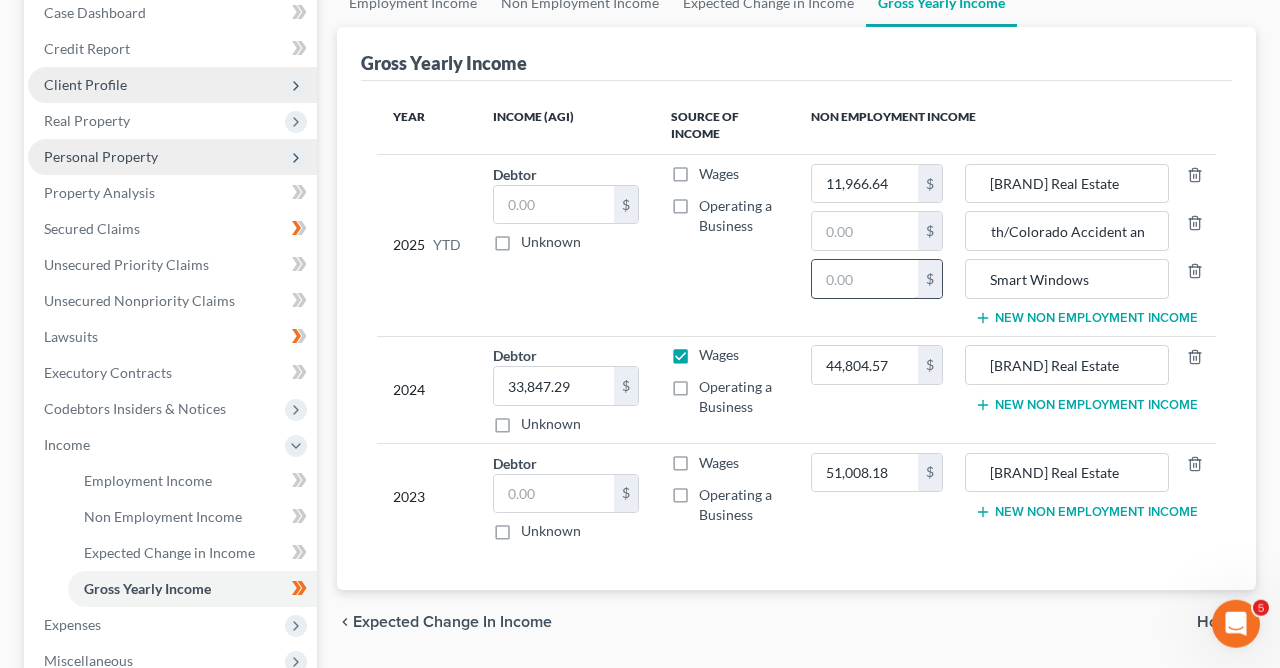 click at bounding box center (865, 279) 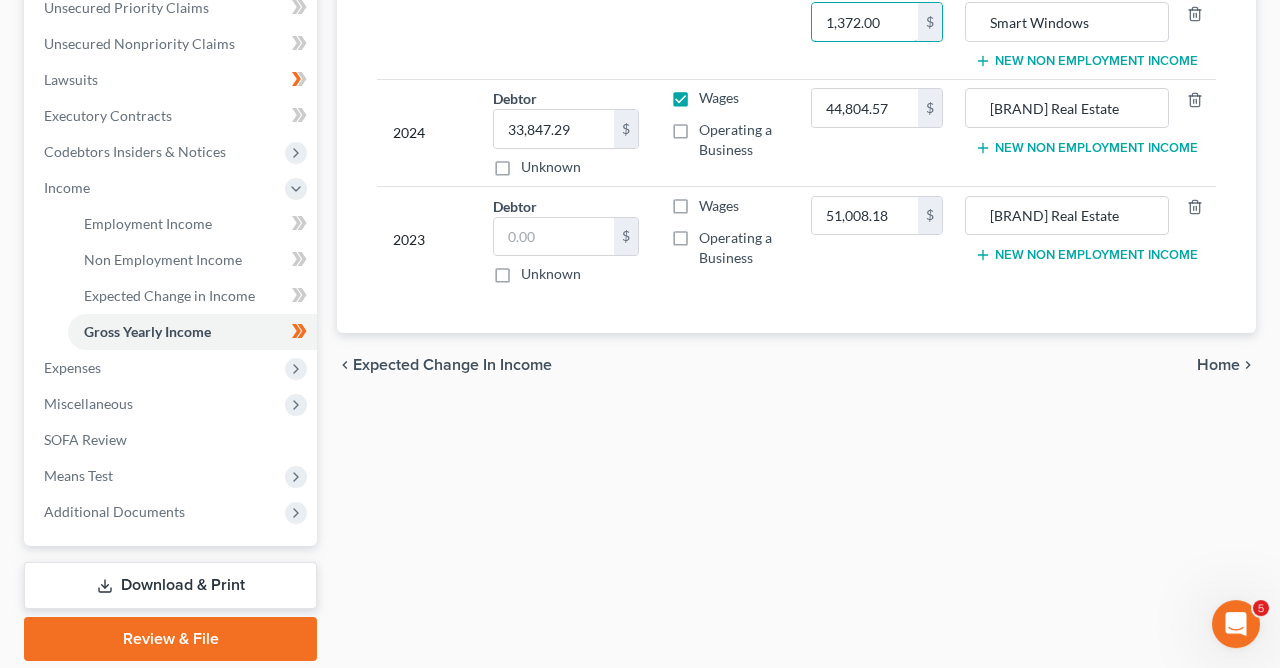 scroll, scrollTop: 472, scrollLeft: 0, axis: vertical 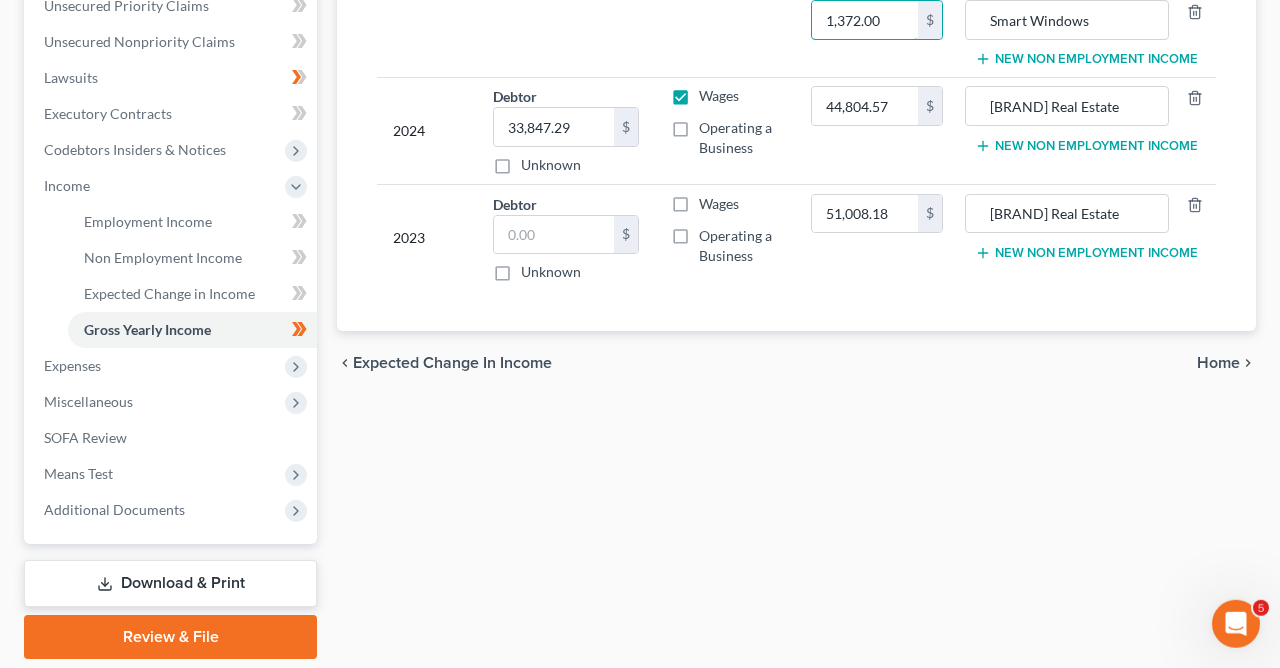 type on "1,372.00" 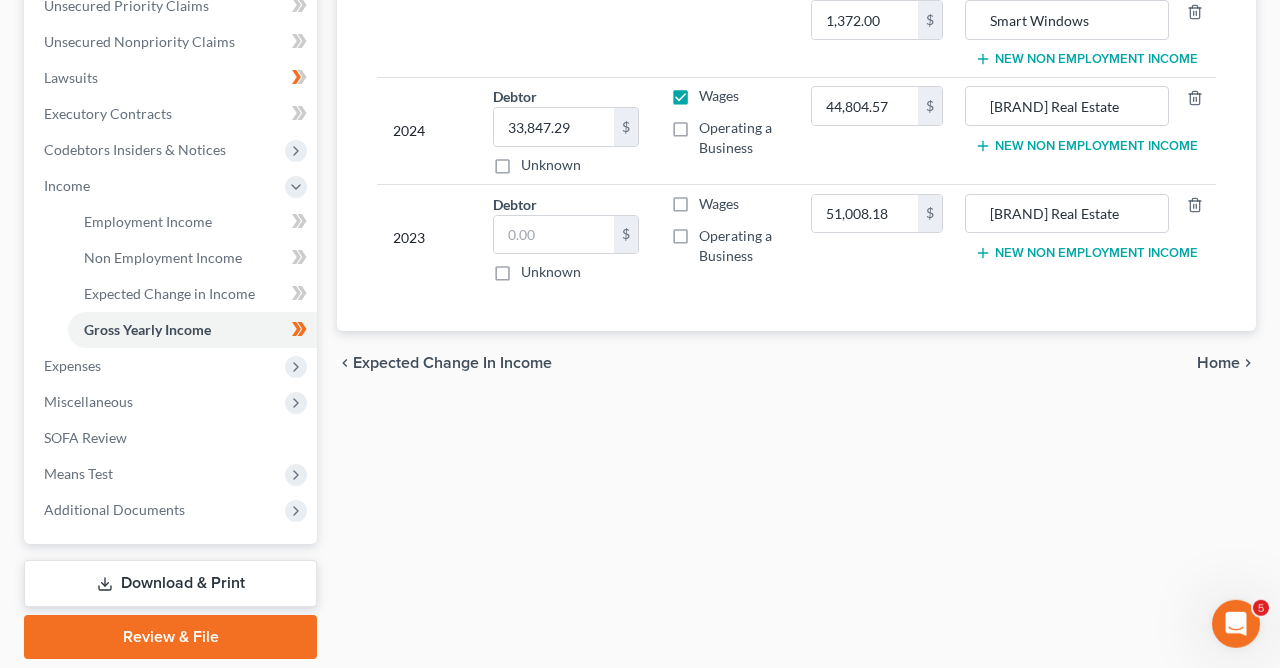 click on "Home" at bounding box center (1218, 363) 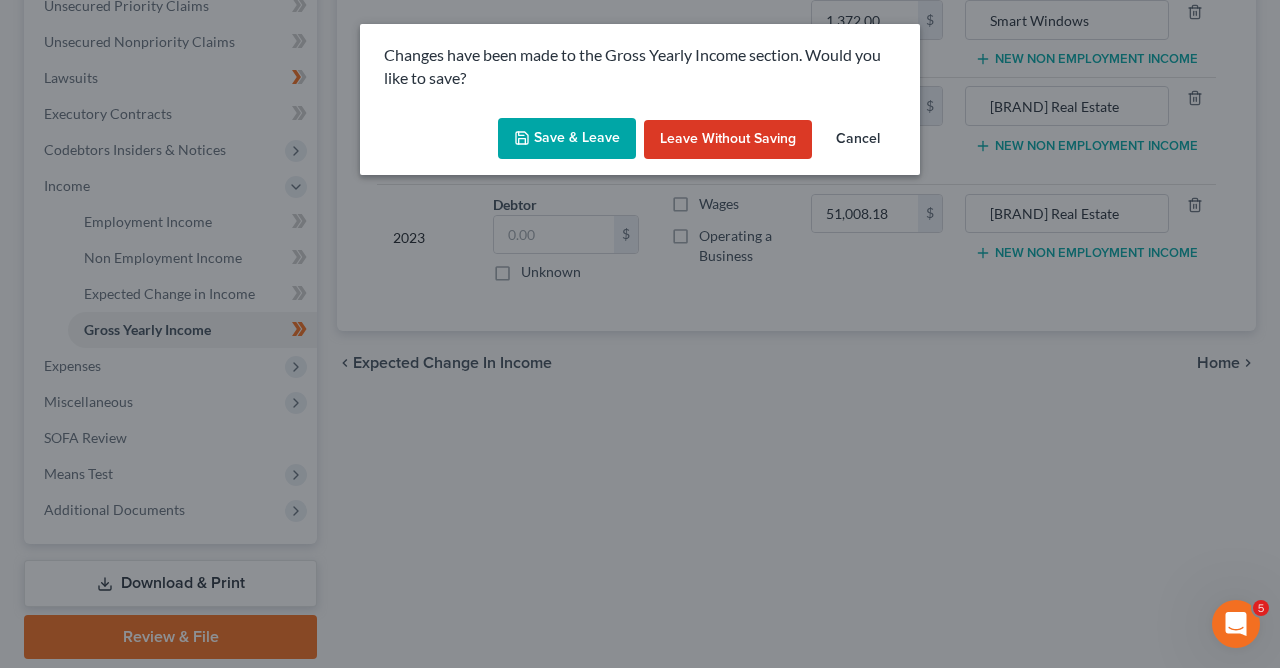 click on "Save & Leave" at bounding box center (567, 139) 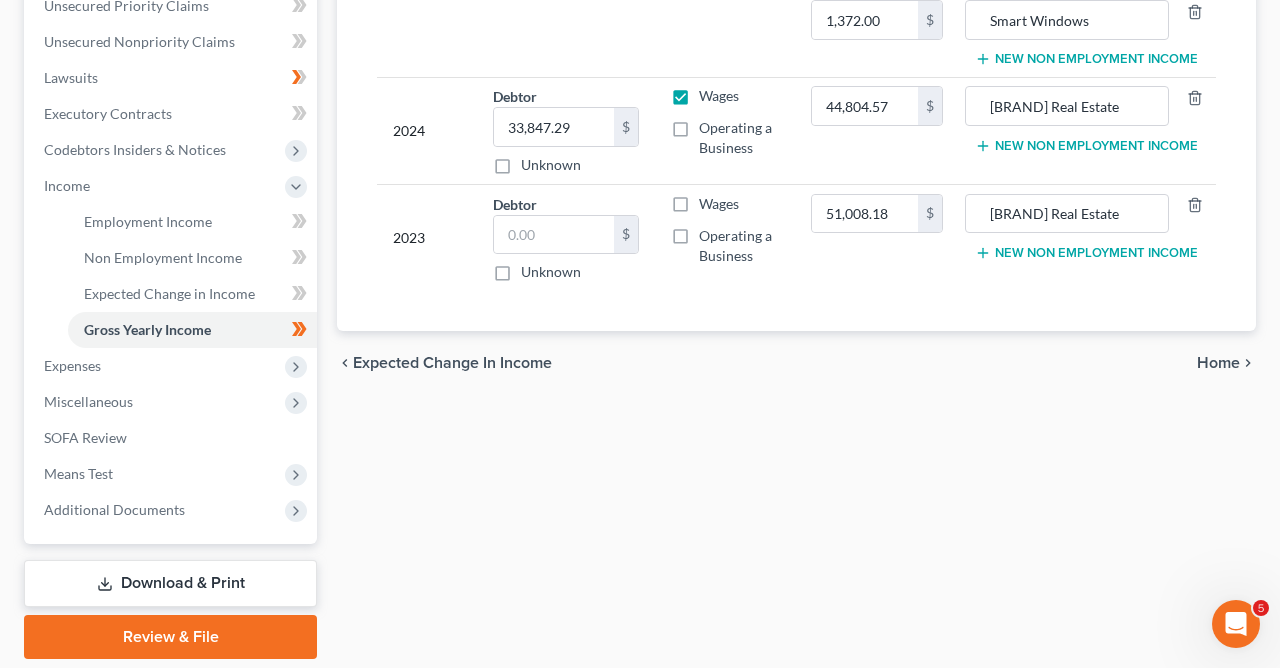 type 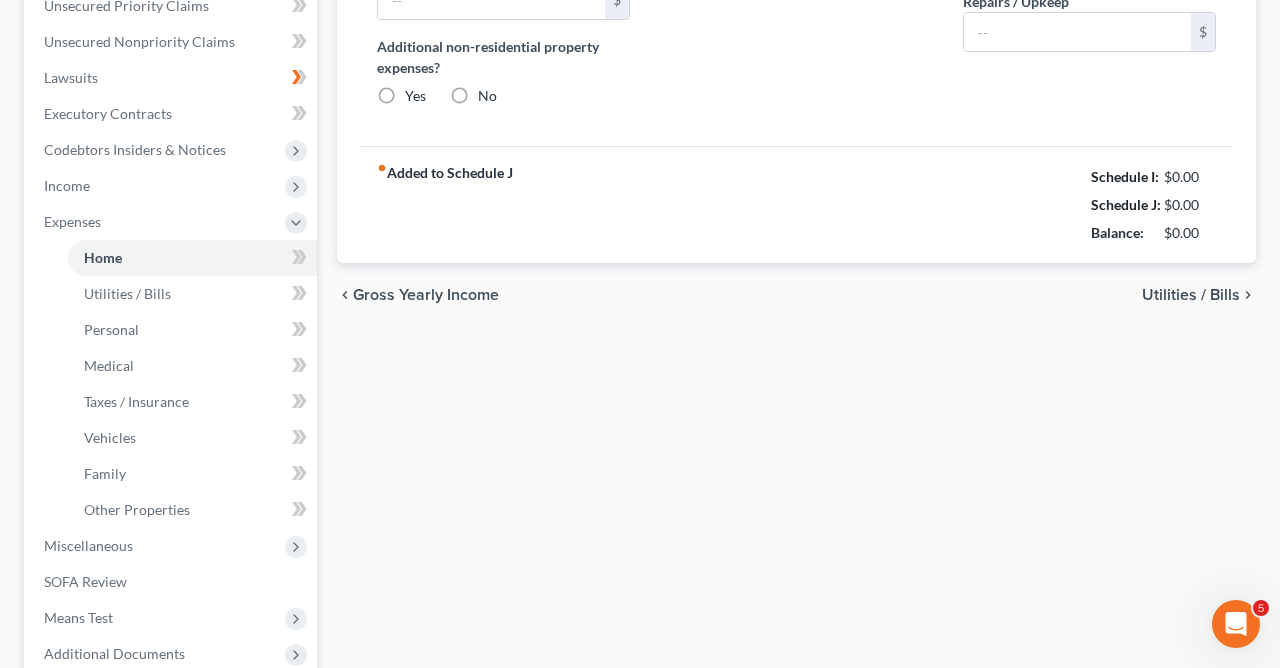 type on "0.00" 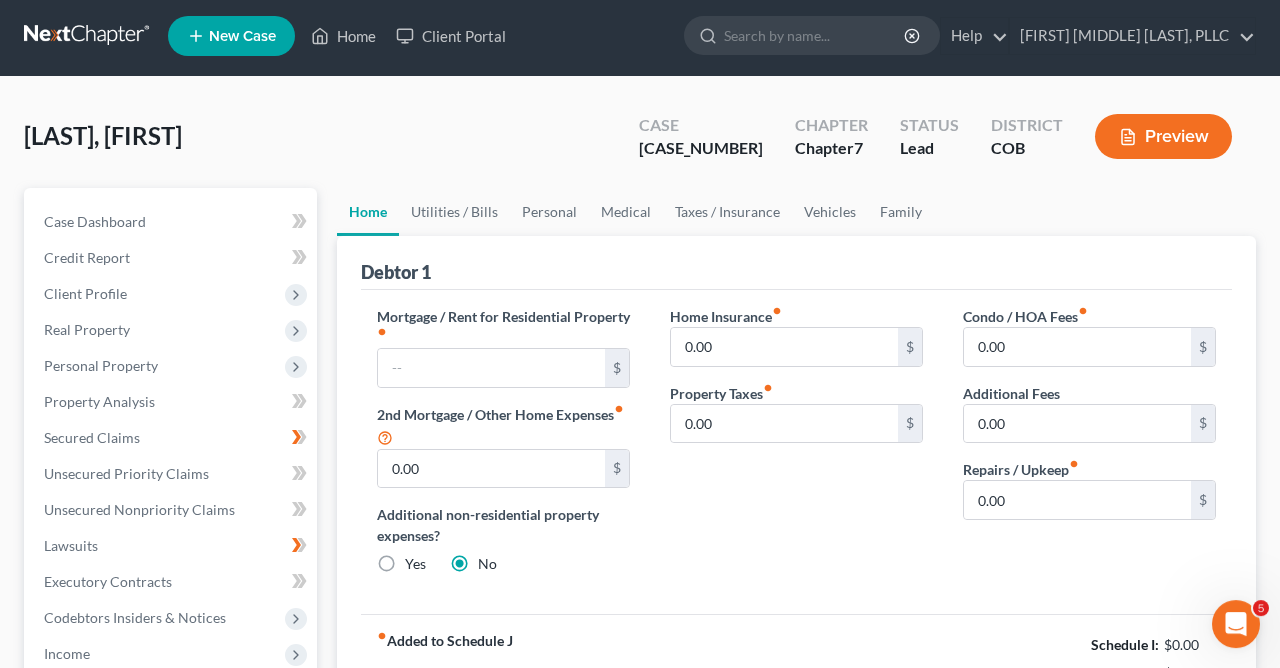 scroll, scrollTop: 0, scrollLeft: 0, axis: both 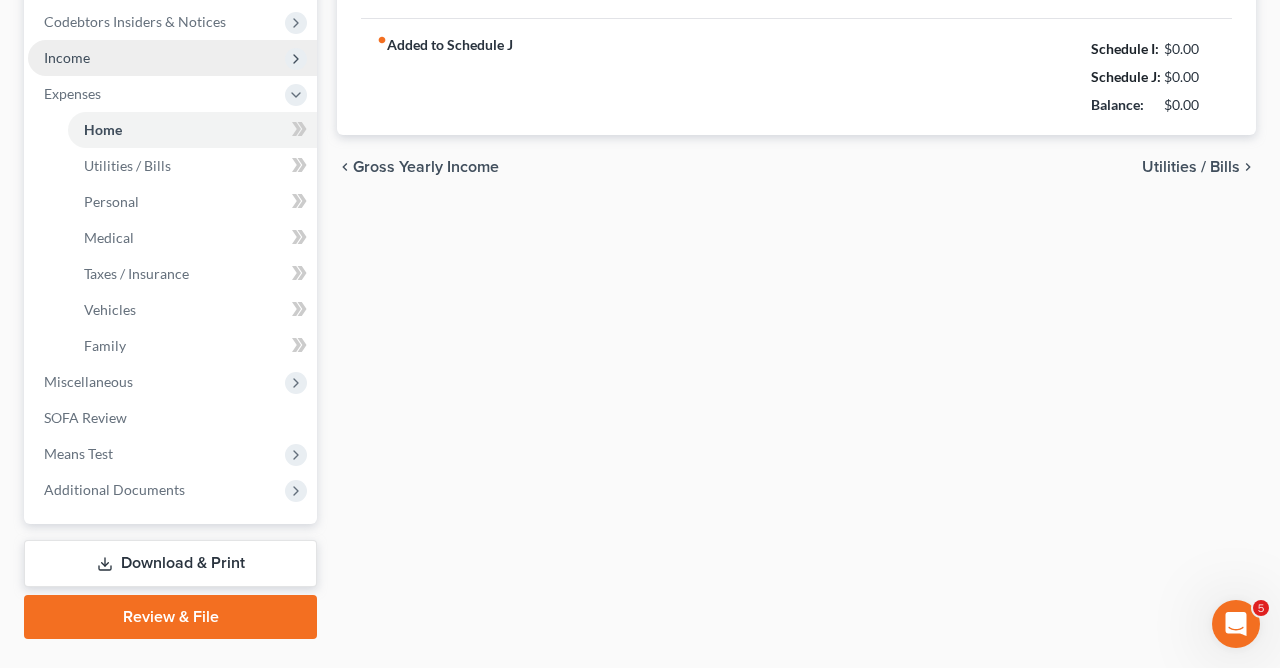 click 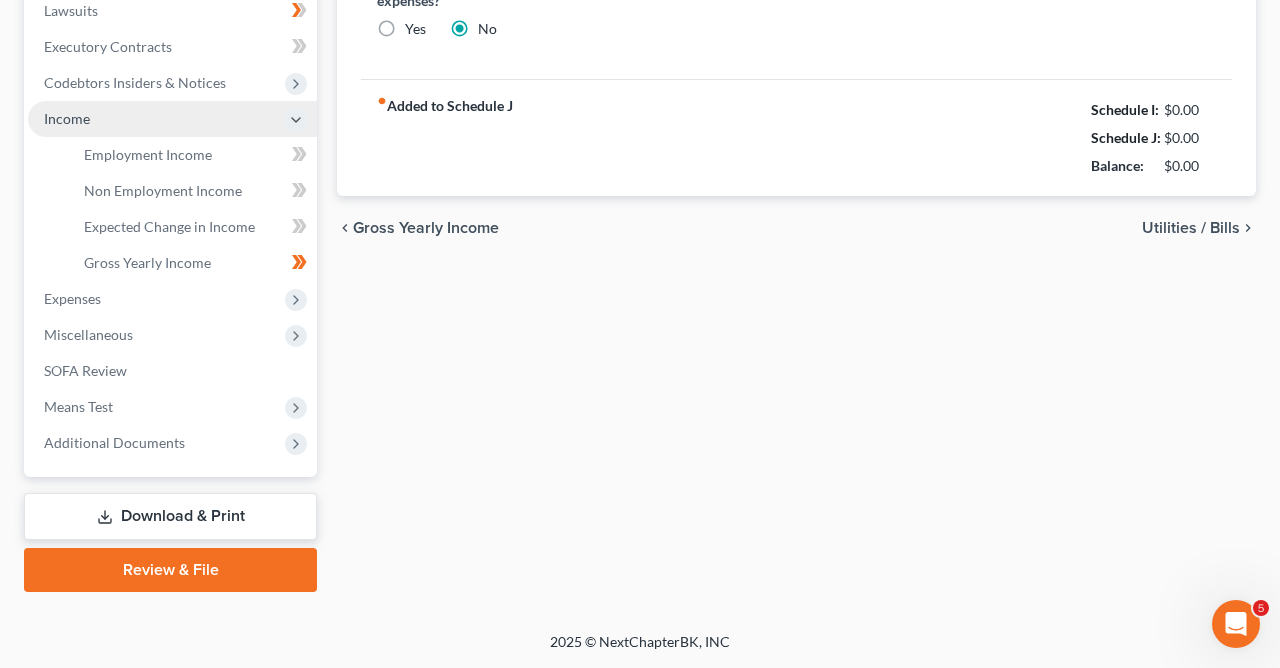 scroll, scrollTop: 537, scrollLeft: 0, axis: vertical 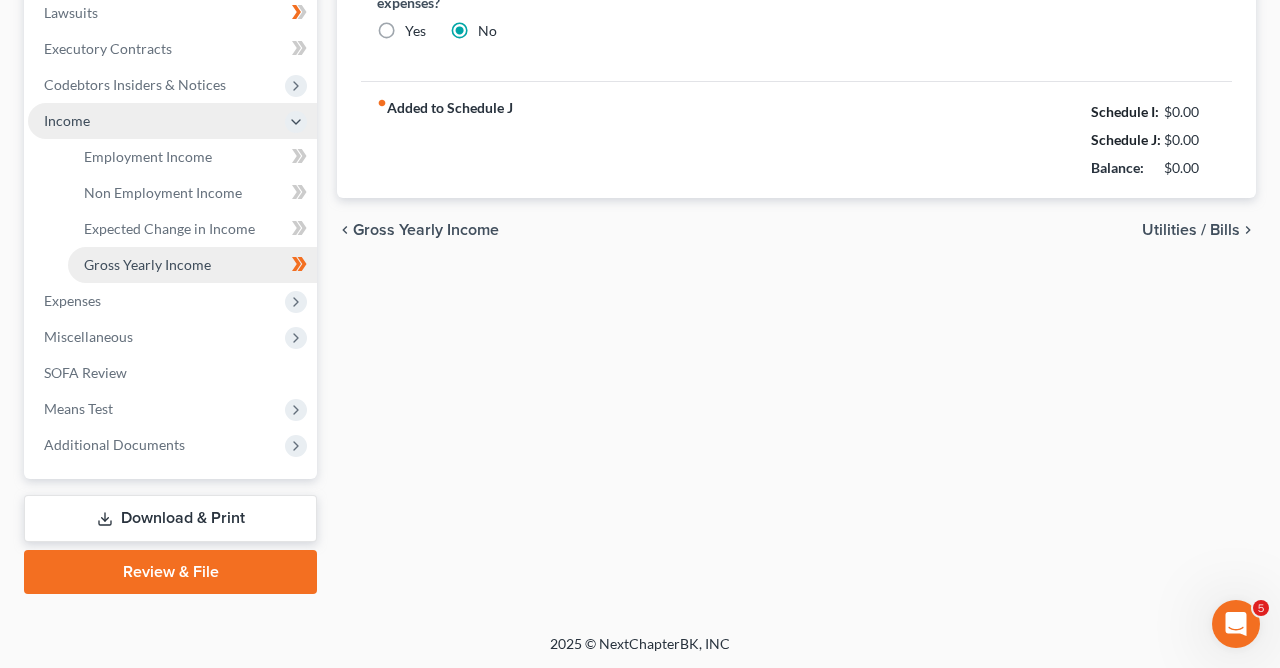 click on "Gross Yearly Income" at bounding box center [147, 264] 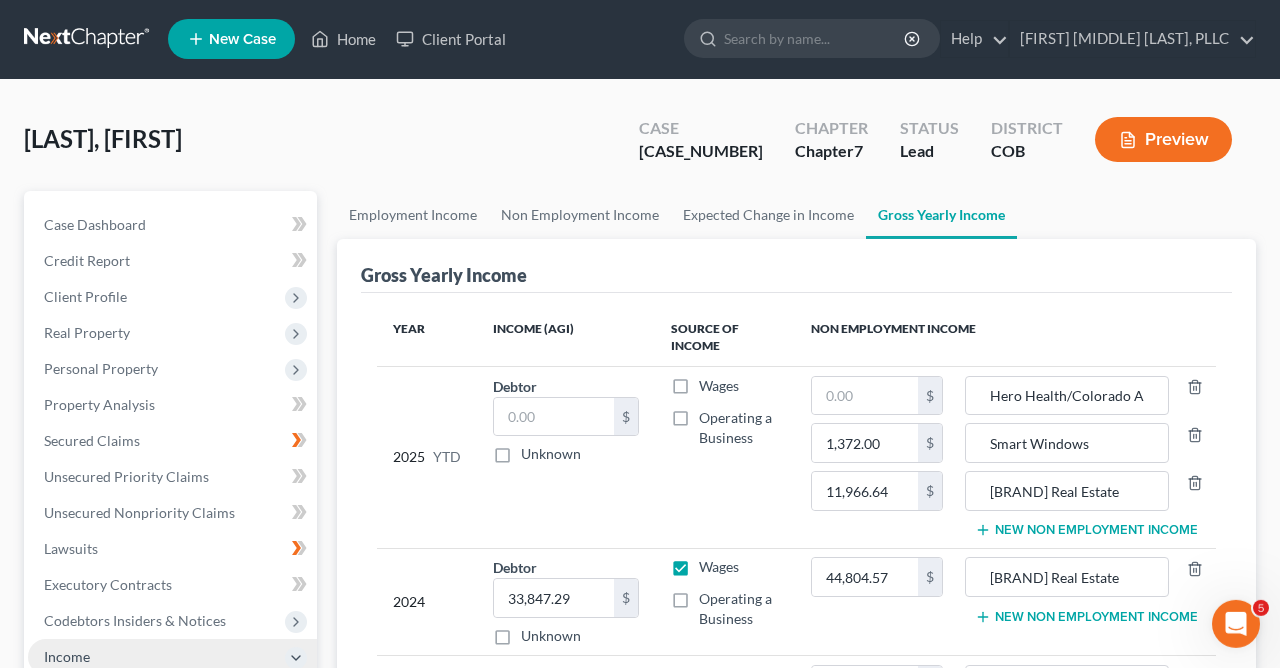 scroll, scrollTop: 0, scrollLeft: 0, axis: both 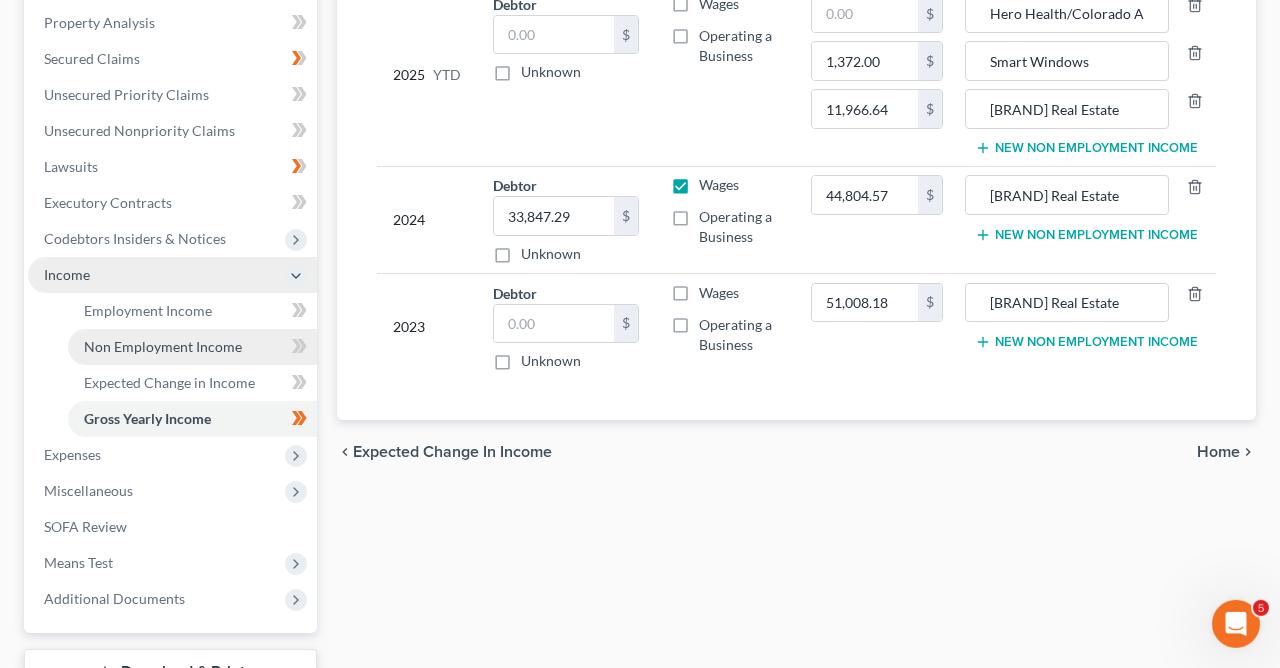 click on "Non Employment Income" at bounding box center [163, 346] 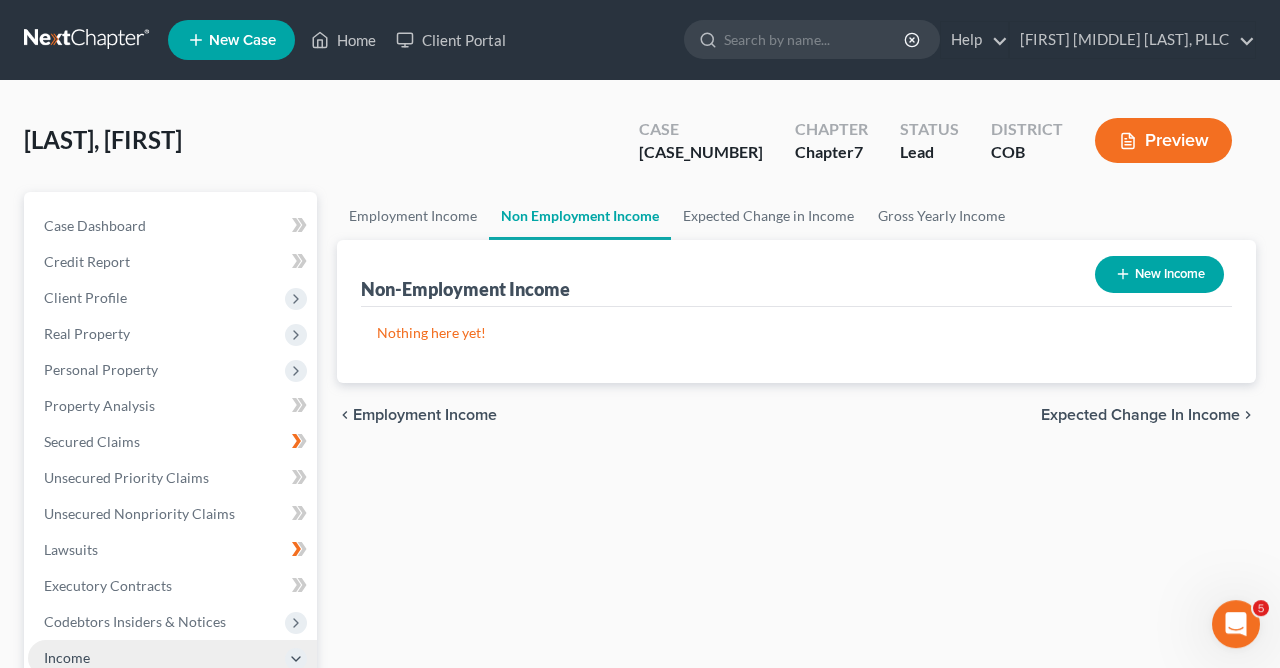 scroll, scrollTop: 0, scrollLeft: 0, axis: both 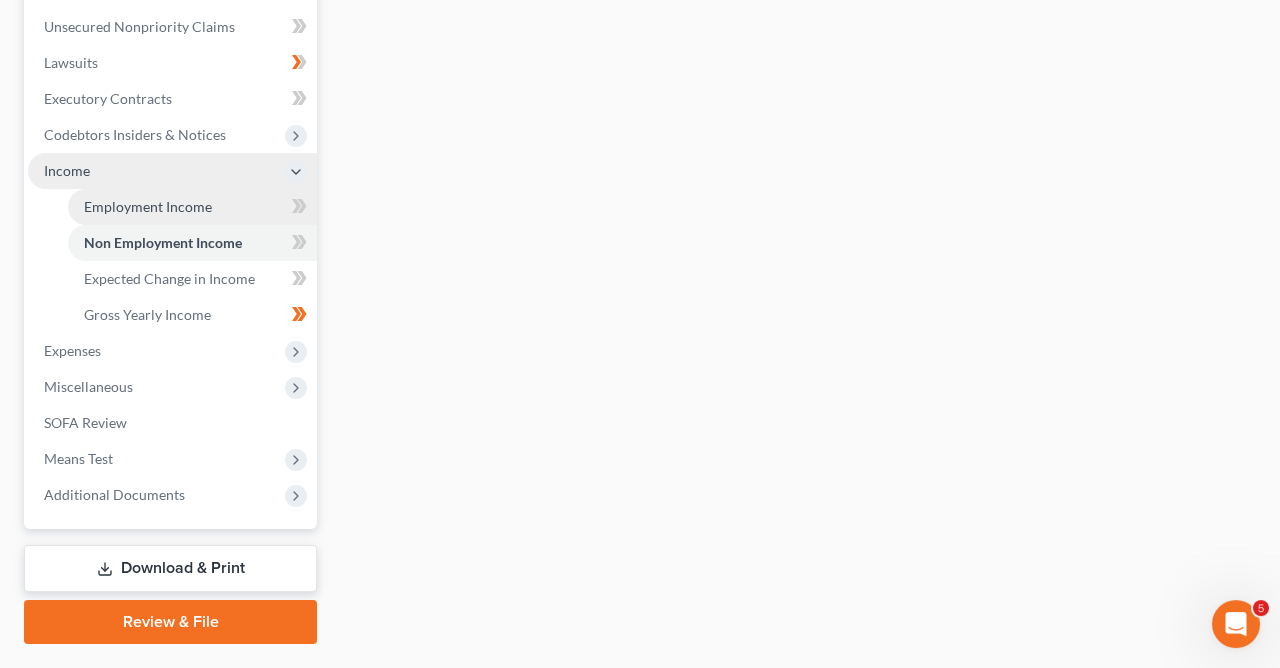 click on "Employment Income" at bounding box center [192, 207] 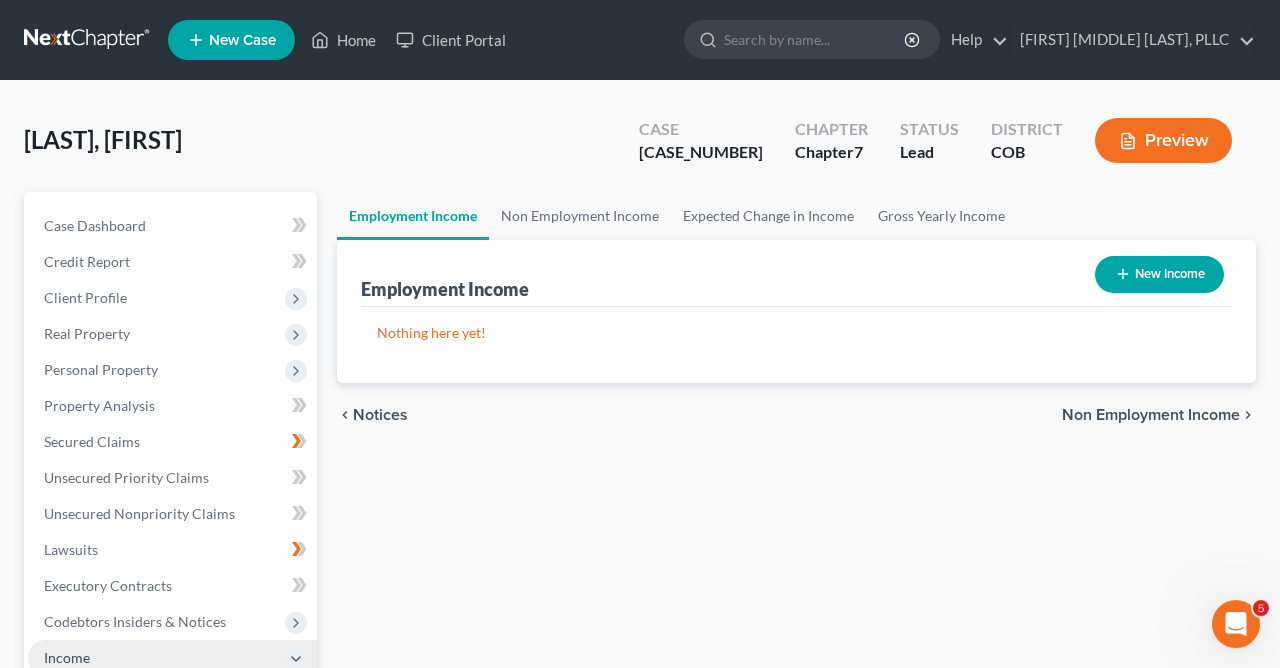 scroll, scrollTop: 0, scrollLeft: 0, axis: both 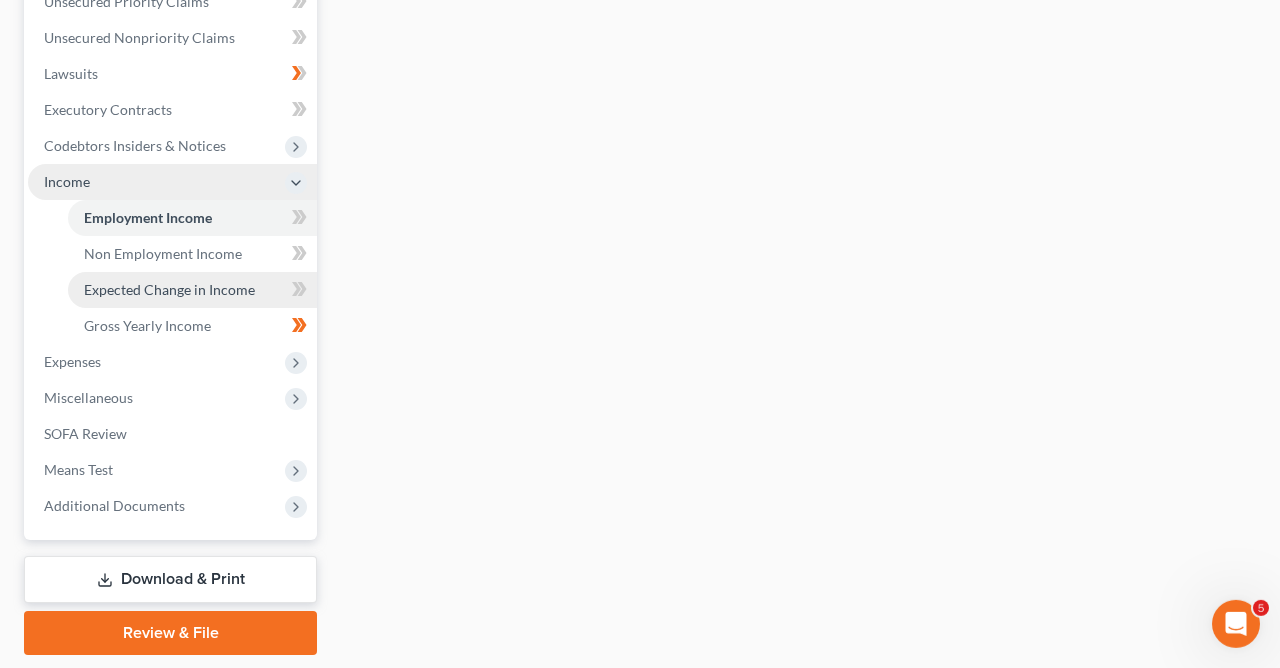 click on "Expected Change in Income" at bounding box center (169, 289) 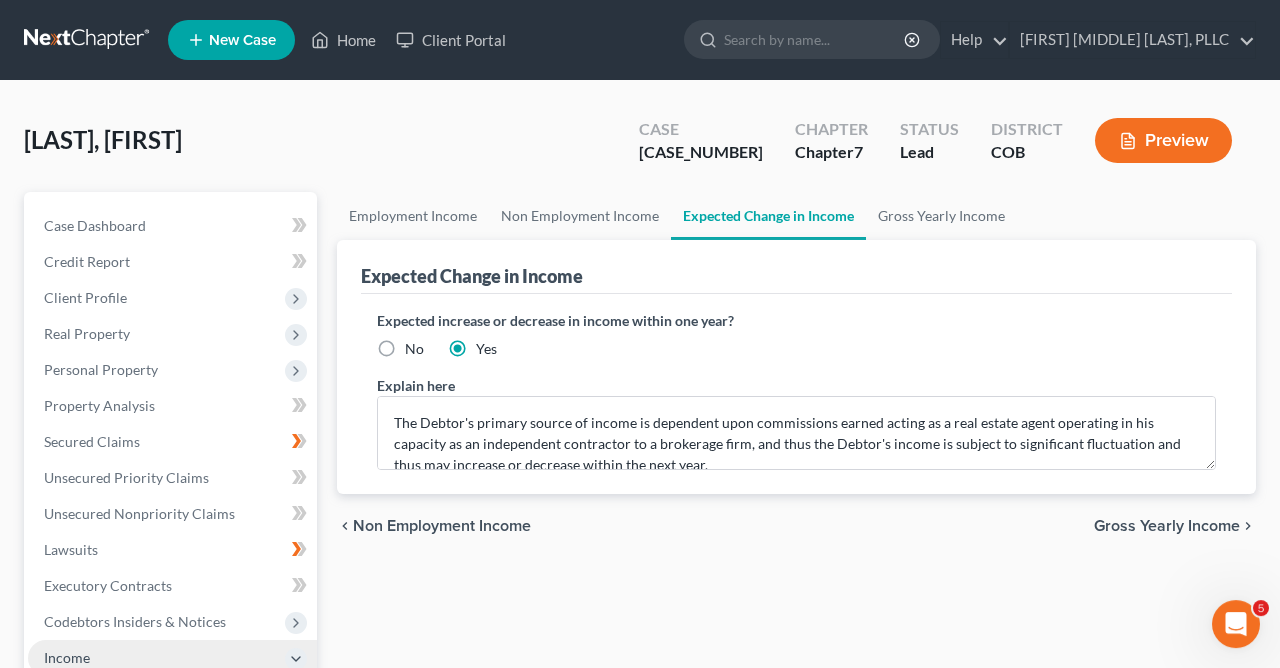 scroll, scrollTop: 0, scrollLeft: 0, axis: both 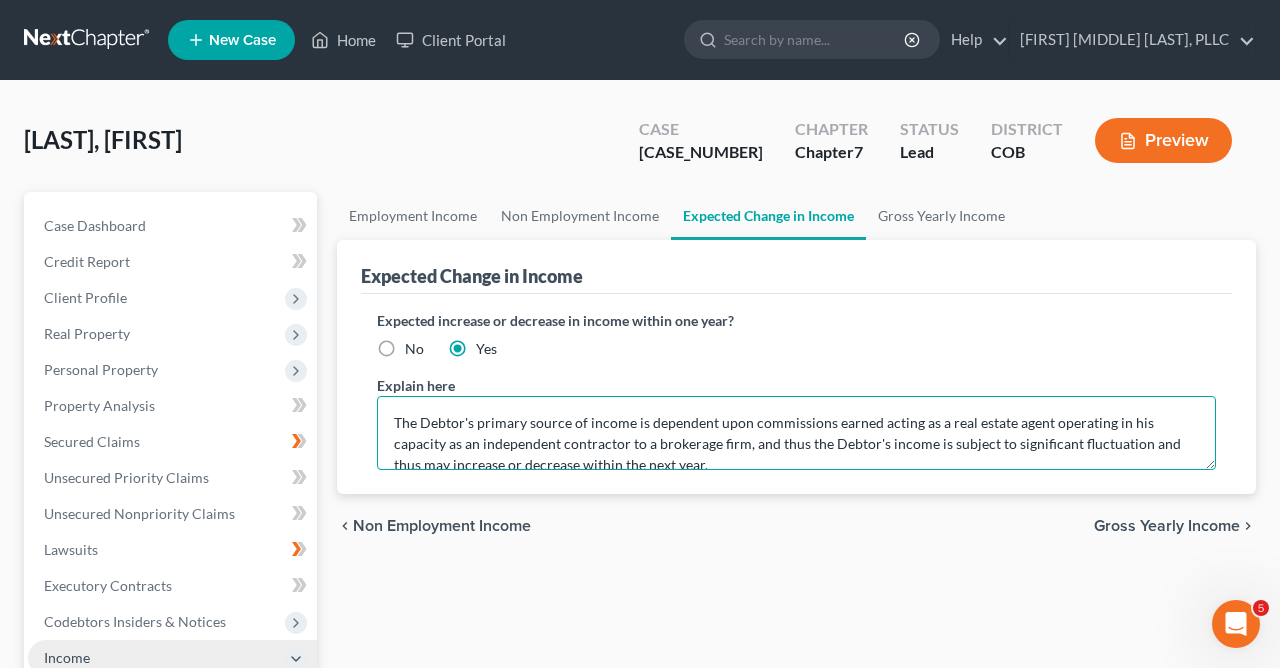 click on "The Debtor's primary source of income is dependent upon commissions earned acting as a real estate agent operating in his capacity as an independent contractor to a brokerage firm, and thus the Debtor's income is subject to significant fluctuation and thus may increase or decrease within the next year." at bounding box center [796, 433] 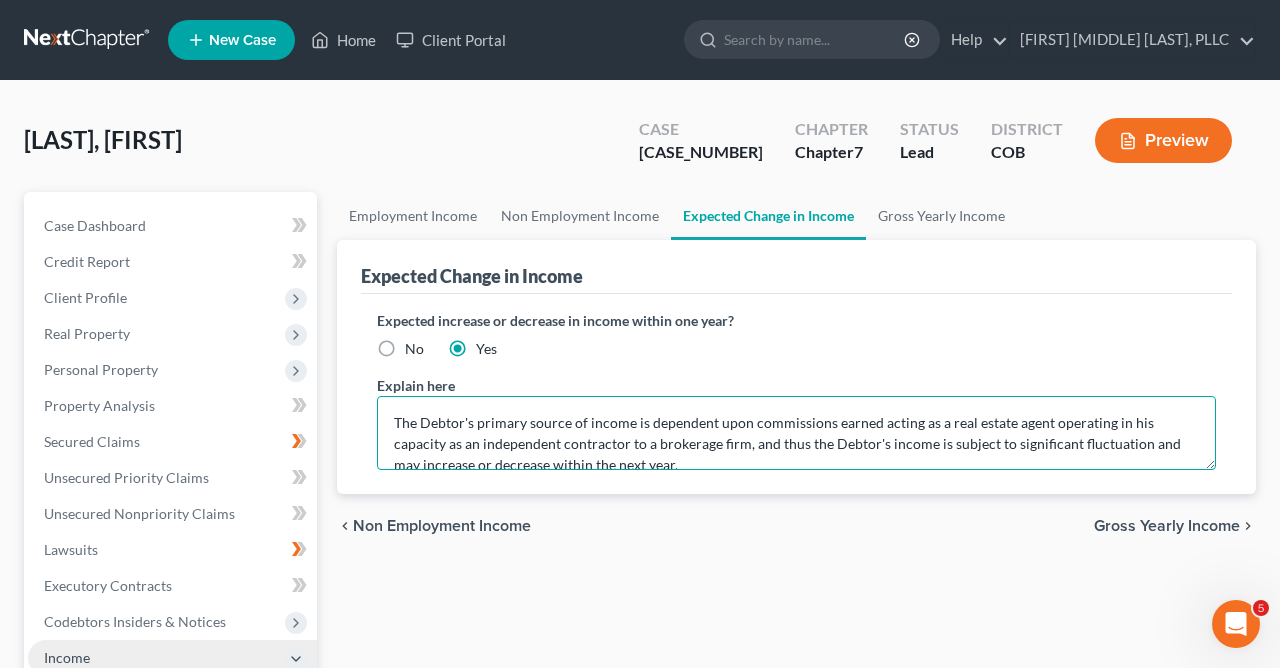 click on "The Debtor's primary source of income is dependent upon commissions earned acting as a real estate agent operating in his capacity as an independent contractor to a brokerage firm, and thus the Debtor's income is subject to significant fluctuation and may increase or decrease within the next year." at bounding box center (796, 433) 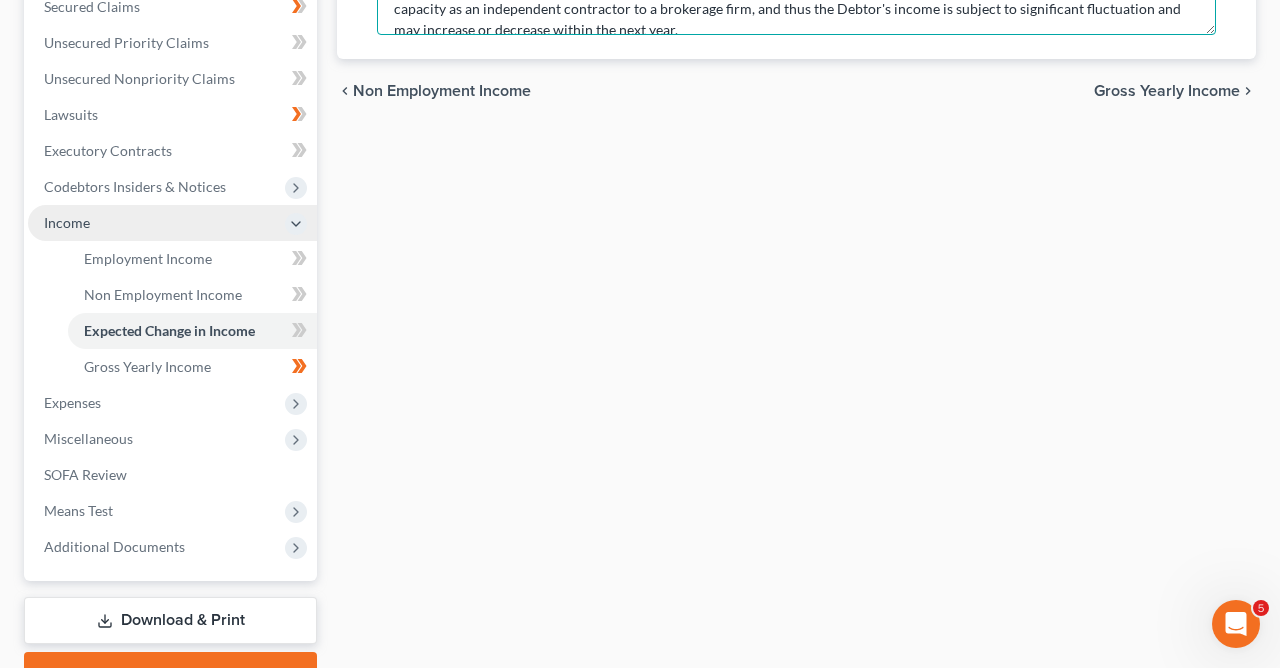 scroll, scrollTop: 518, scrollLeft: 0, axis: vertical 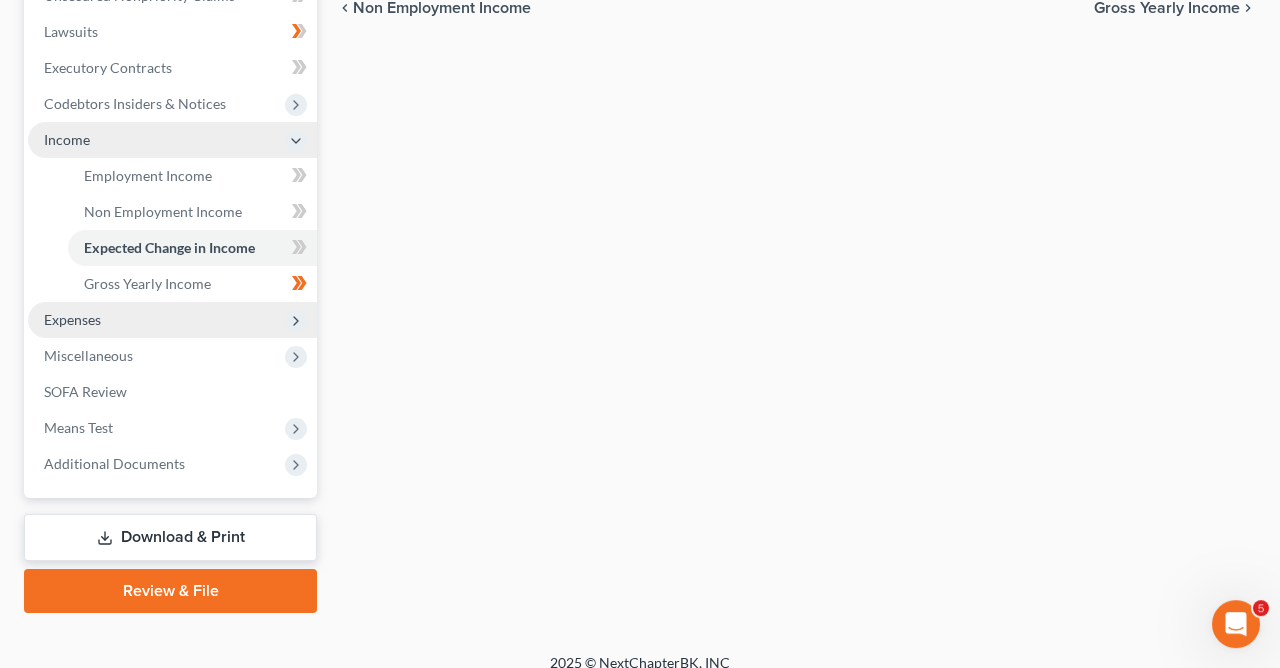 click 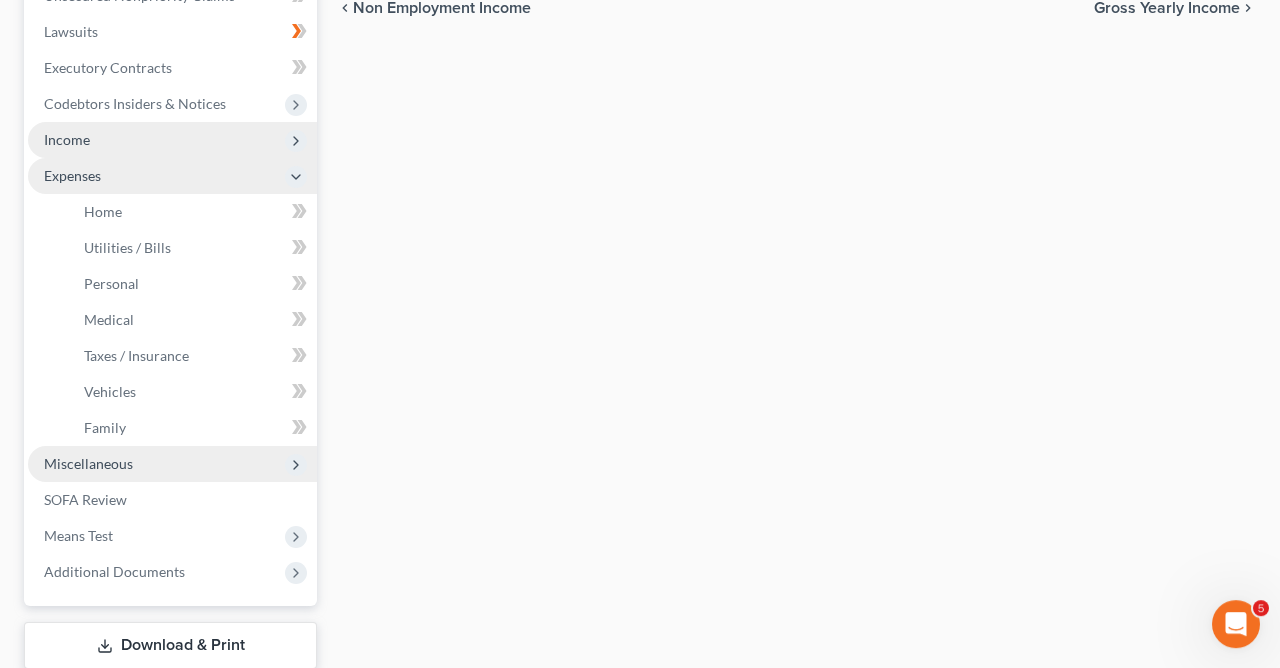 click 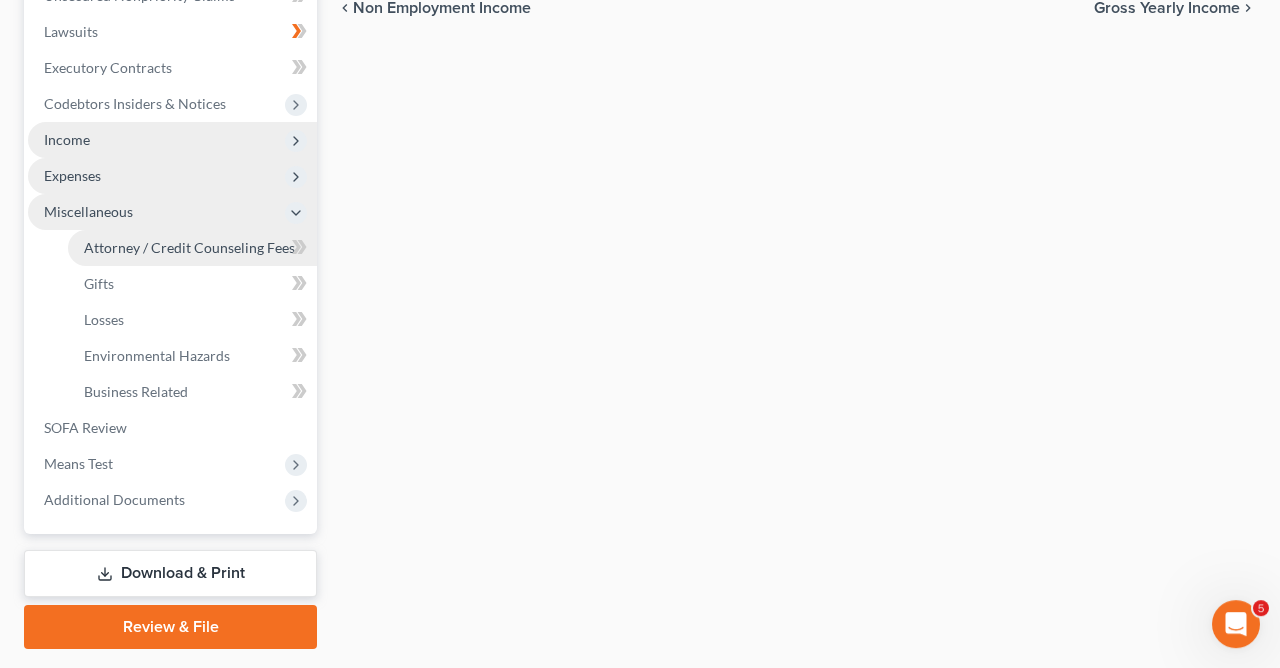 click on "Attorney / Credit Counseling Fees" at bounding box center [189, 247] 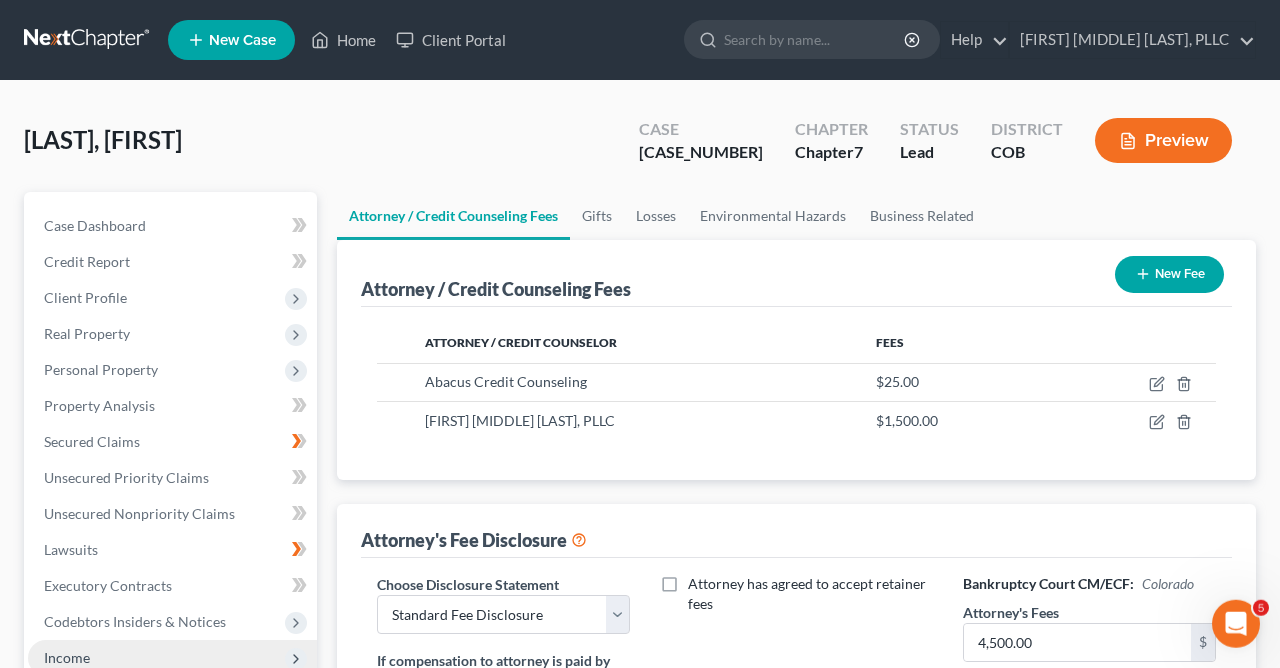 scroll, scrollTop: 0, scrollLeft: 0, axis: both 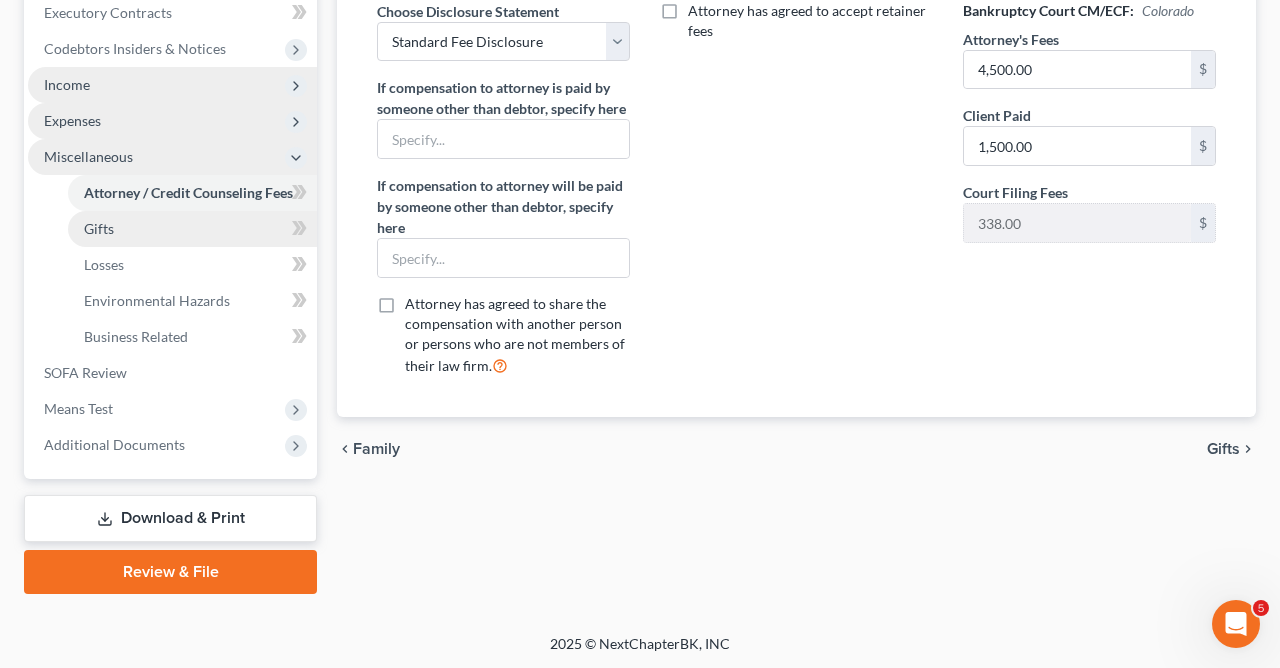 click on "Gifts" at bounding box center [99, 228] 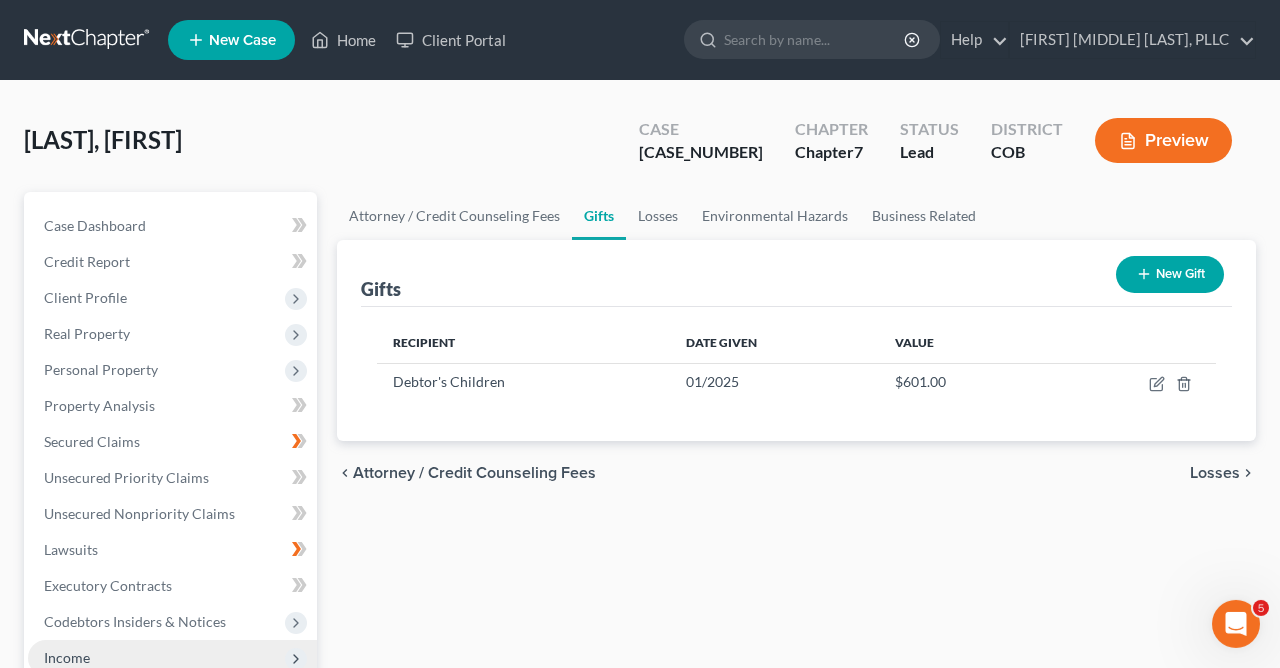 scroll, scrollTop: 0, scrollLeft: 0, axis: both 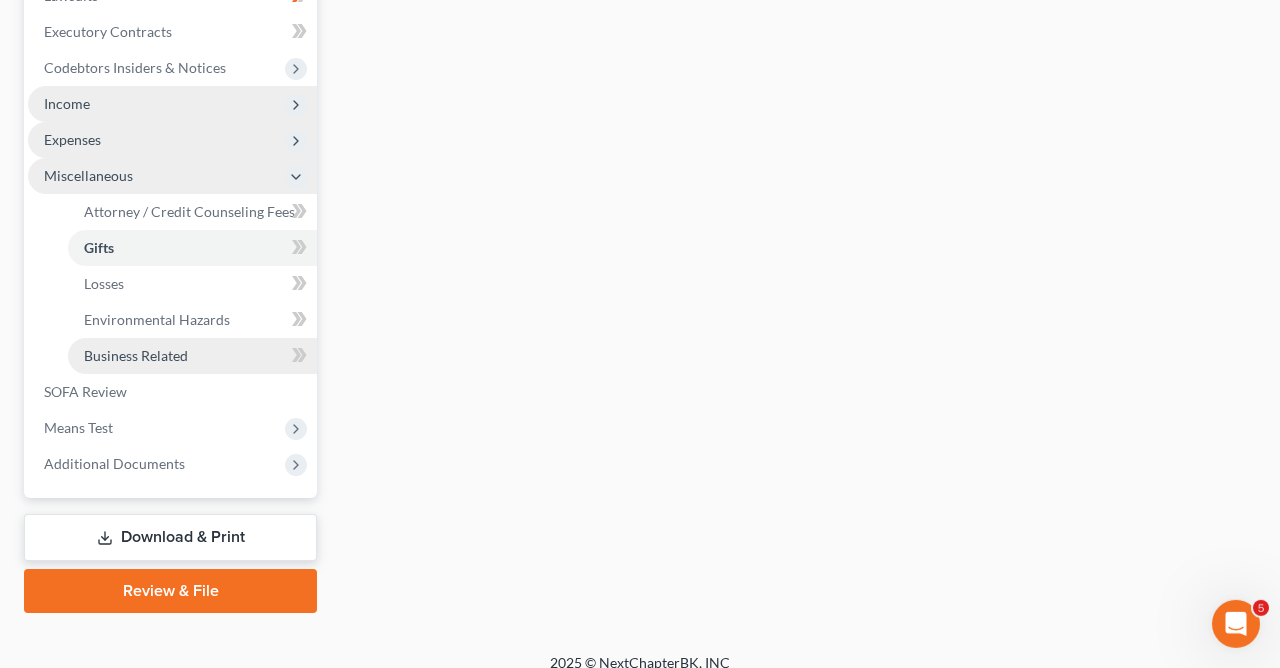 click on "Business Related" at bounding box center [136, 355] 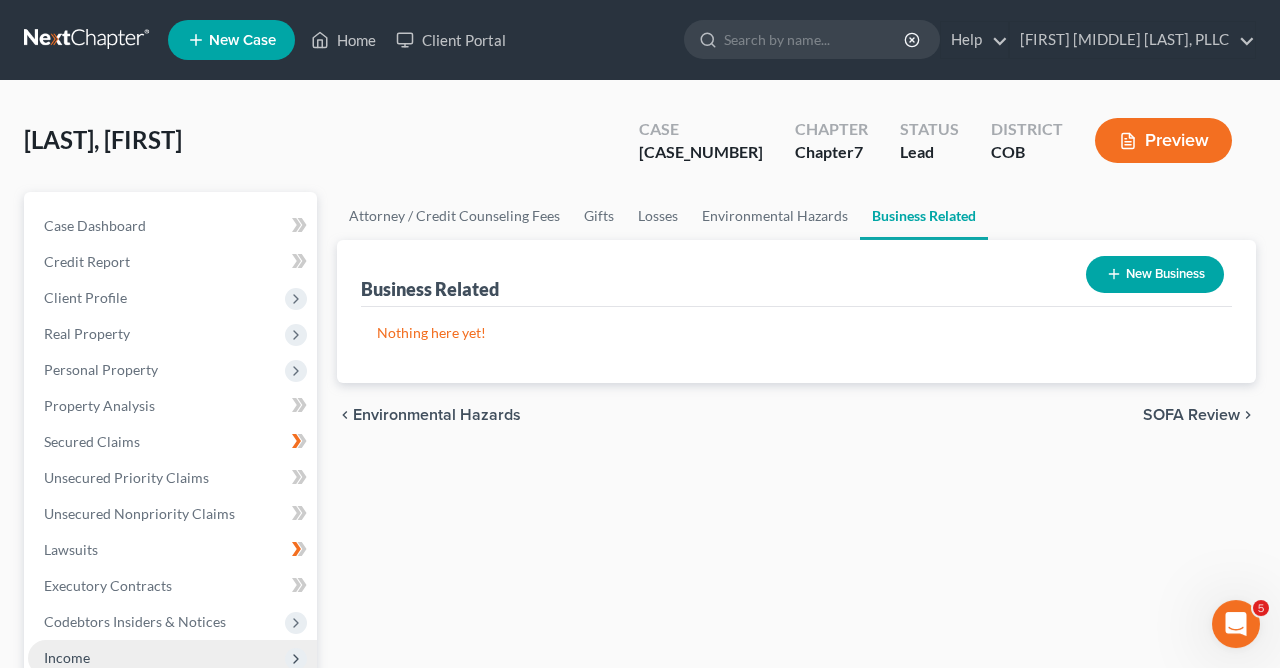 scroll, scrollTop: 0, scrollLeft: 0, axis: both 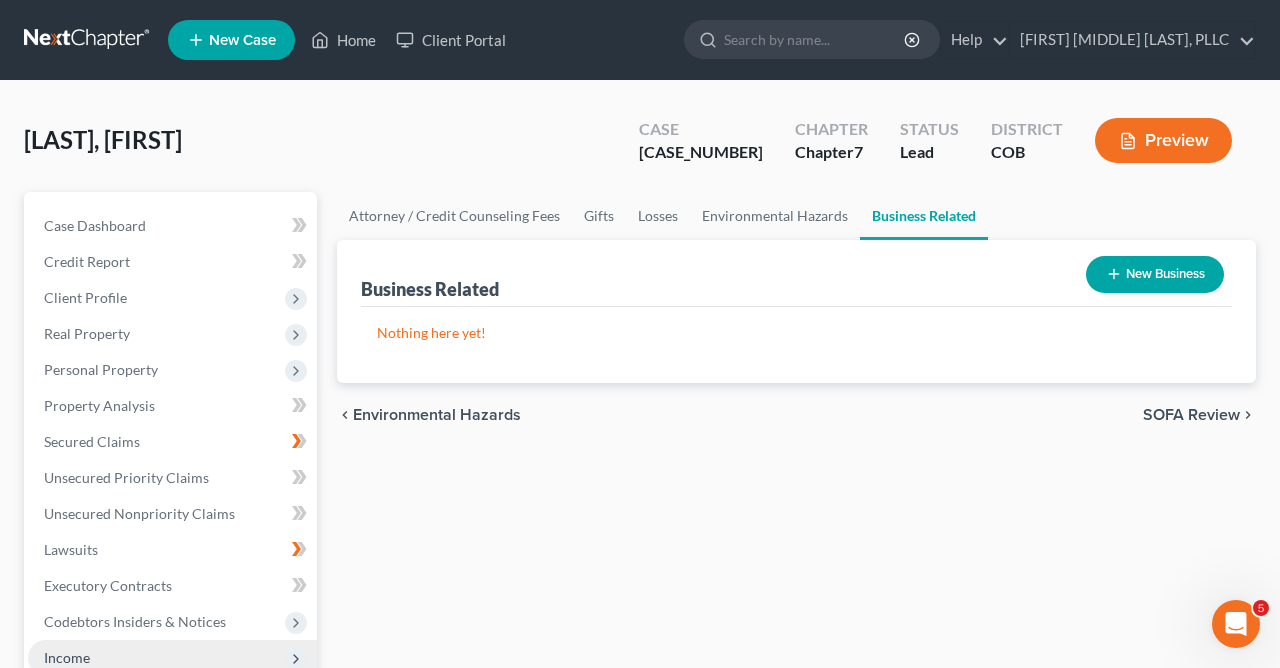 click on "New Business" at bounding box center (1155, 274) 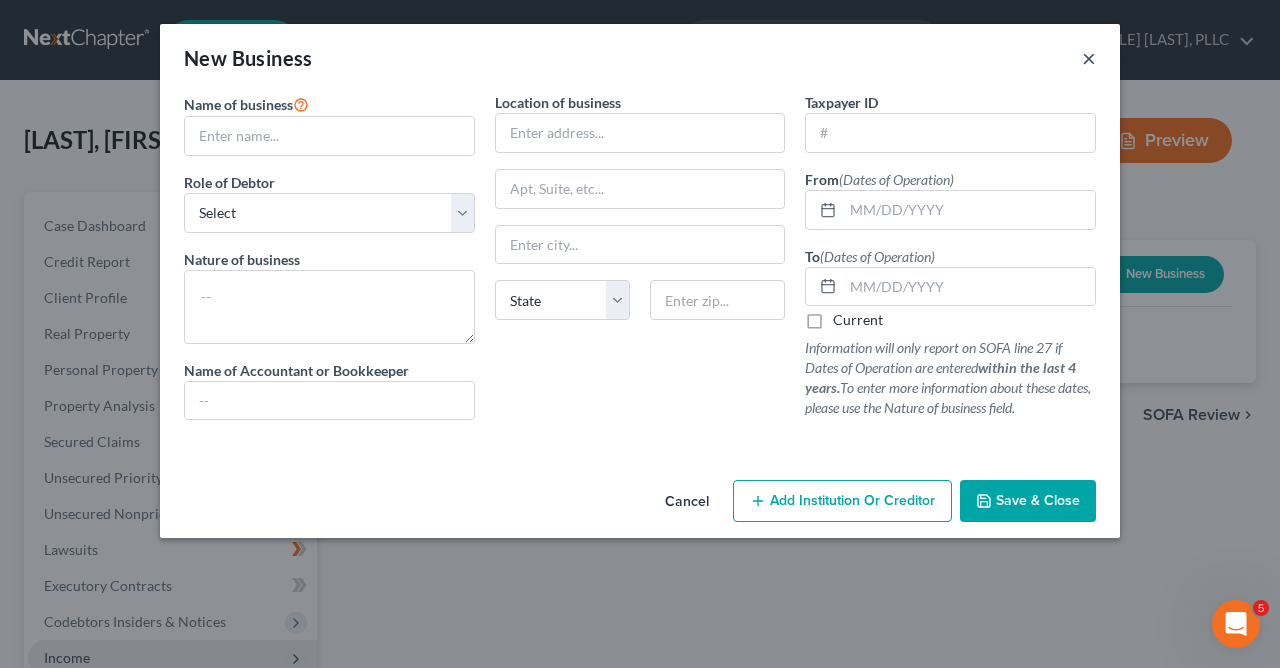 click on "×" at bounding box center [1089, 58] 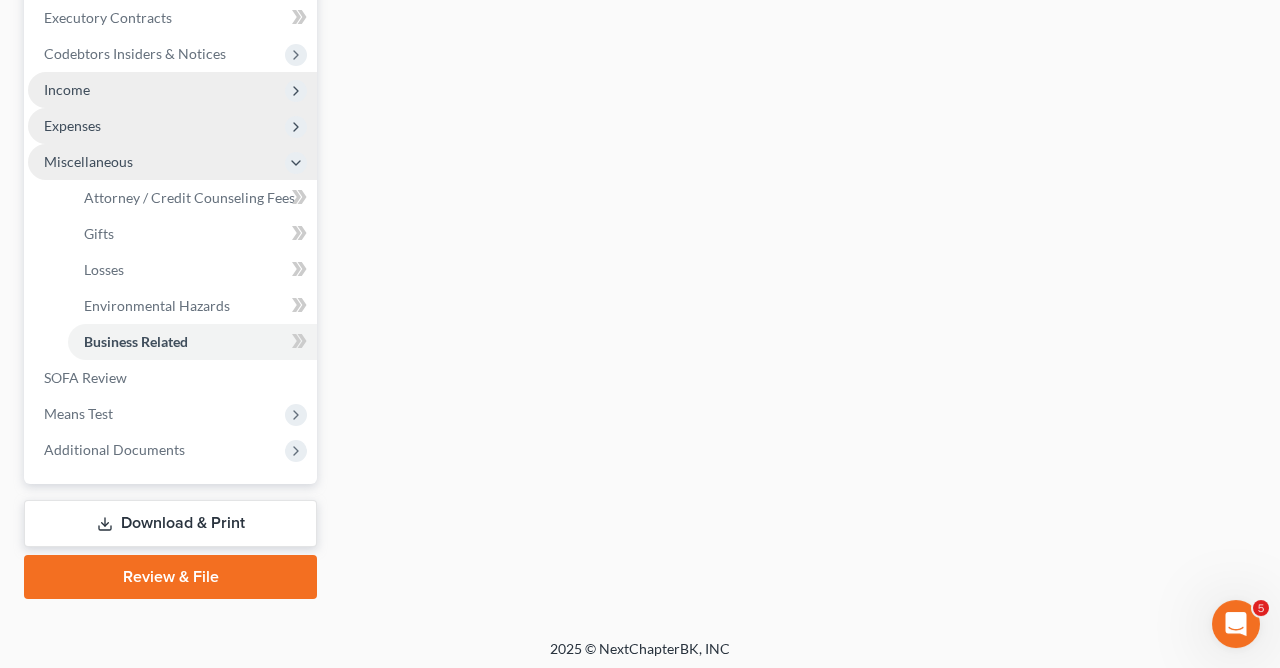 scroll, scrollTop: 573, scrollLeft: 0, axis: vertical 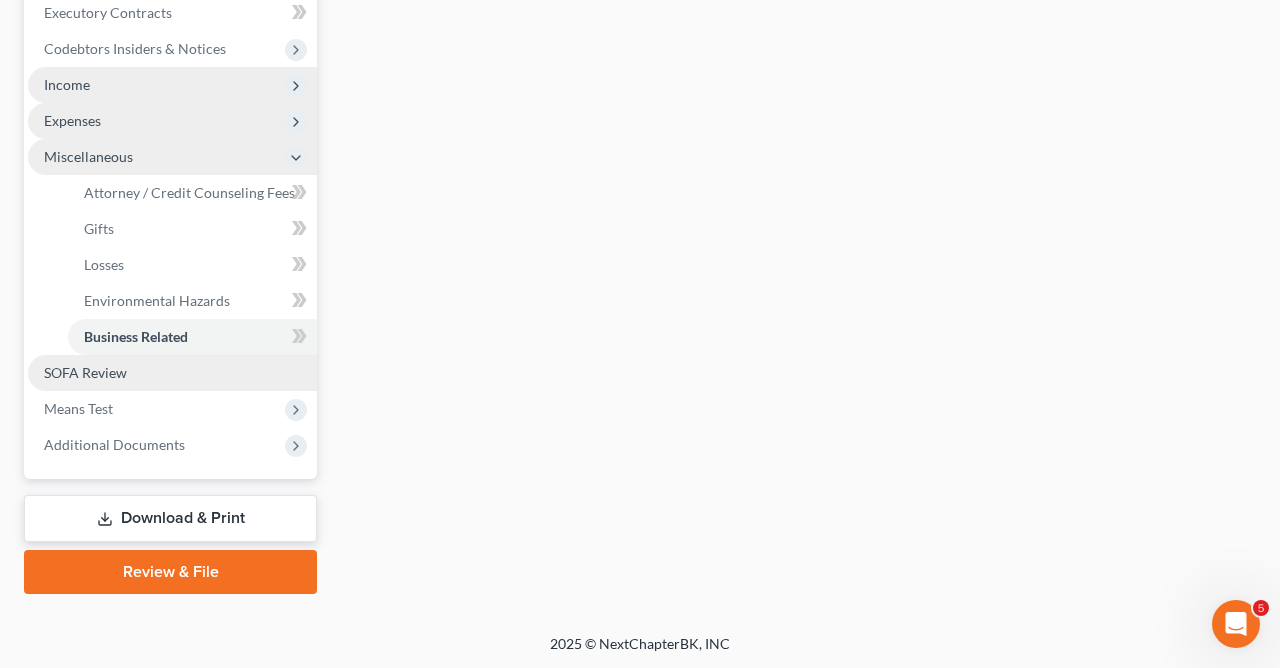 click on "SOFA Review" at bounding box center [172, 373] 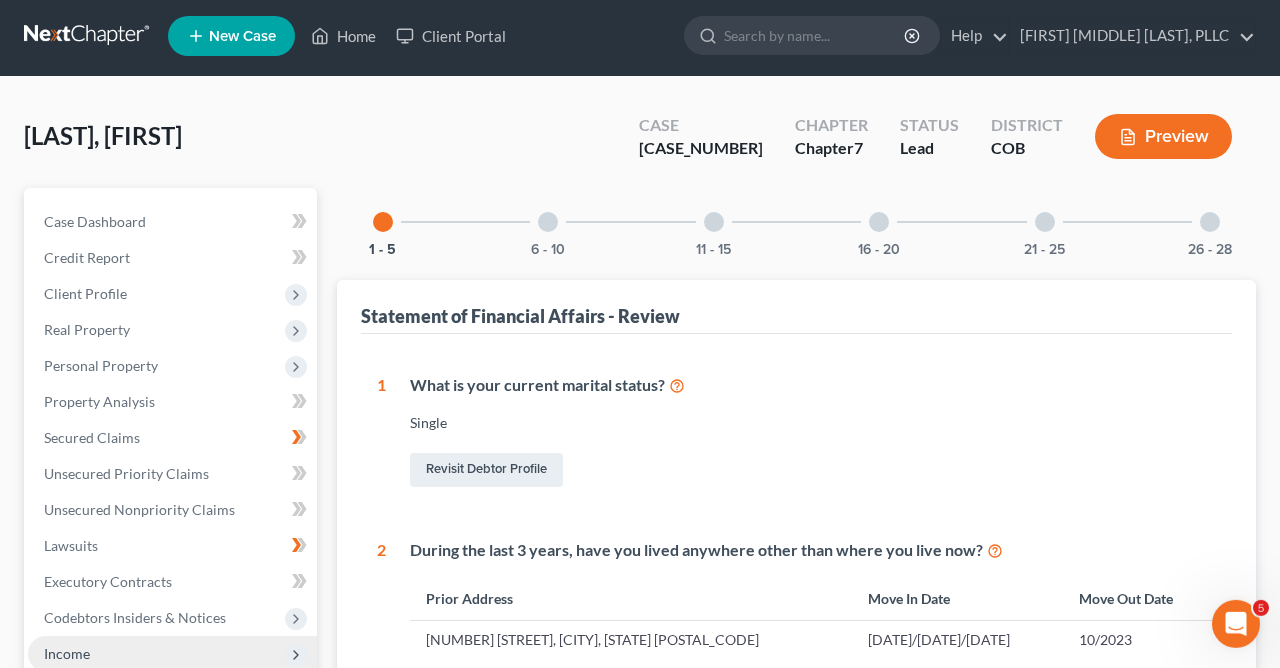 scroll, scrollTop: 0, scrollLeft: 0, axis: both 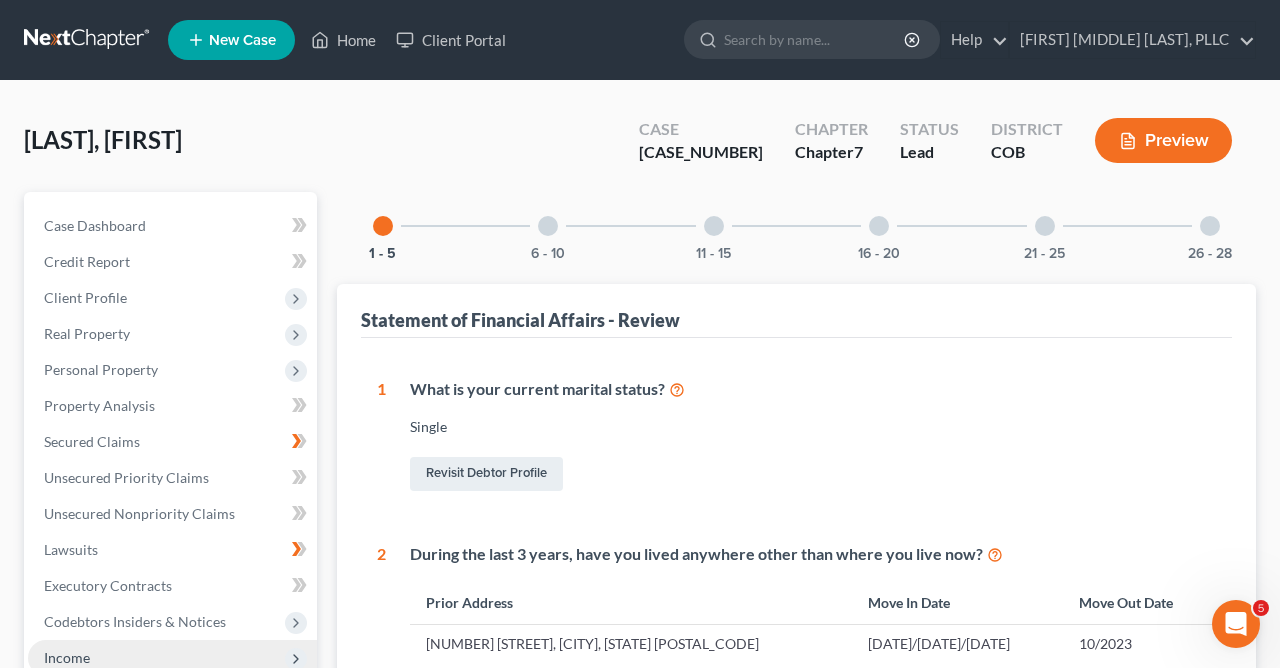 click at bounding box center (548, 226) 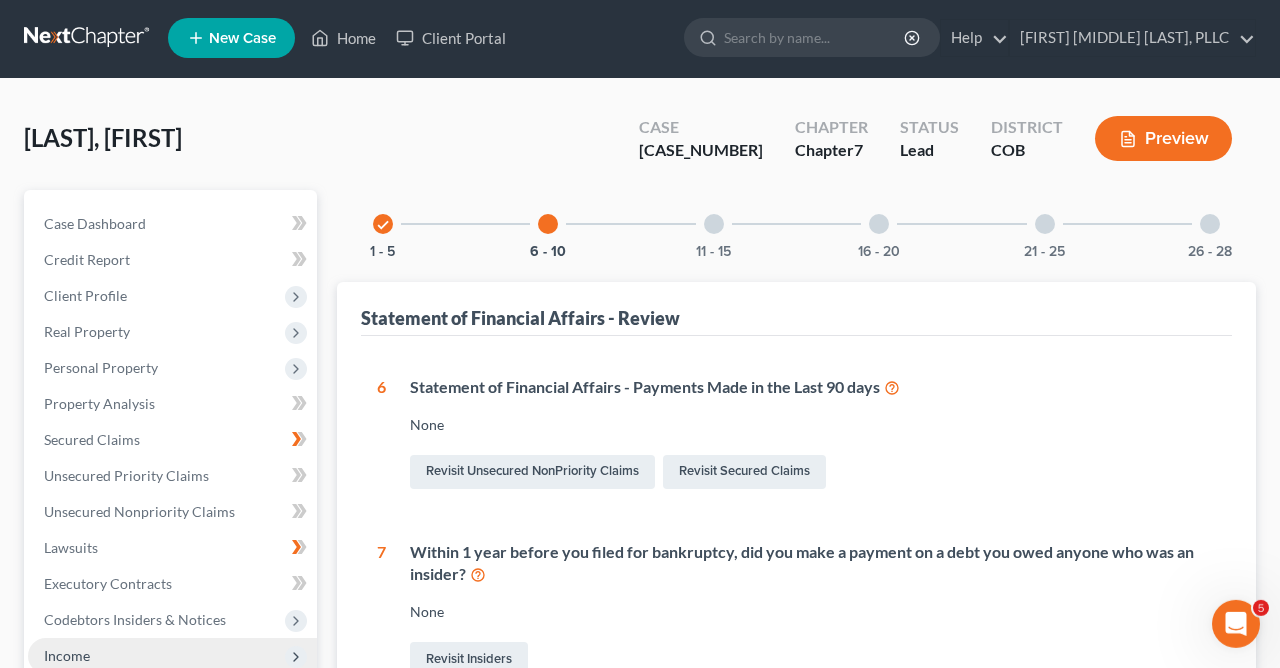 scroll, scrollTop: 0, scrollLeft: 0, axis: both 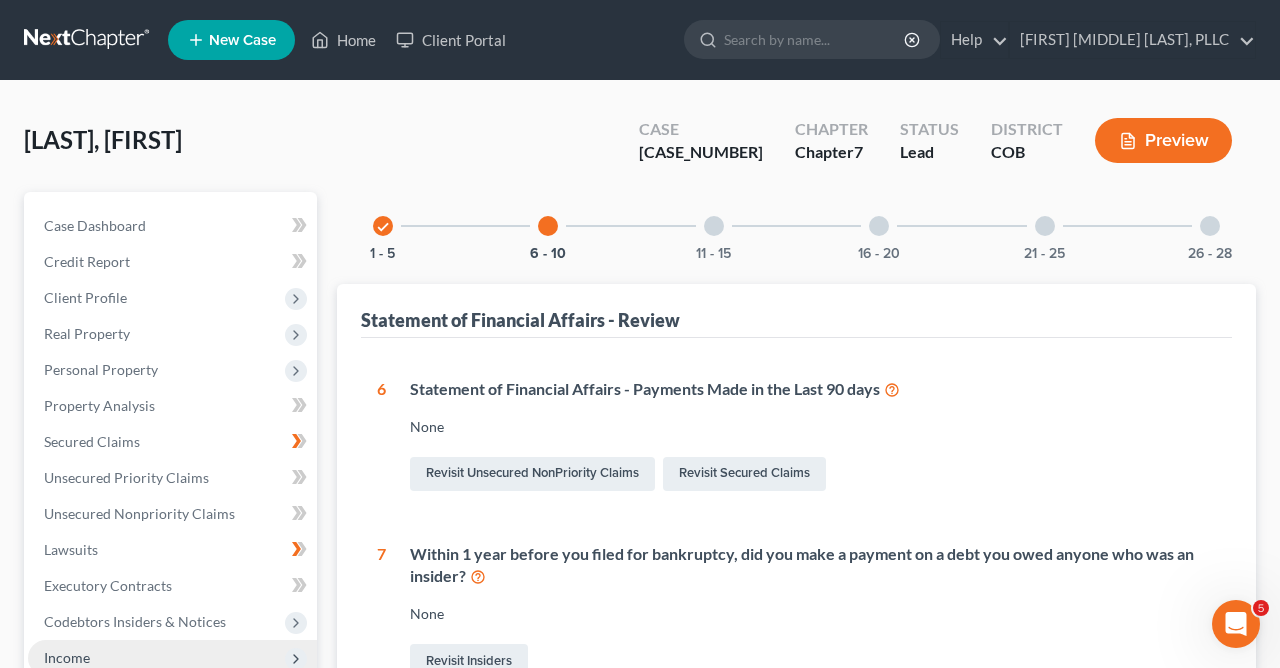 click at bounding box center (714, 226) 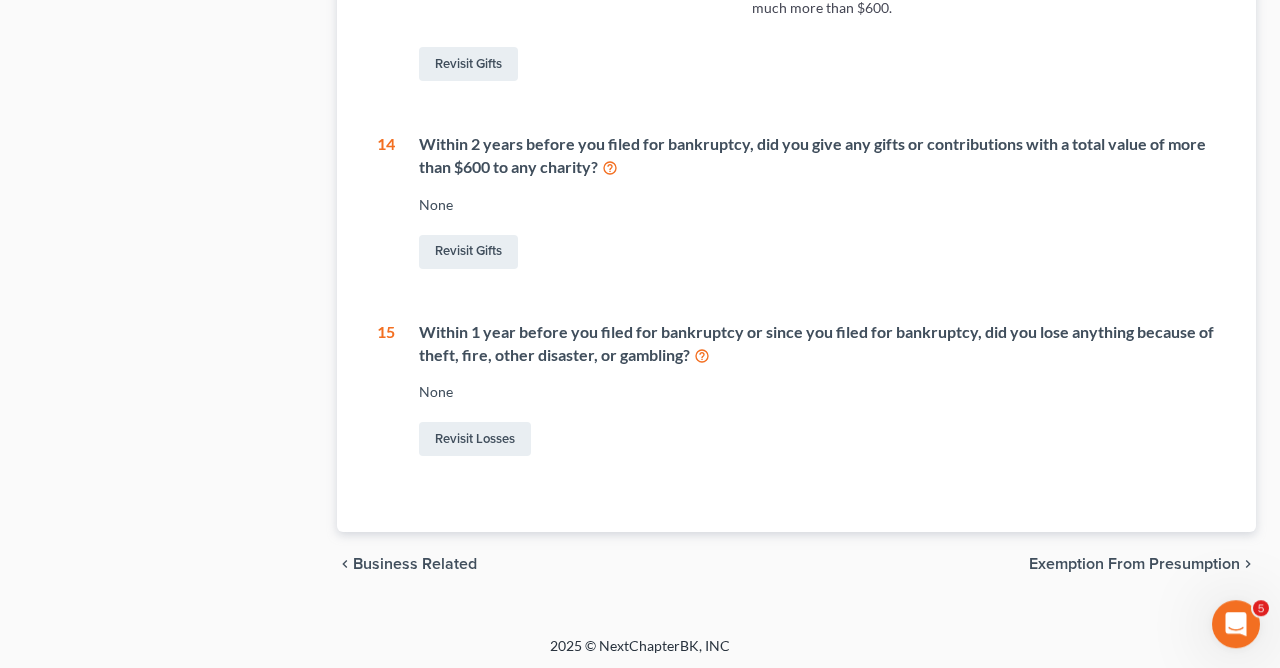 scroll, scrollTop: 993, scrollLeft: 0, axis: vertical 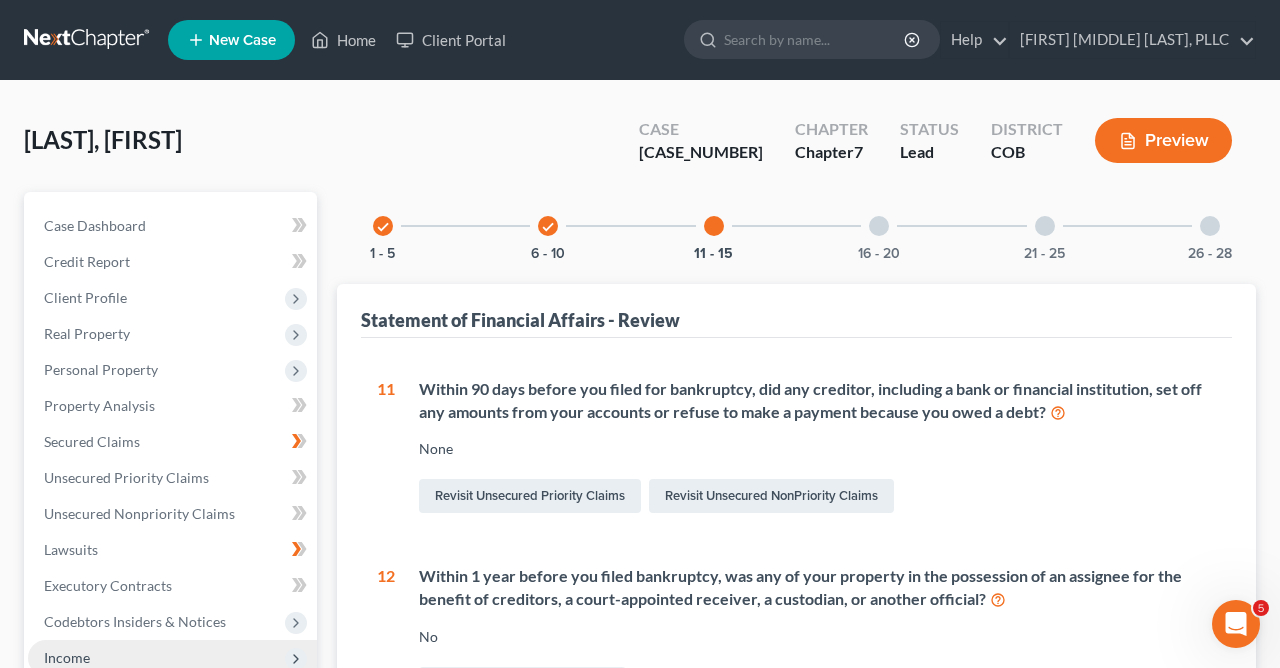click at bounding box center [879, 226] 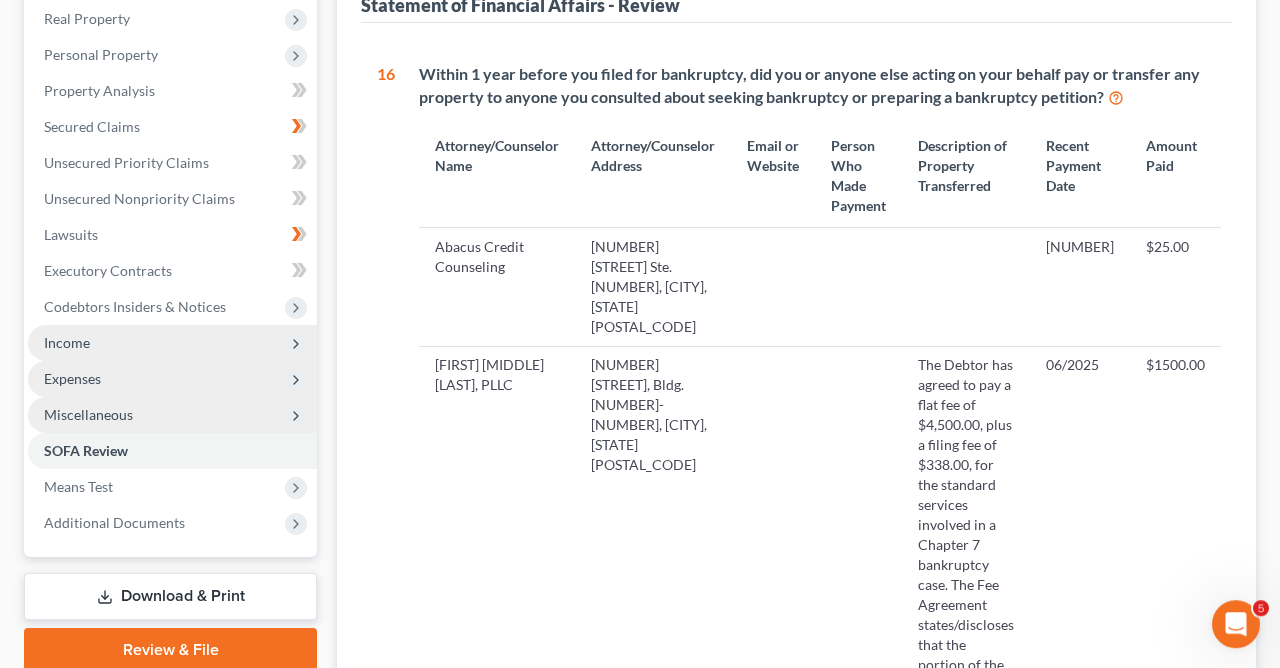 scroll, scrollTop: 118, scrollLeft: 0, axis: vertical 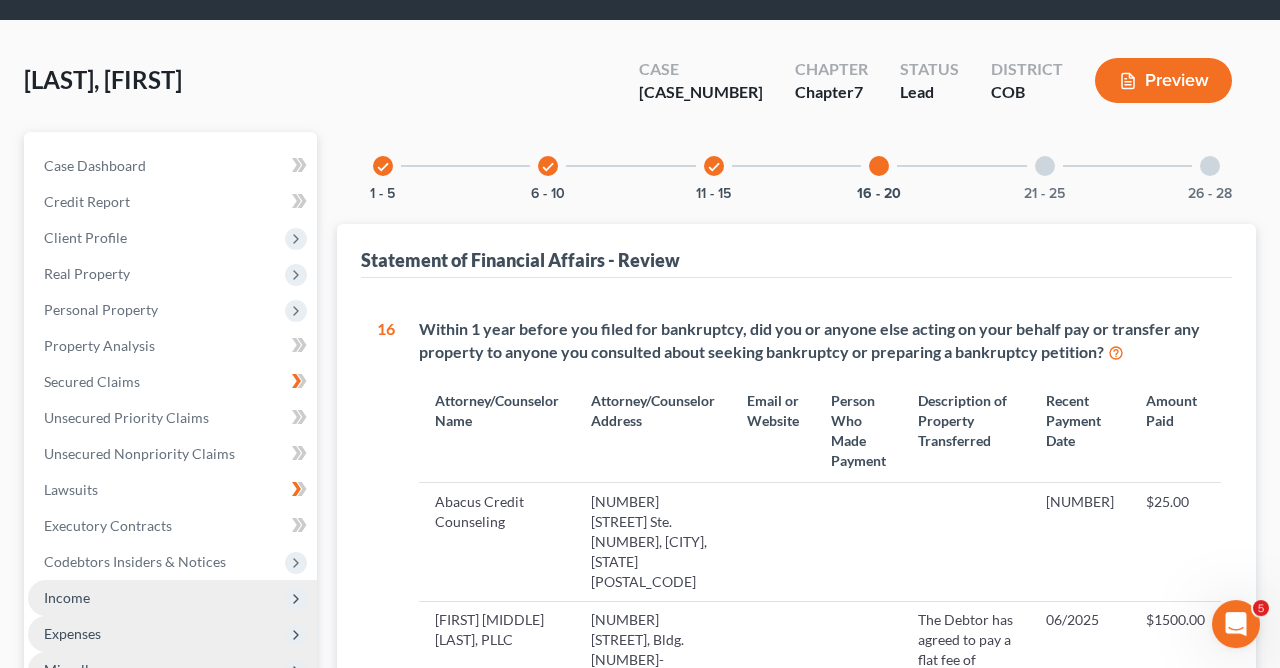click at bounding box center [1045, 166] 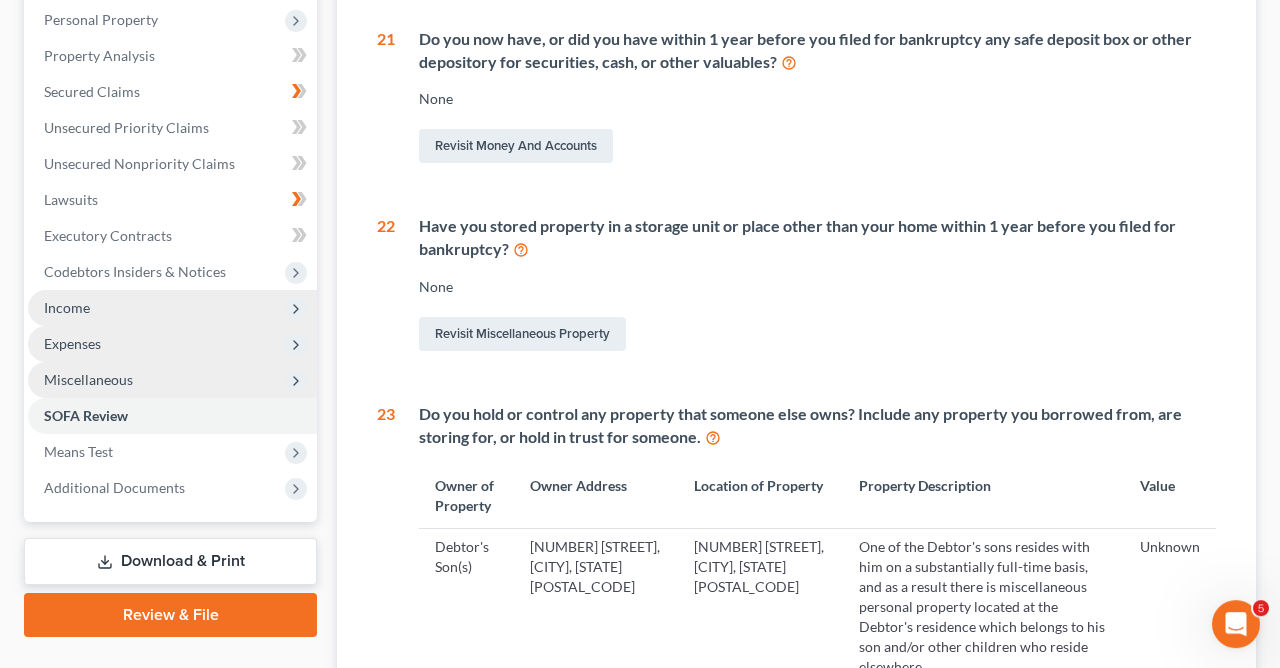 scroll, scrollTop: 0, scrollLeft: 0, axis: both 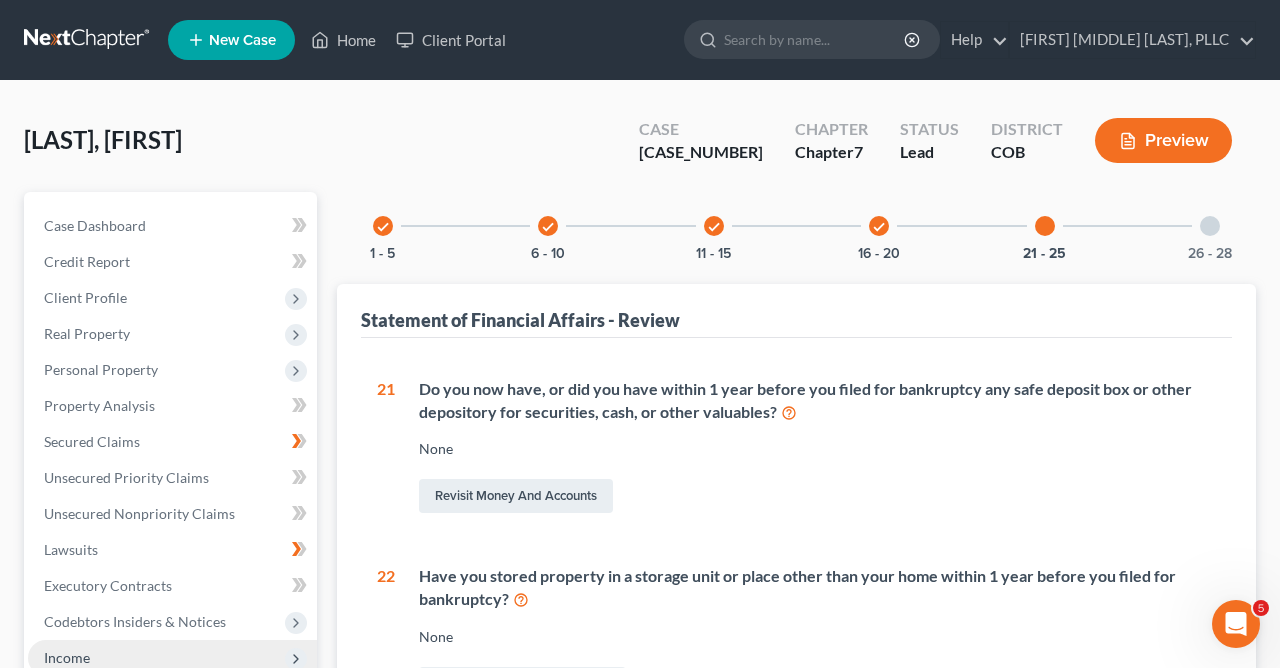 click at bounding box center [1210, 226] 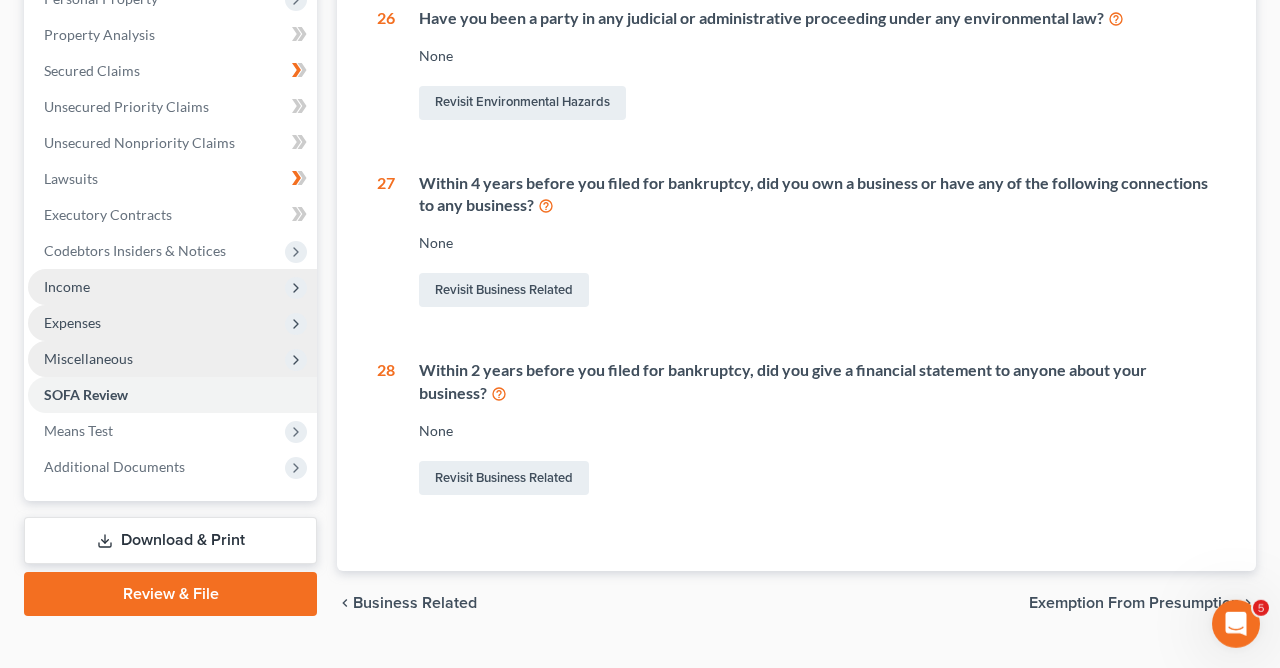 scroll, scrollTop: 413, scrollLeft: 0, axis: vertical 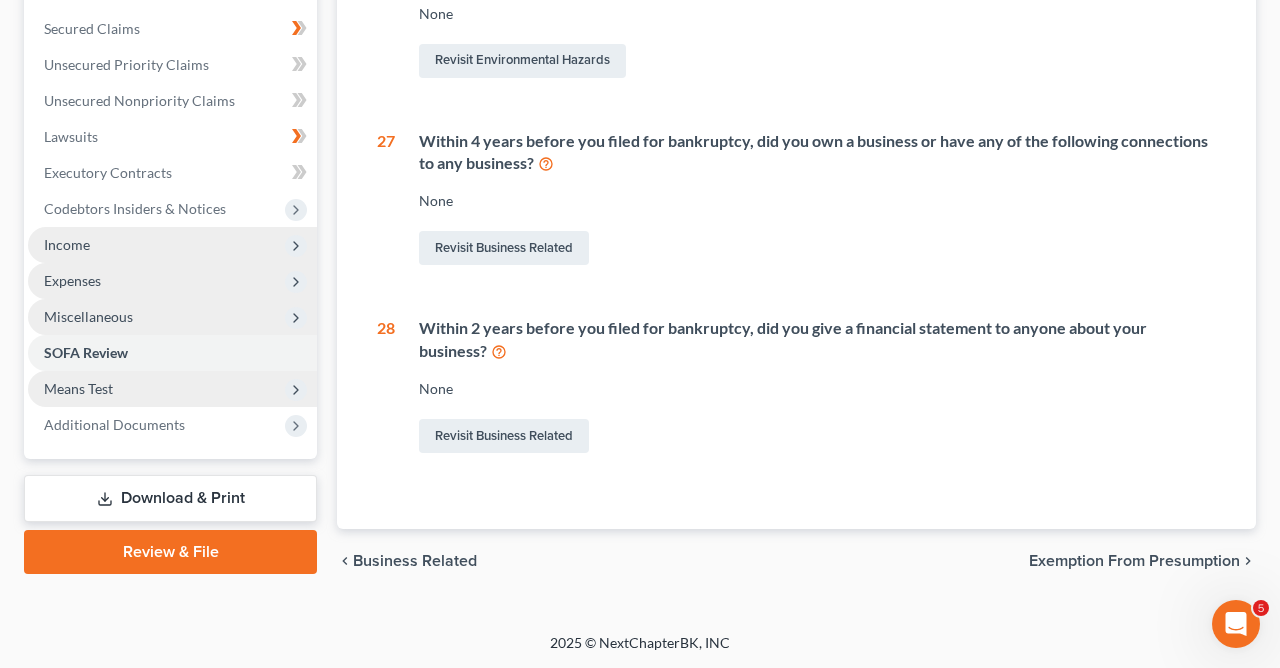 click on "Means Test" at bounding box center (78, 388) 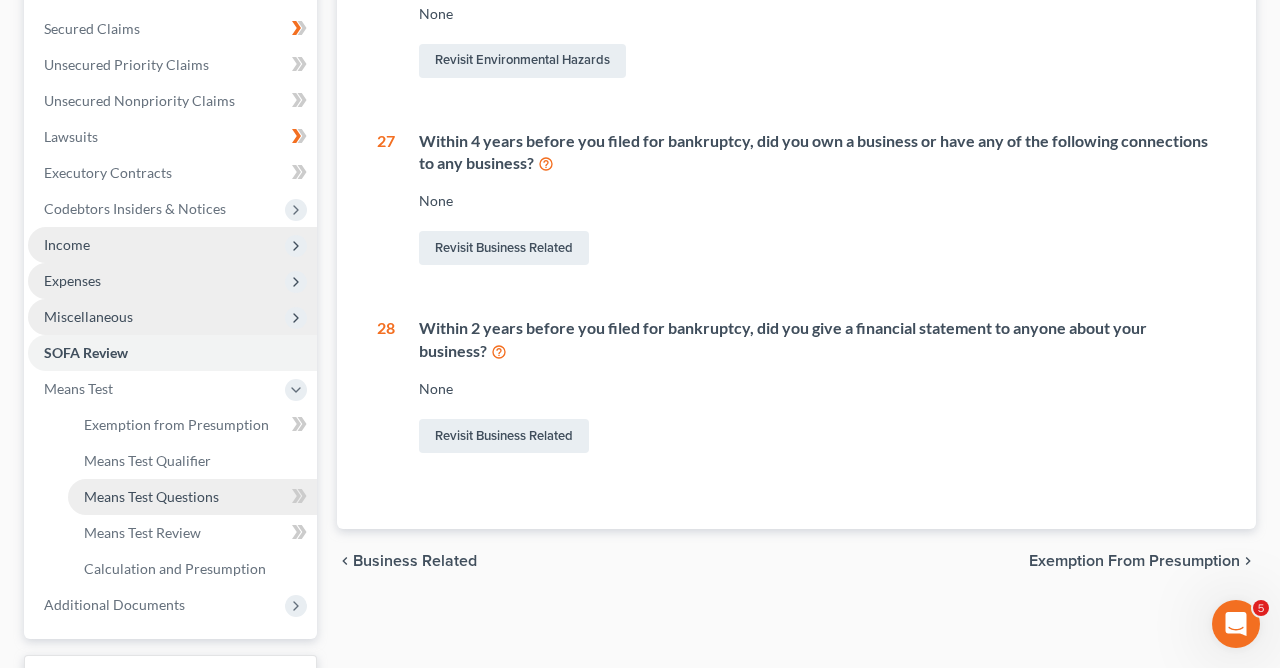 click on "Means Test Questions" at bounding box center [151, 496] 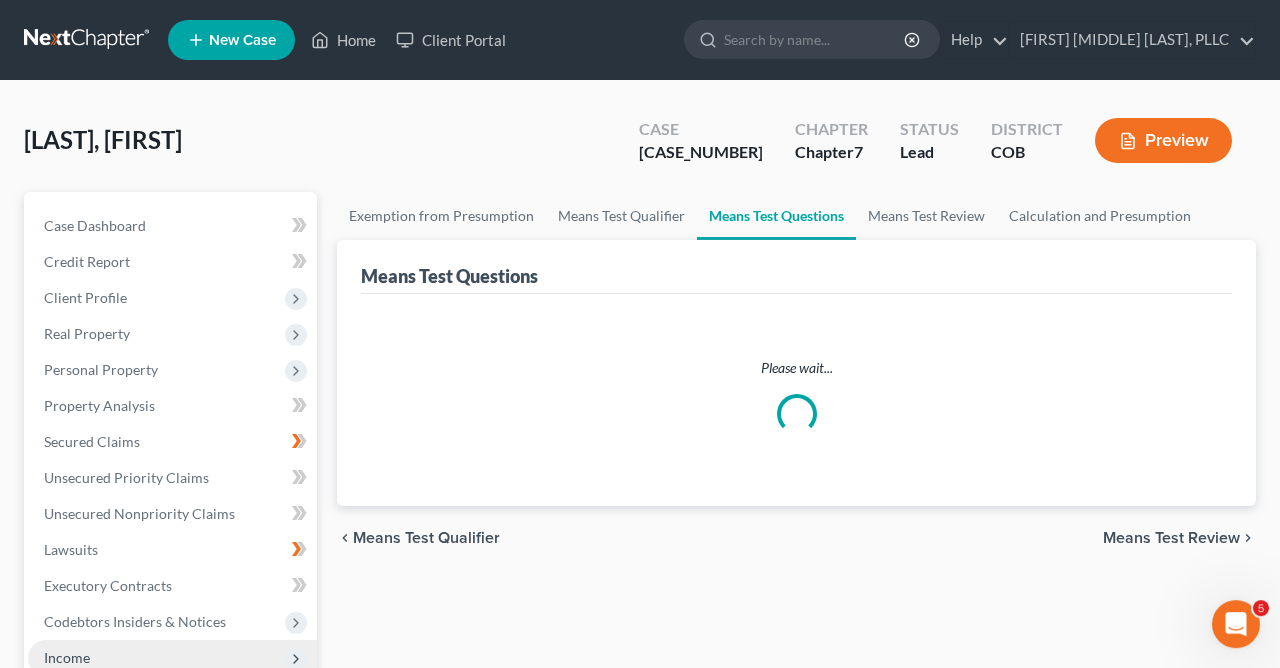 scroll, scrollTop: 0, scrollLeft: 0, axis: both 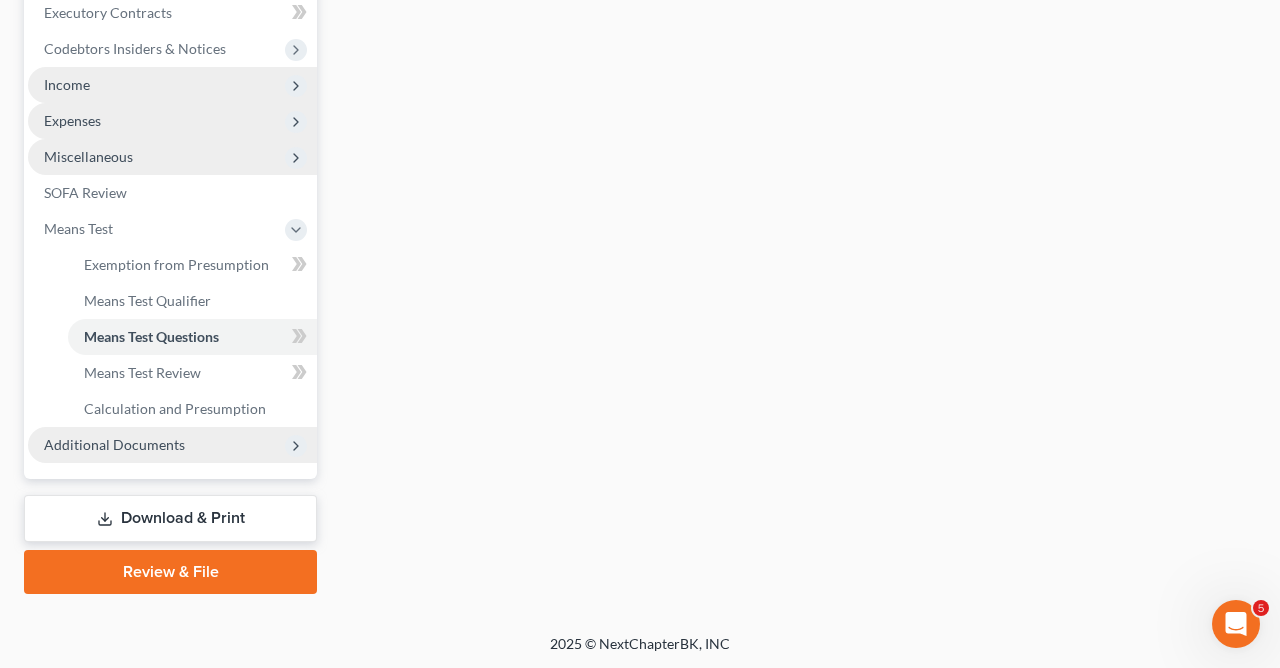 click on "Additional Documents" at bounding box center (114, 444) 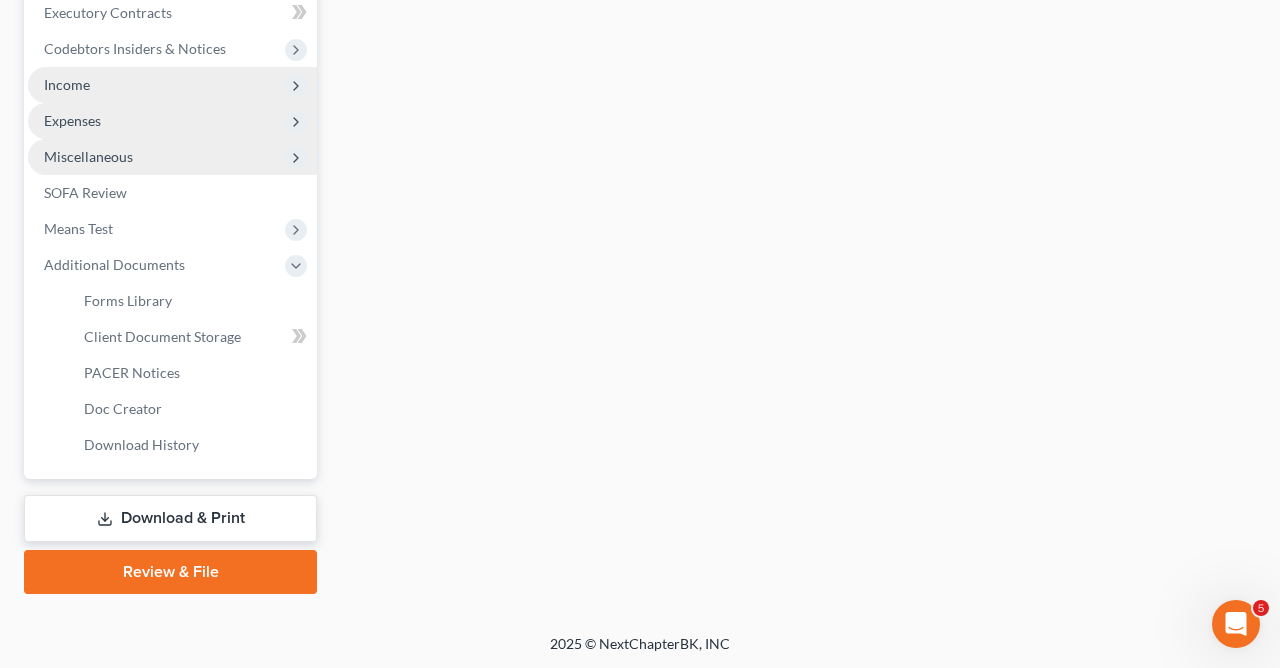 click on "Exemption from Presumption
Means Test Qualifier
Means Test Questions
Means Test Review
Calculation and Presumption
Means Test Questions
No Presumption of Abuse thumb_up No need to complete means test
chevron_left
Means Test Qualifier
Means Test Review
chevron_right" at bounding box center (796, 106) 